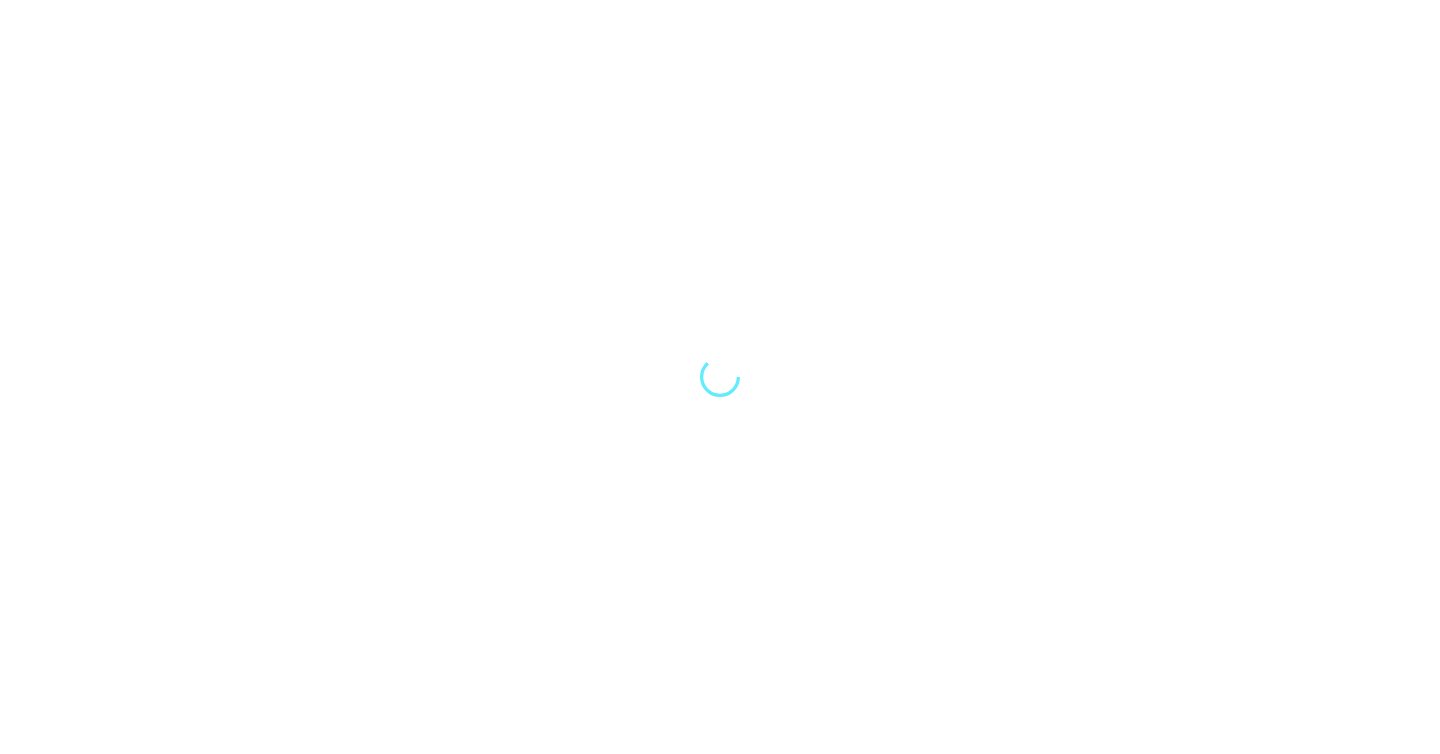 scroll, scrollTop: 0, scrollLeft: 0, axis: both 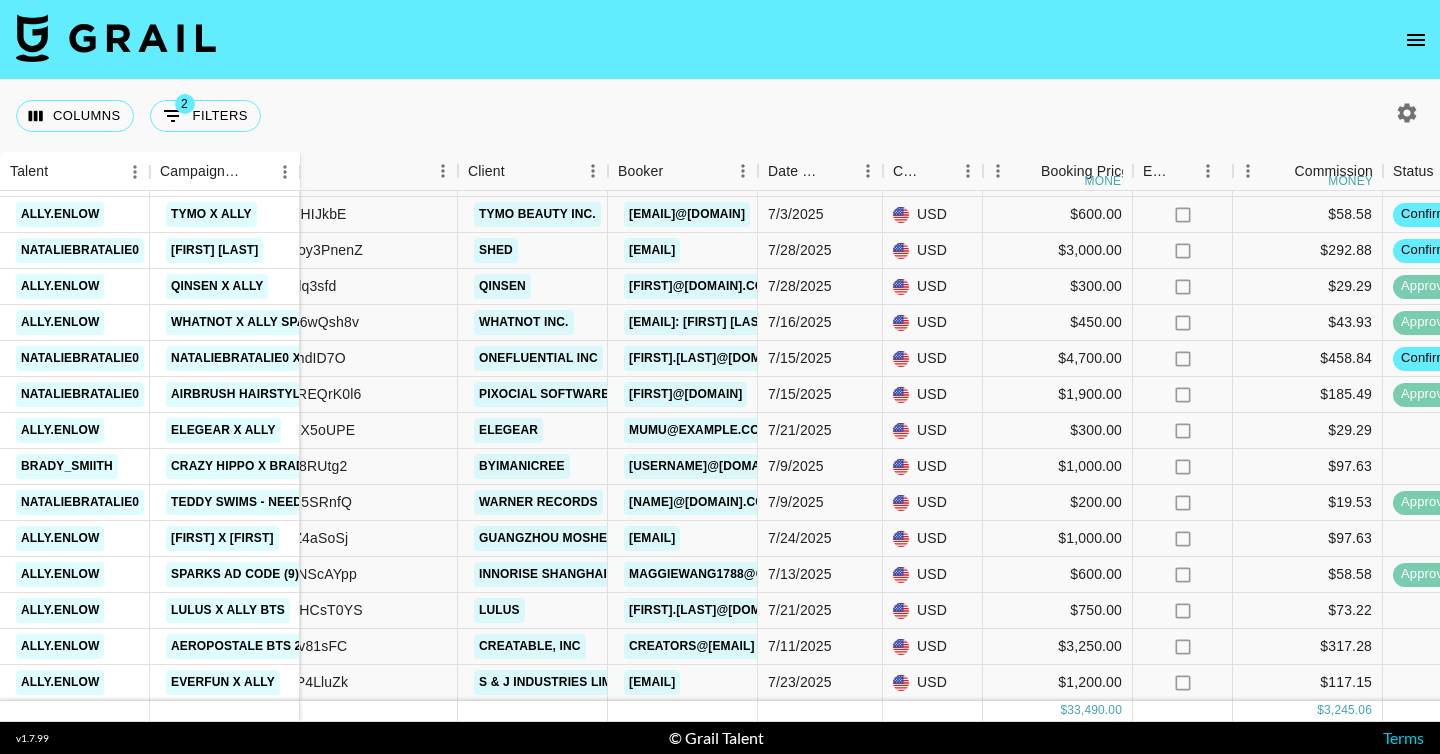 click 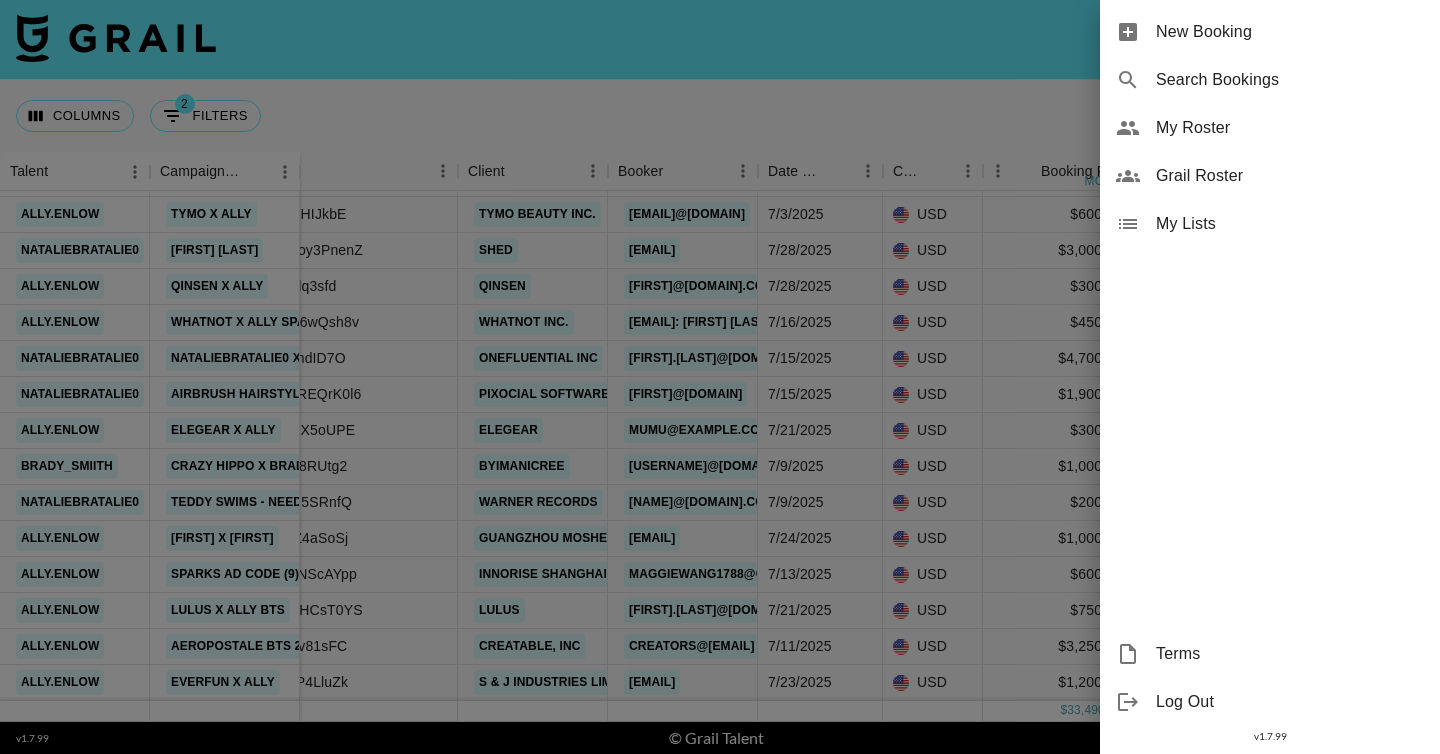 click on "New Booking" at bounding box center [1270, 32] 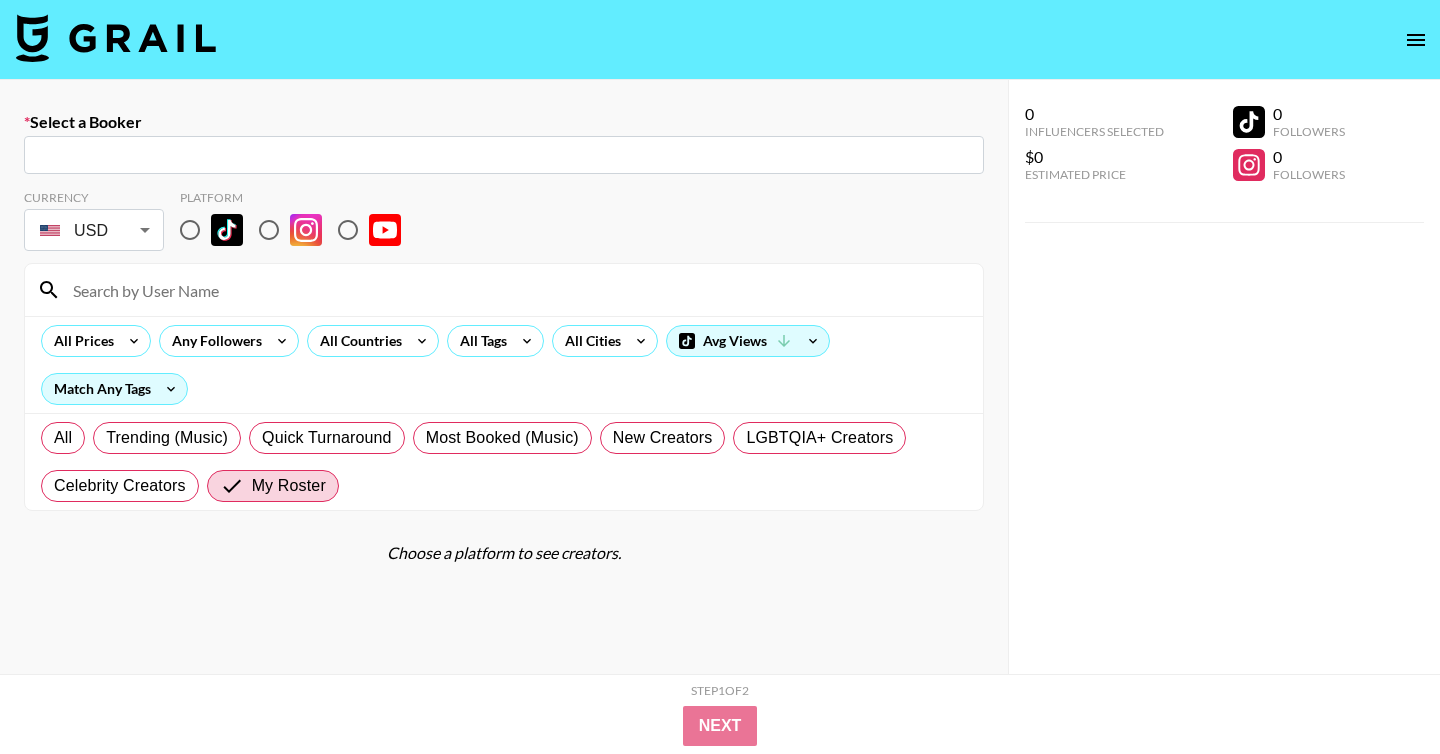 click at bounding box center [504, 155] 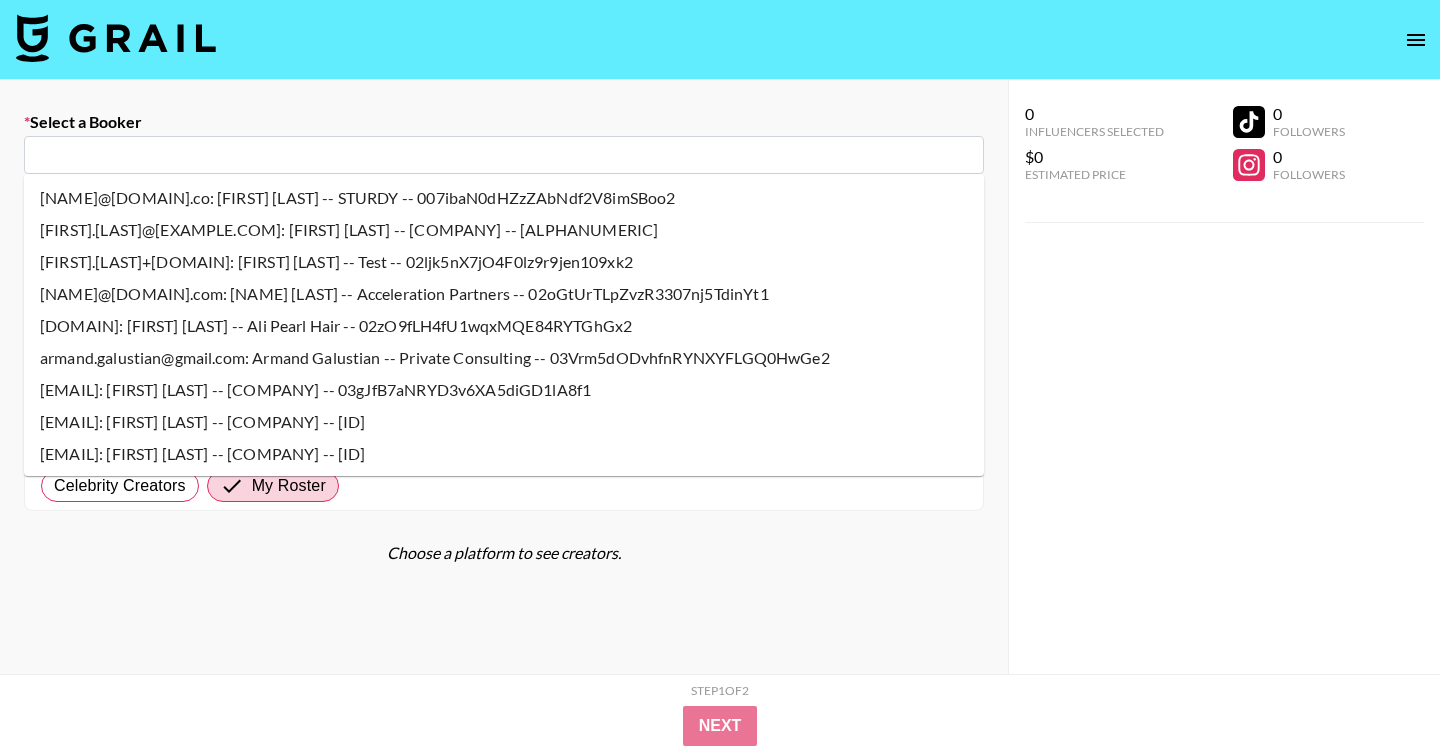 paste on "max@example.com" 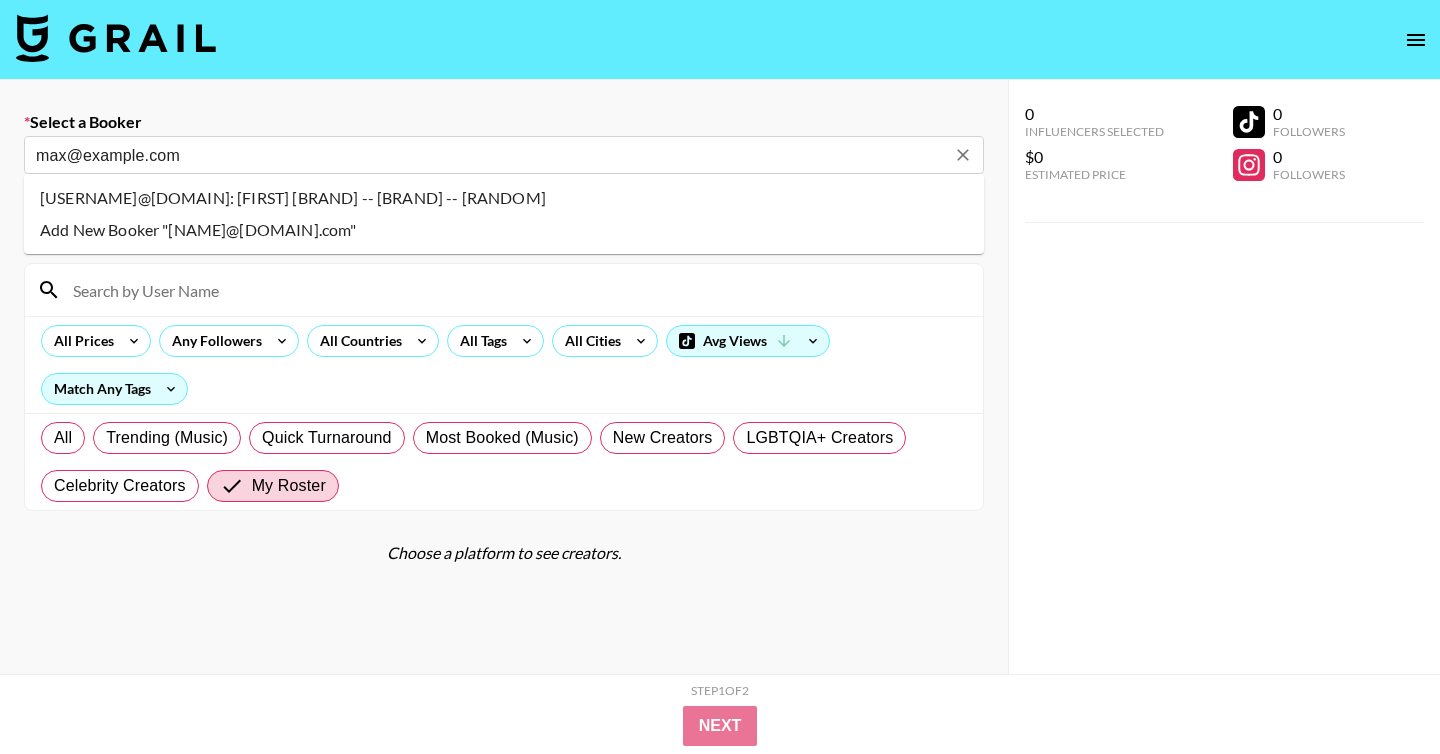 click on "[USERNAME]@[DOMAIN]: [FIRST] [BRAND] -- [BRAND] -- [RANDOM]" at bounding box center (504, 198) 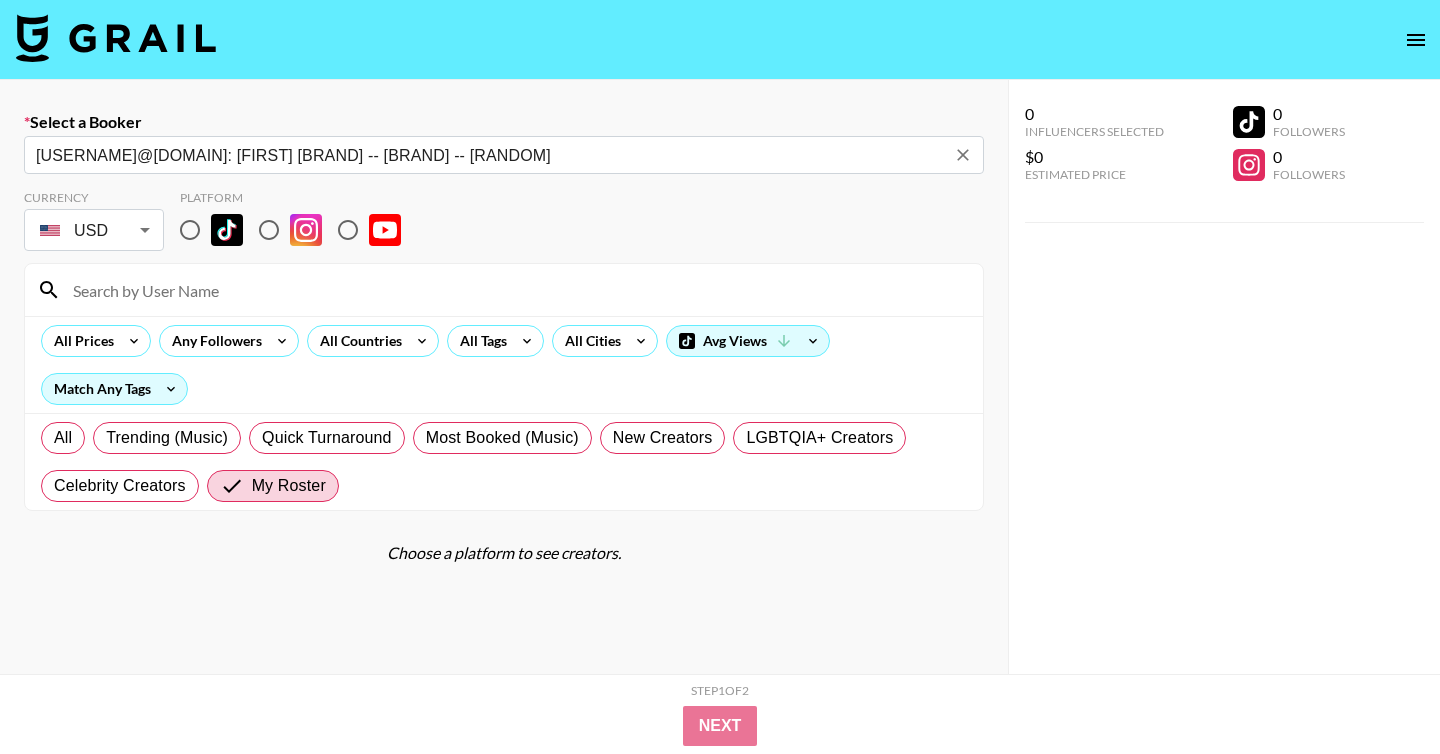 type on "[USERNAME]@[DOMAIN]: [FIRST] [BRAND] -- [BRAND] -- [RANDOM]" 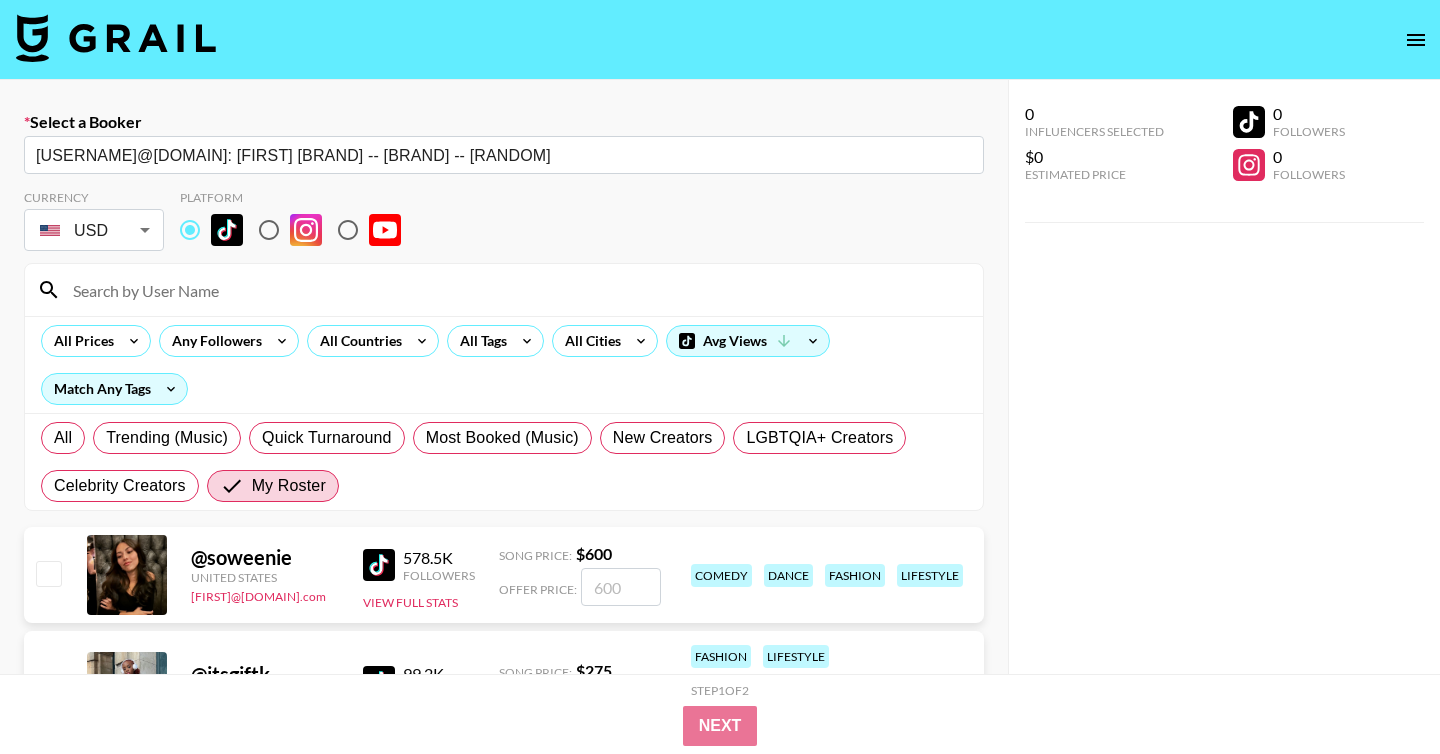 click at bounding box center (504, 290) 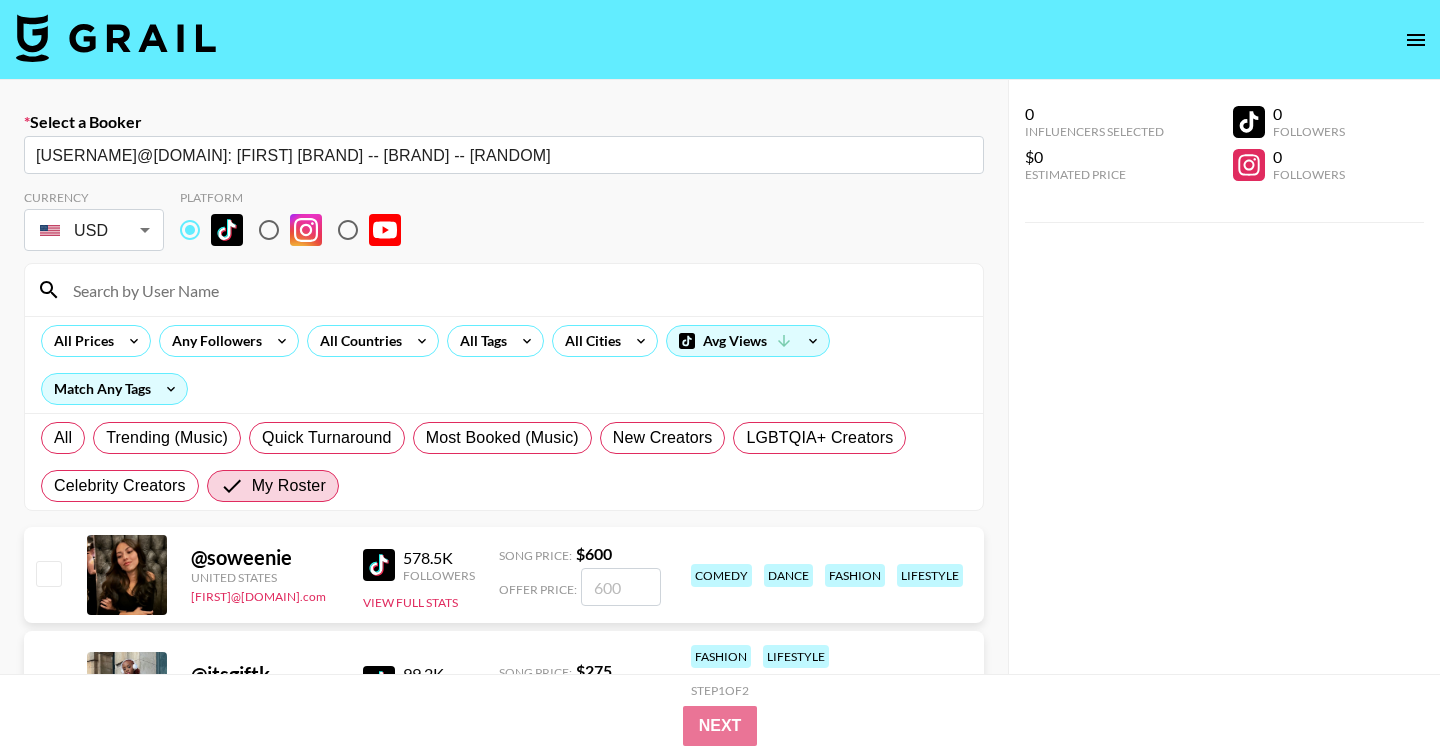 click at bounding box center (48, 573) 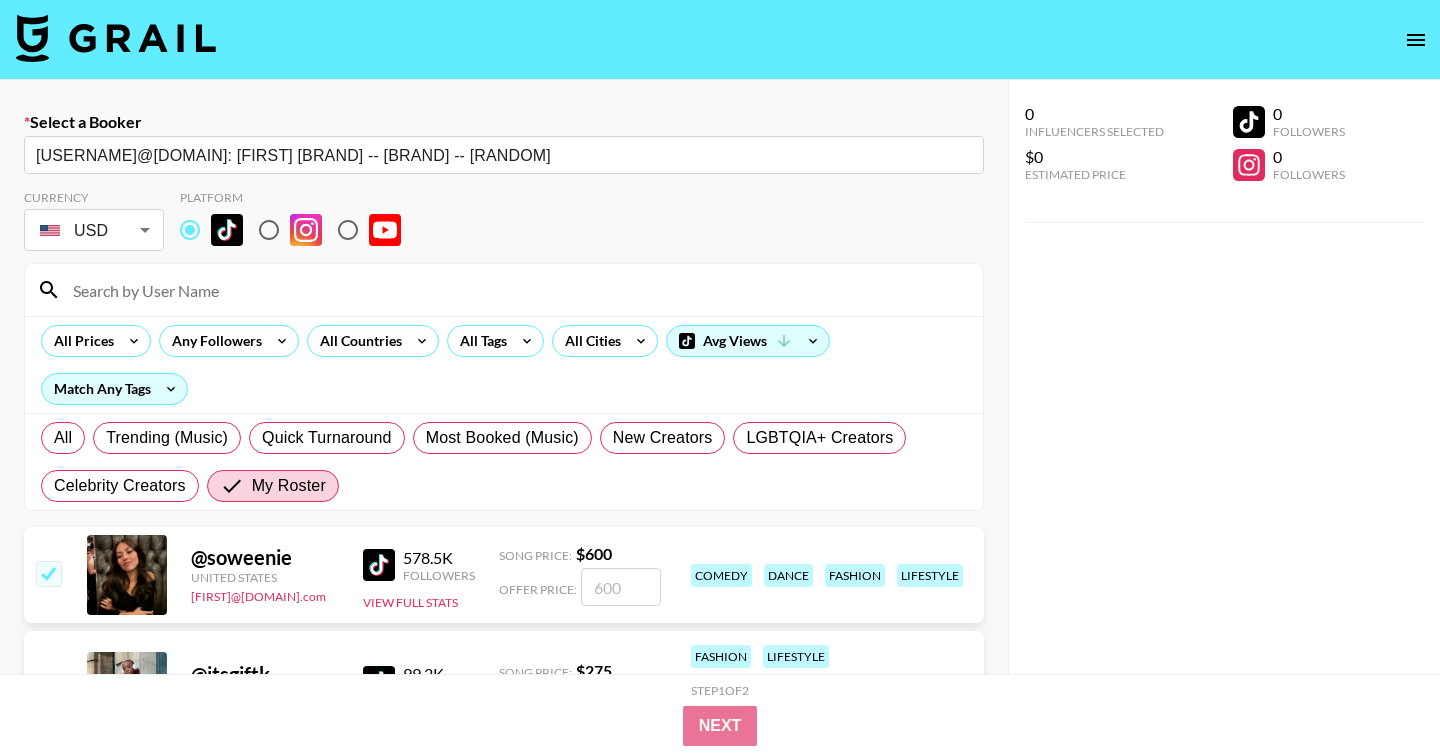 checkbox on "true" 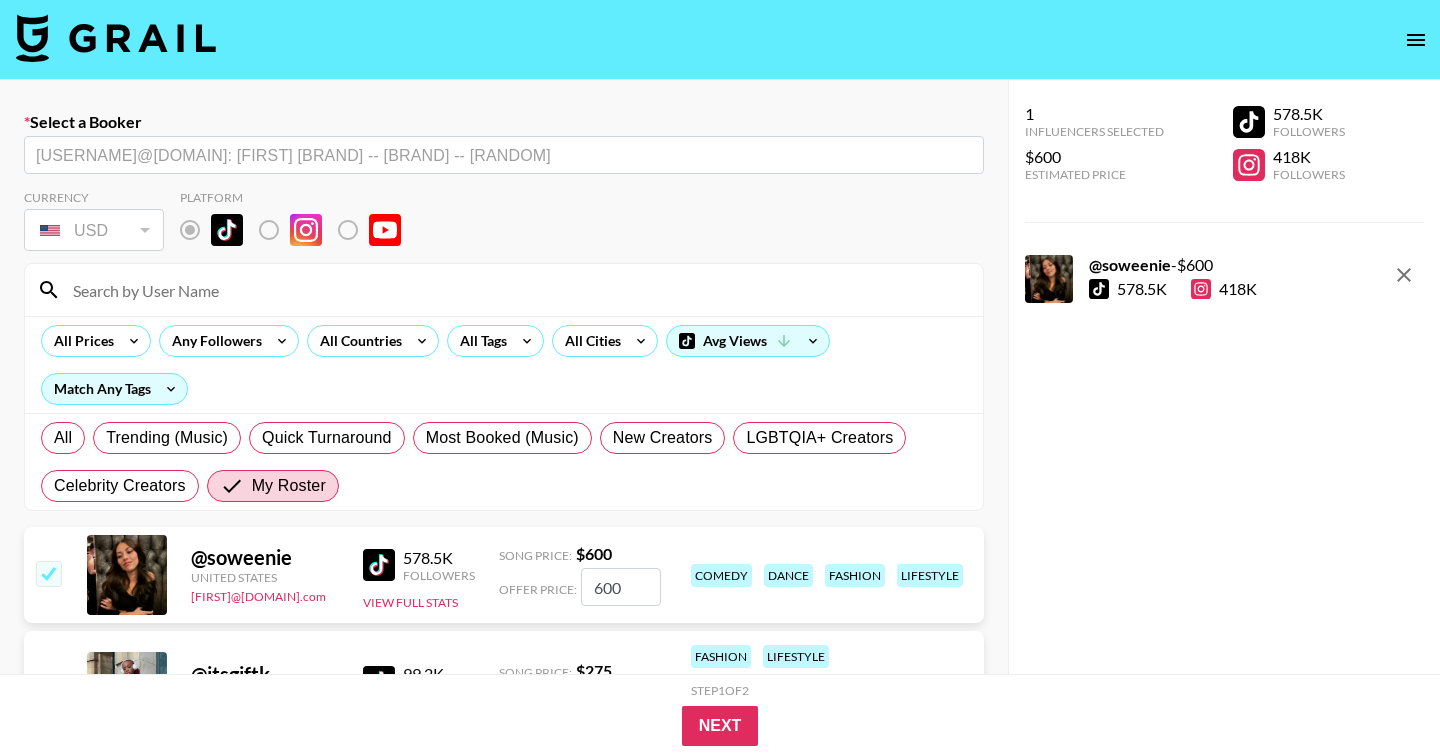 click on "600" at bounding box center [621, 587] 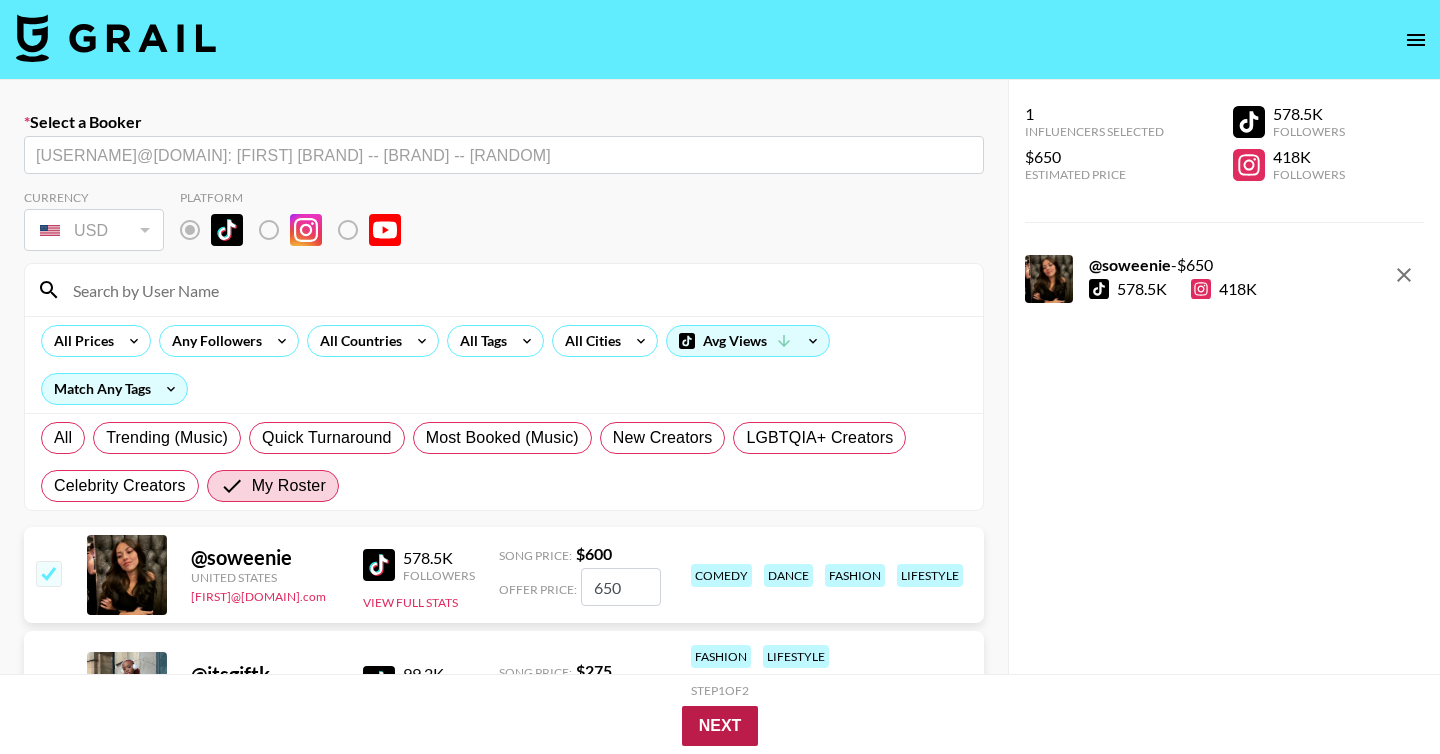 type on "650" 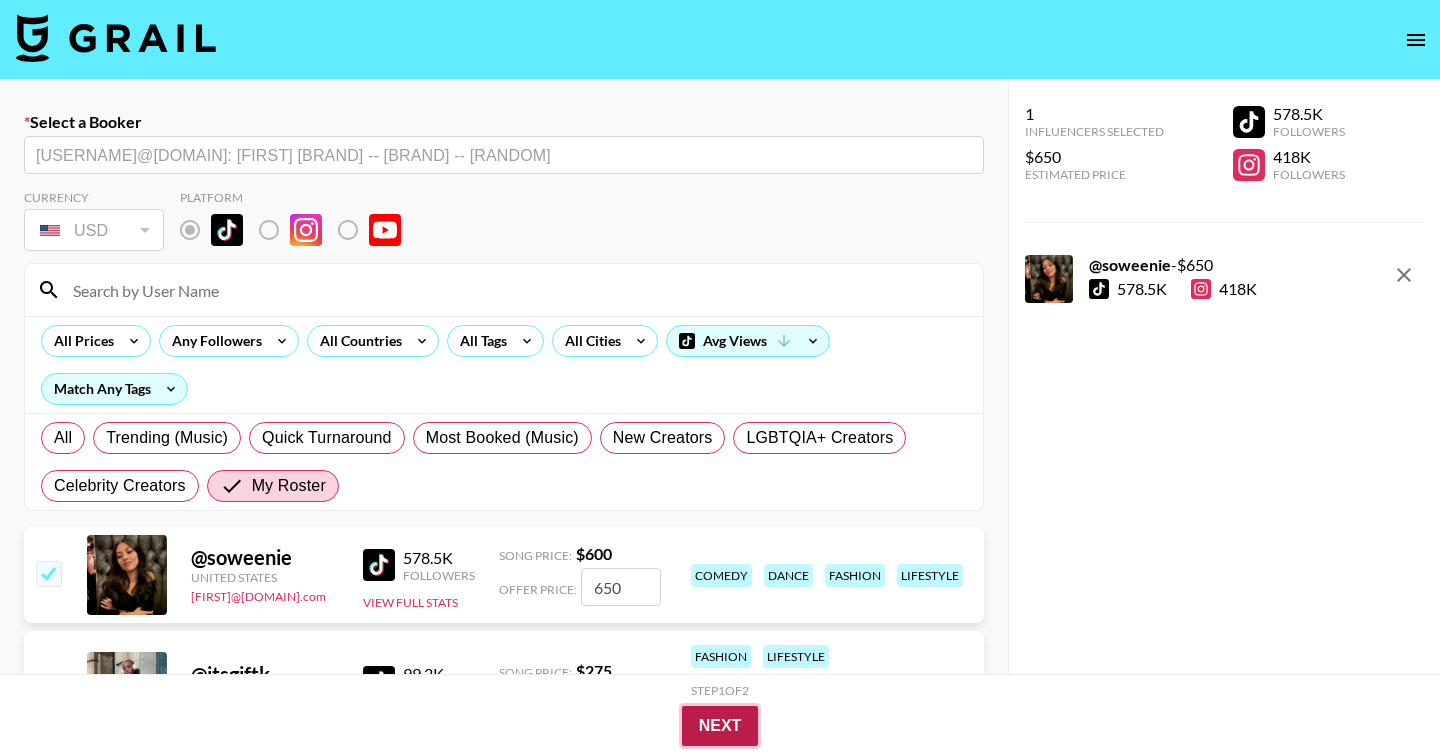 click on "Next" at bounding box center (720, 726) 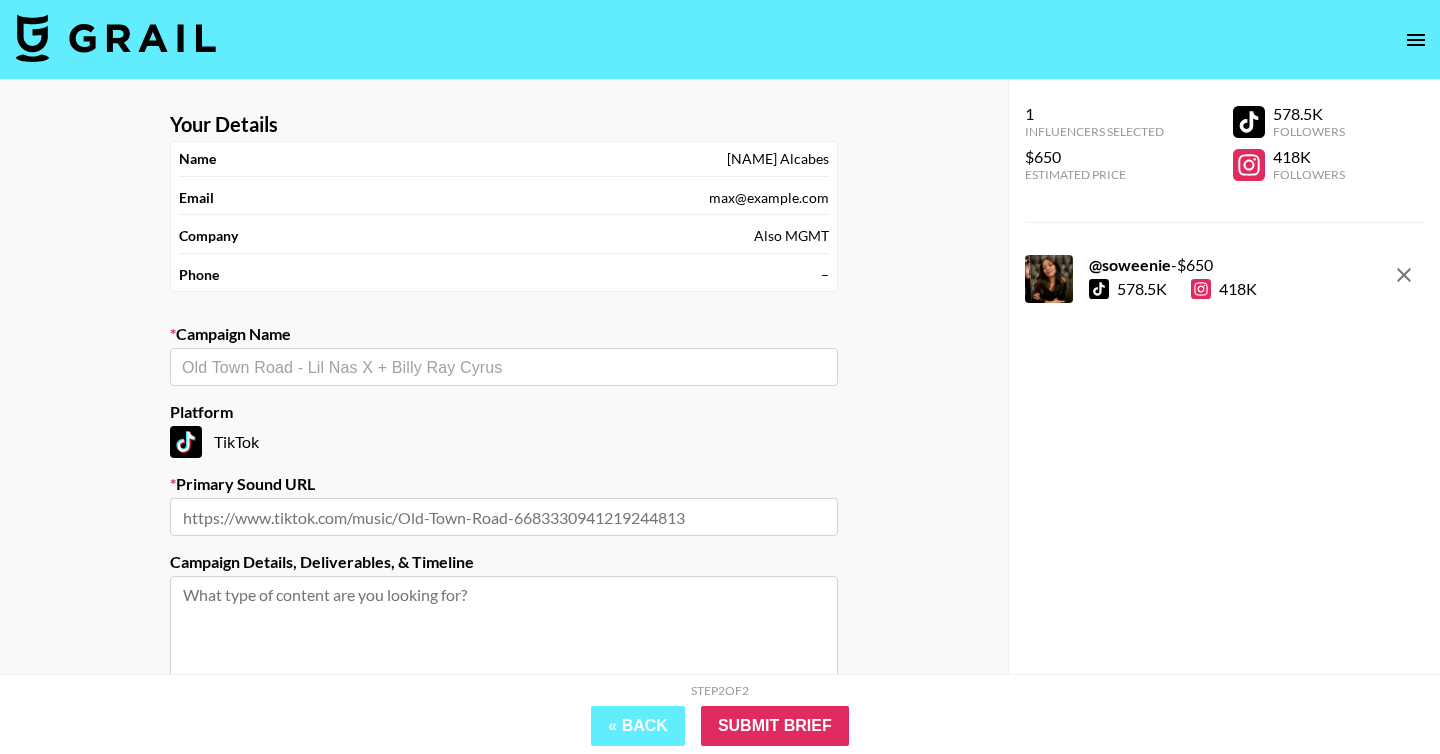 click at bounding box center (504, 367) 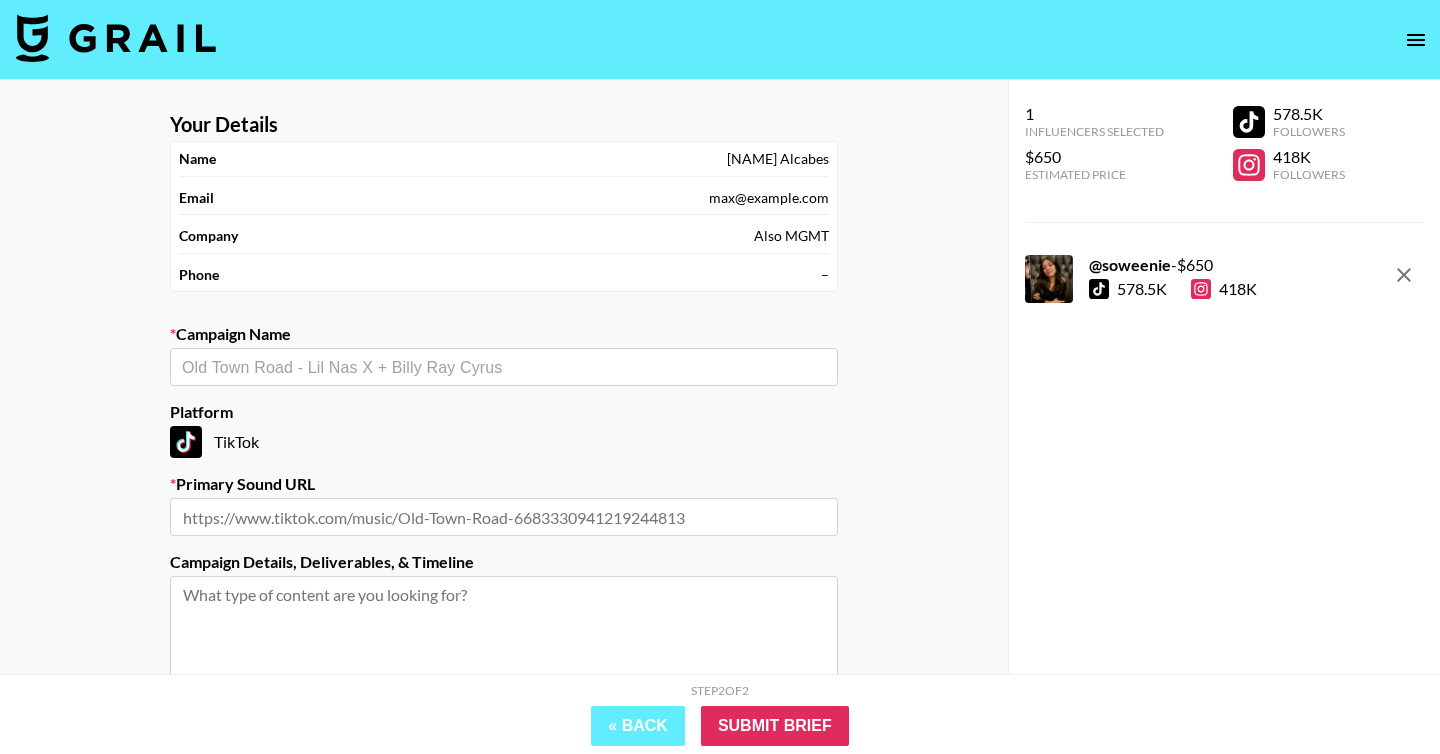 paste on "Better Than Me" 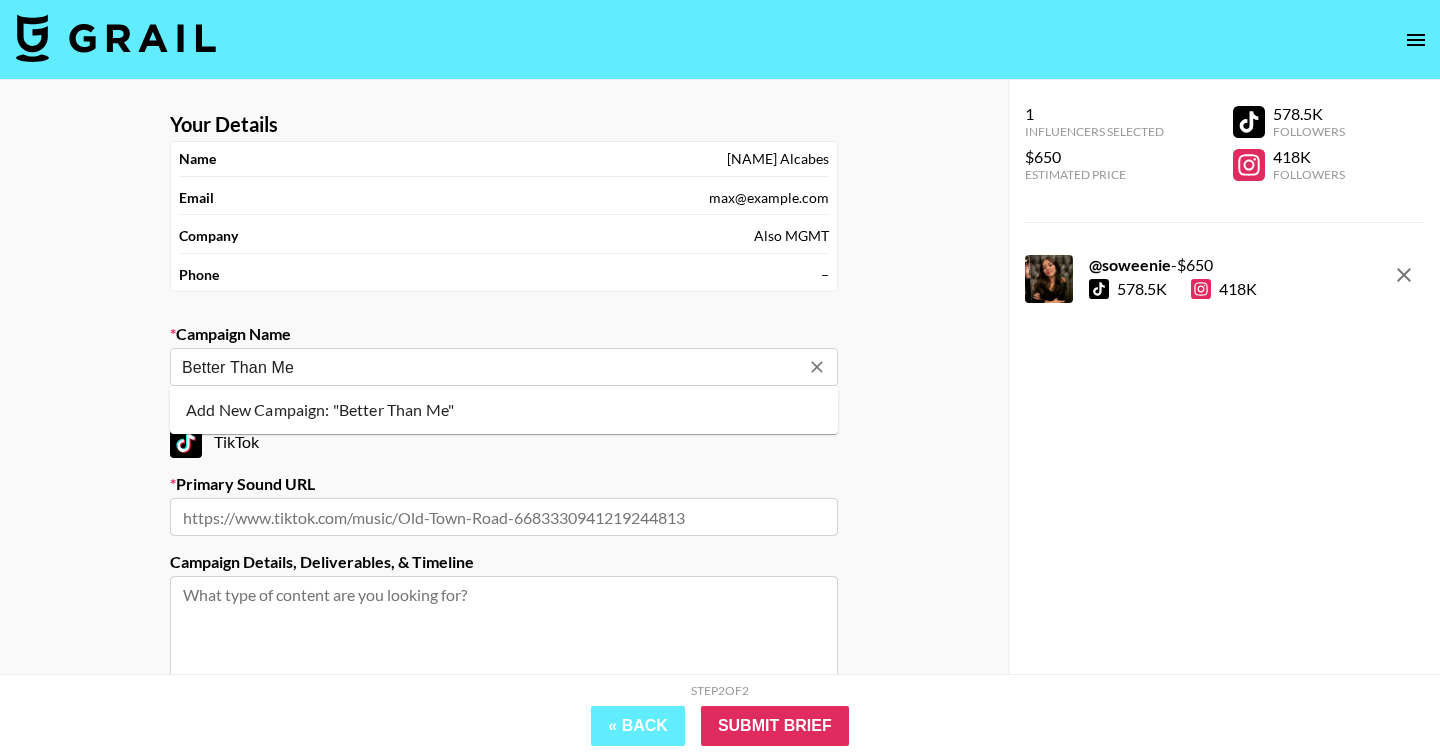 click on "Add New Campaign: "Better Than Me"" at bounding box center (504, 410) 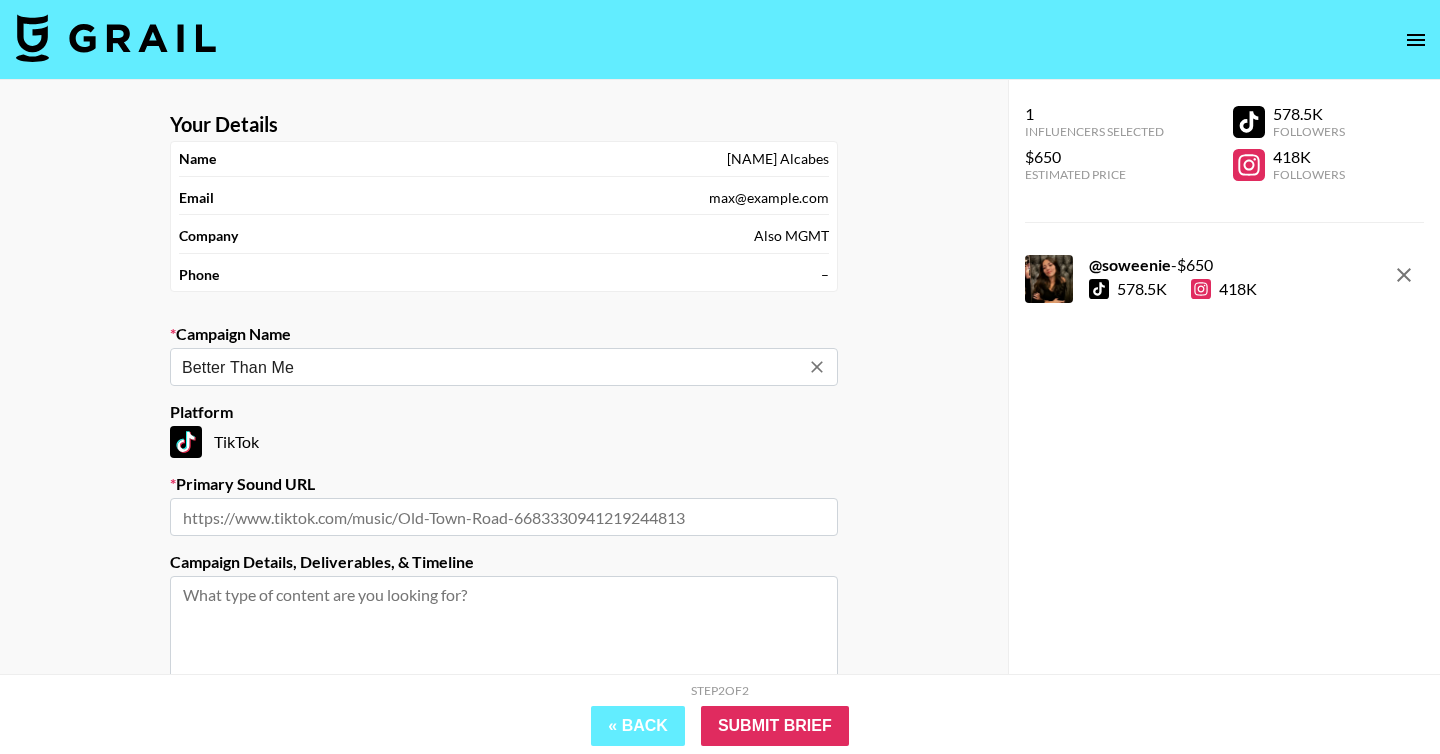 type on "Better Than Me" 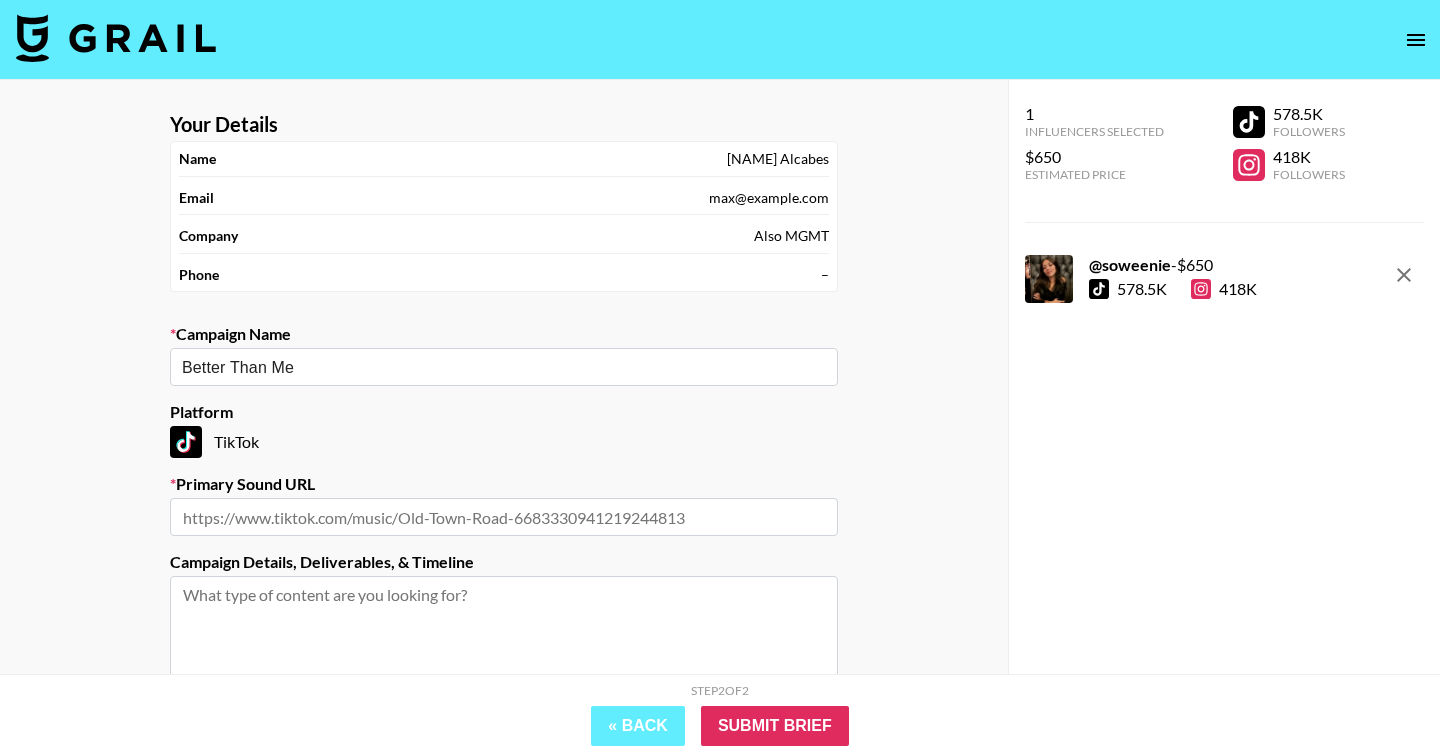 click at bounding box center (504, 517) 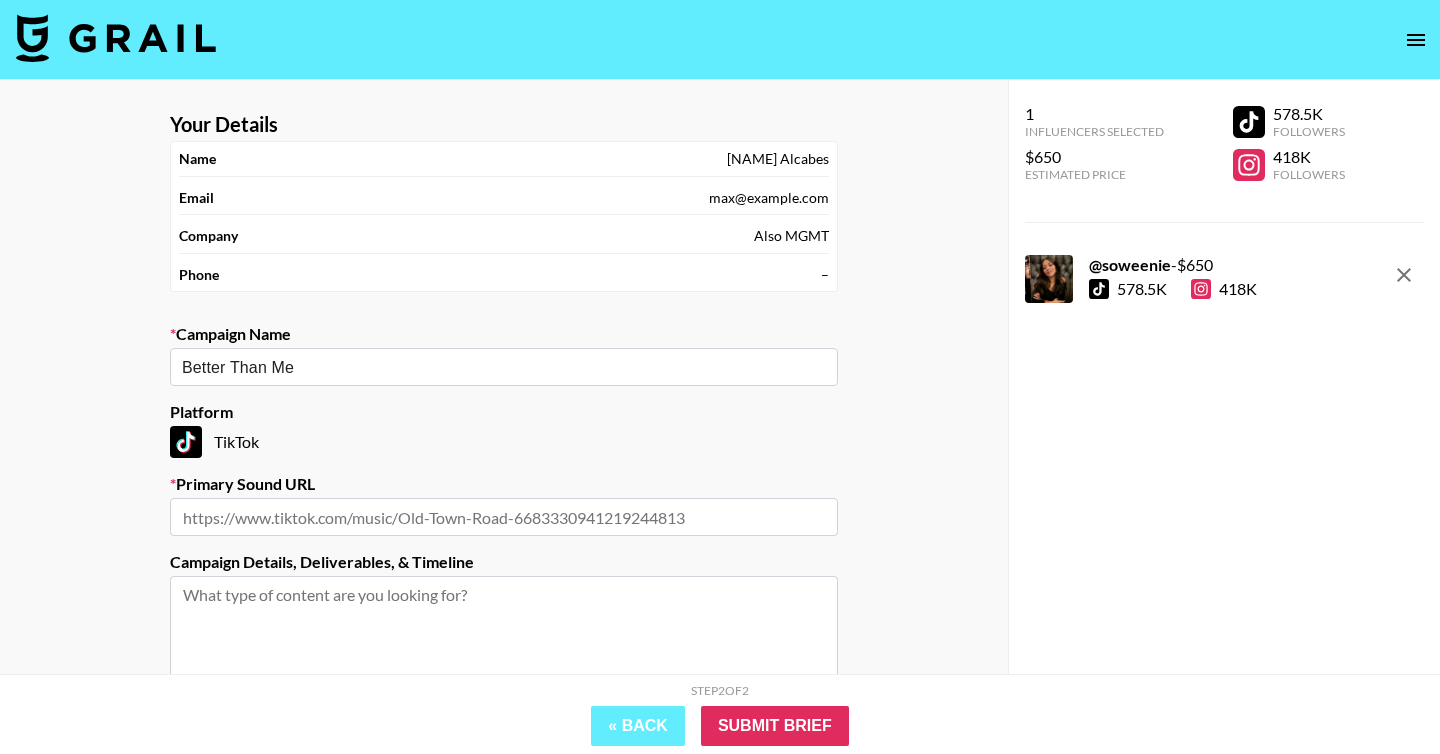 click at bounding box center (504, 517) 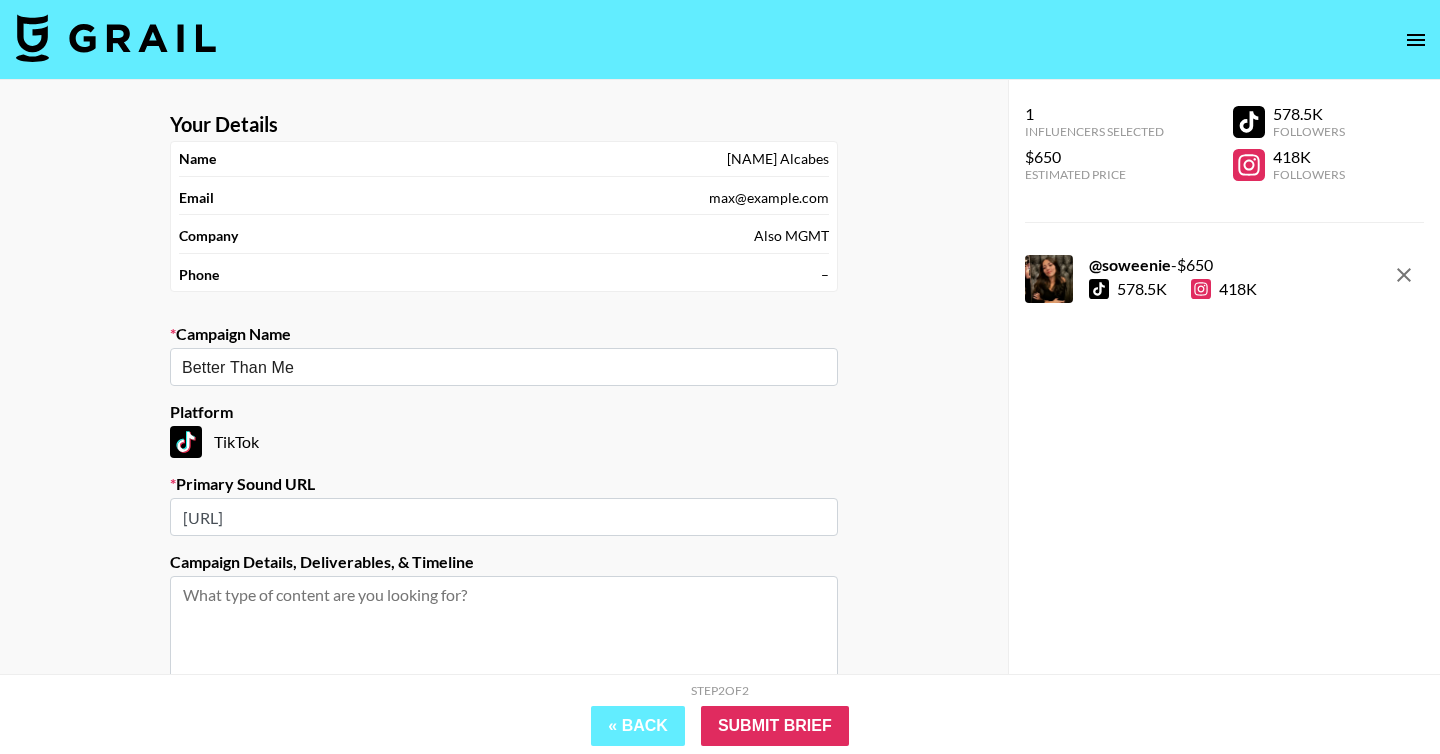 scroll, scrollTop: 117, scrollLeft: 0, axis: vertical 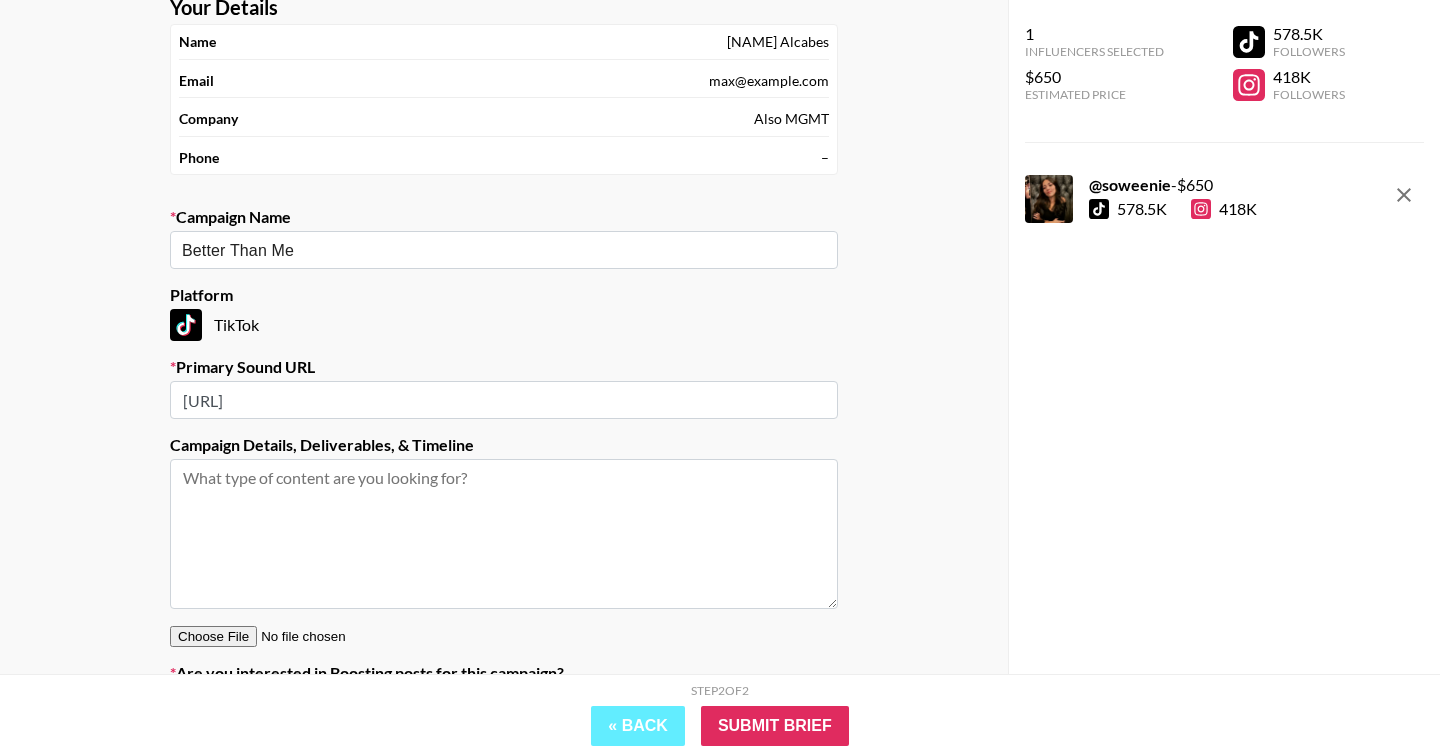 type on "[URL]" 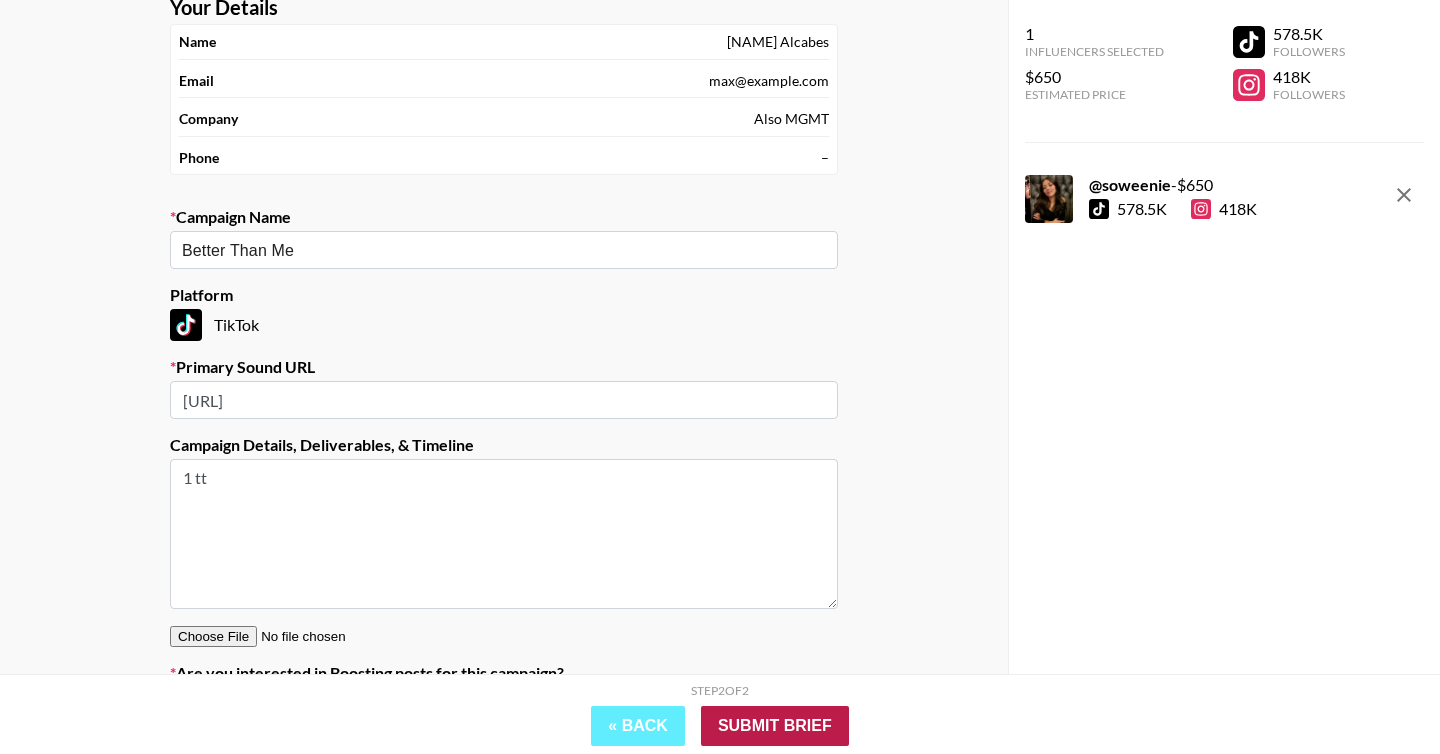 type on "1 tt" 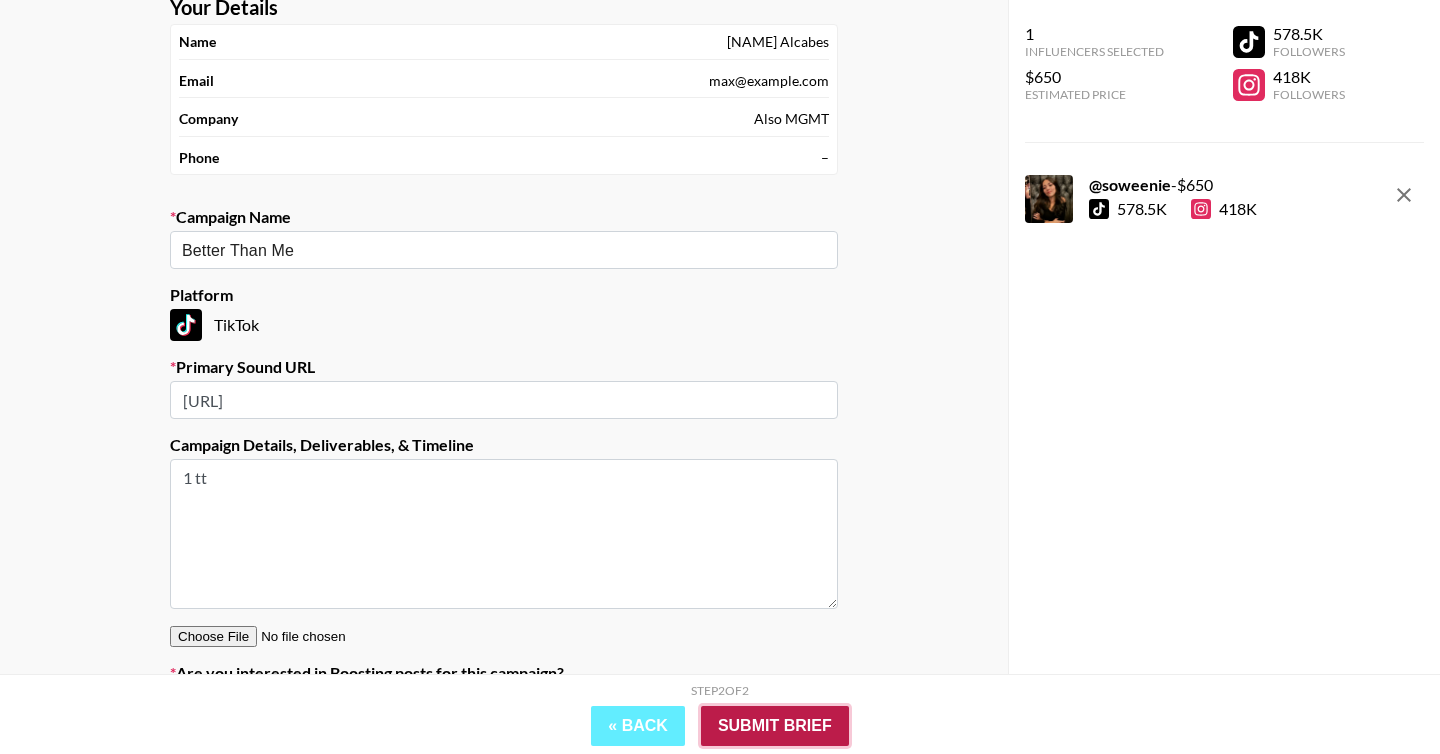 click on "Submit Brief" at bounding box center (775, 726) 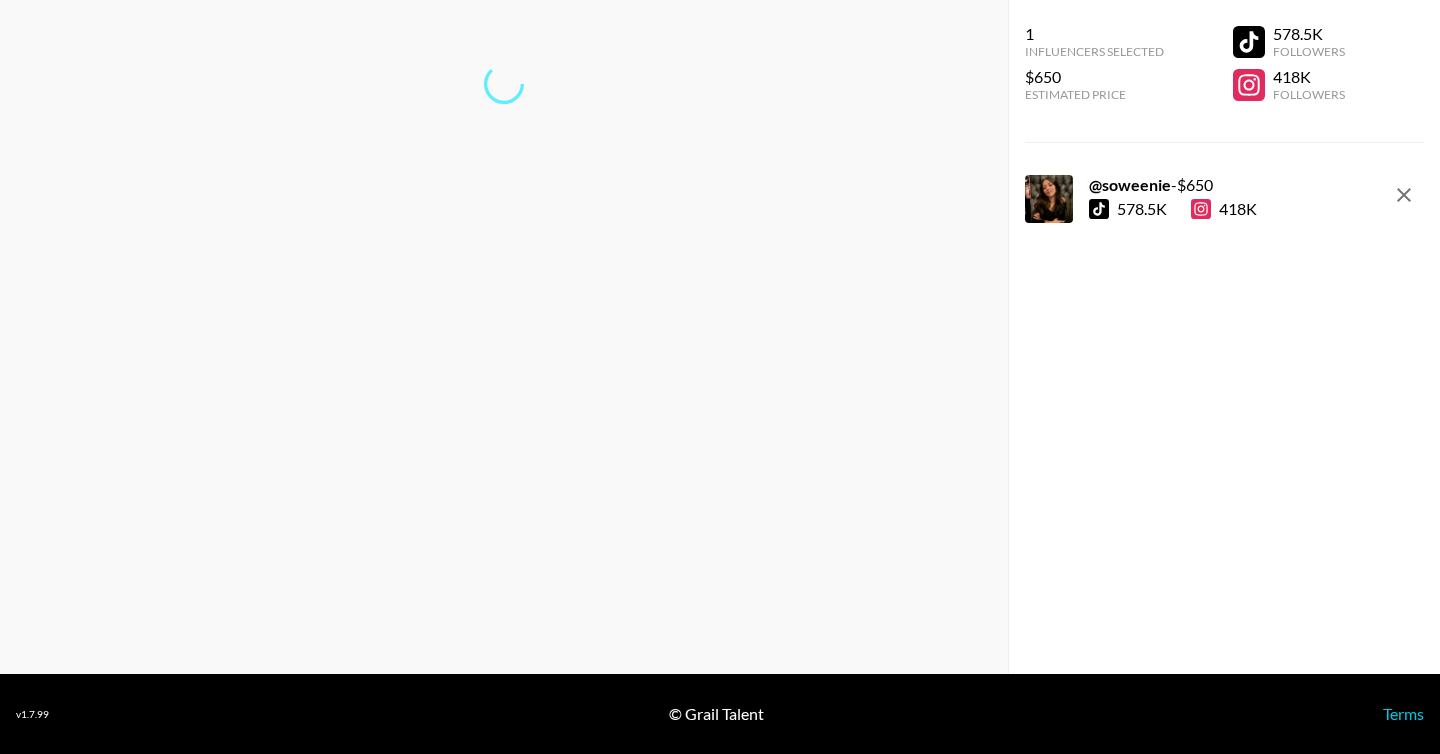 scroll, scrollTop: 80, scrollLeft: 0, axis: vertical 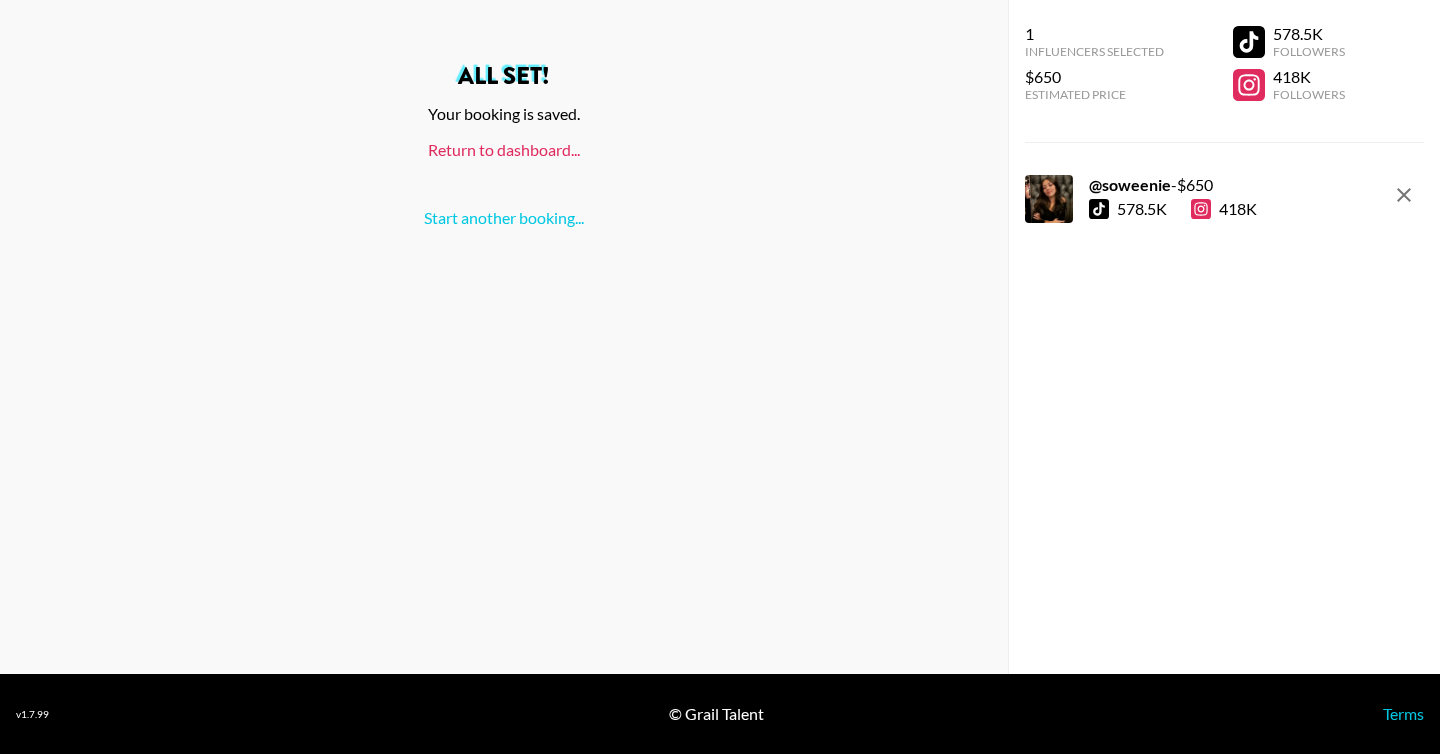 click on "Return to dashboard..." at bounding box center [504, 149] 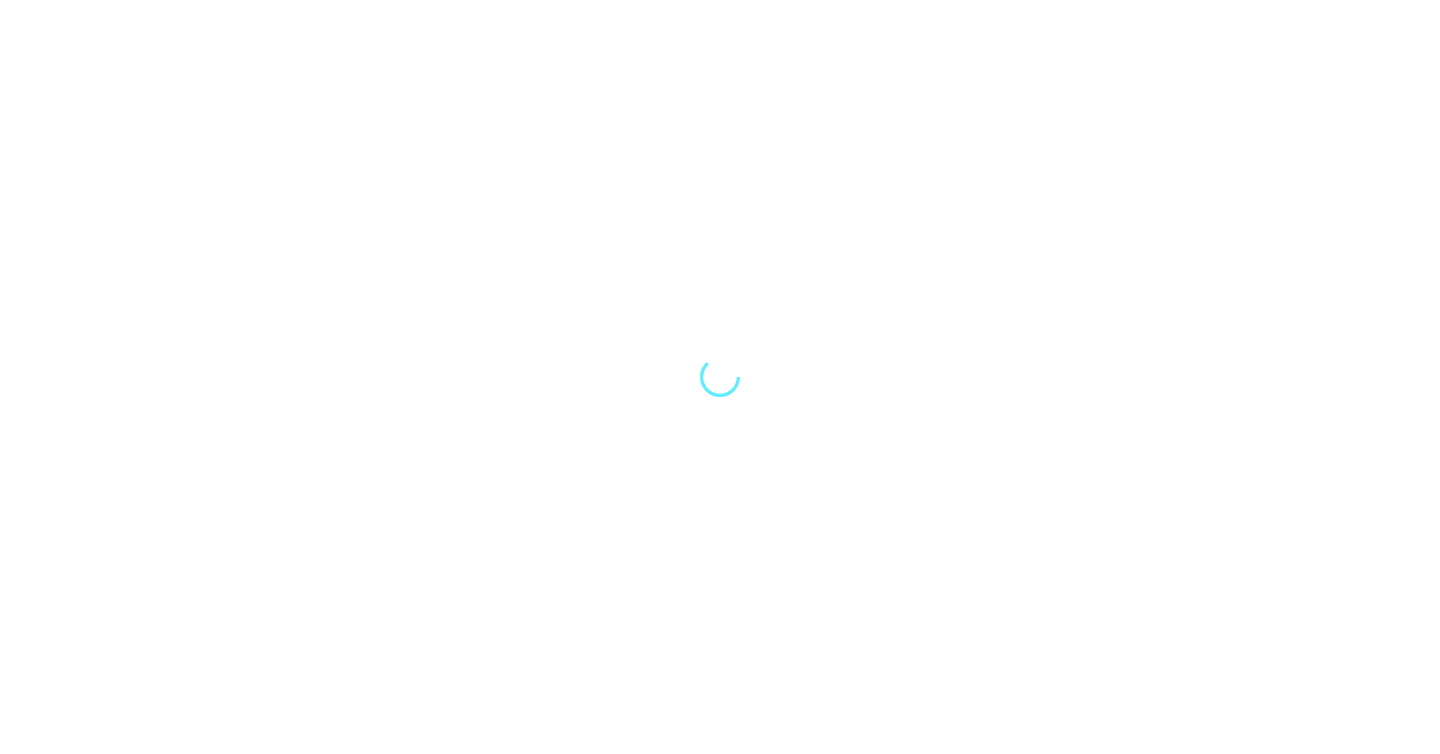 scroll, scrollTop: 0, scrollLeft: 0, axis: both 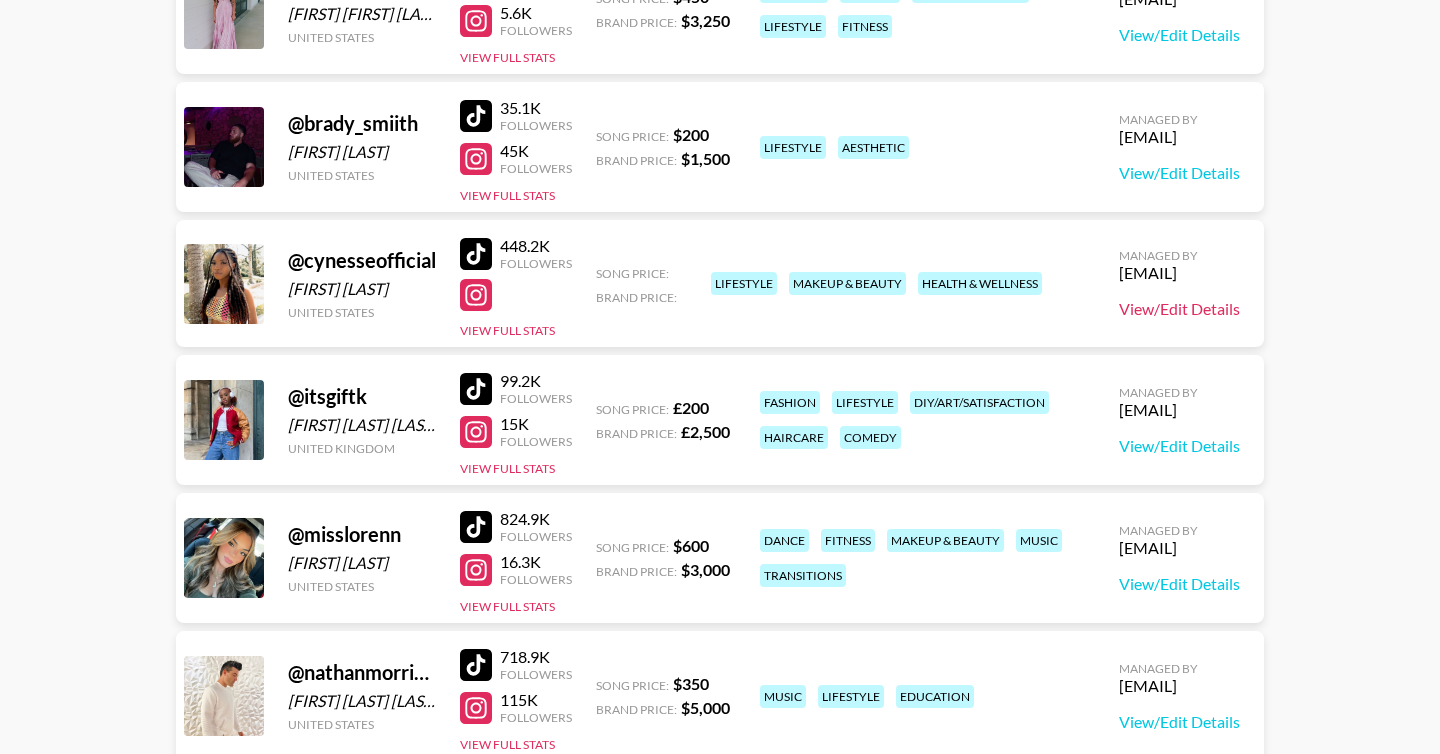 click on "View/Edit Details" at bounding box center (1179, 309) 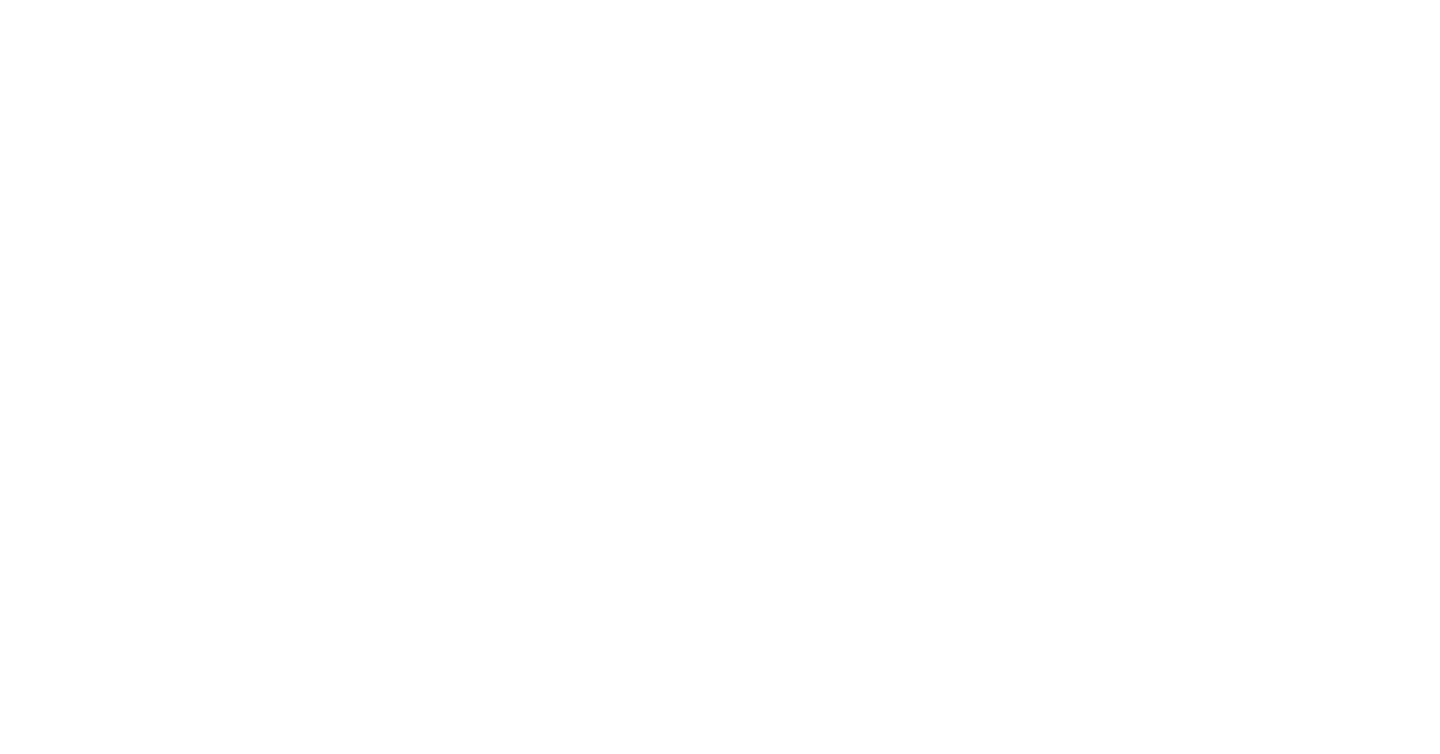 scroll, scrollTop: 0, scrollLeft: 0, axis: both 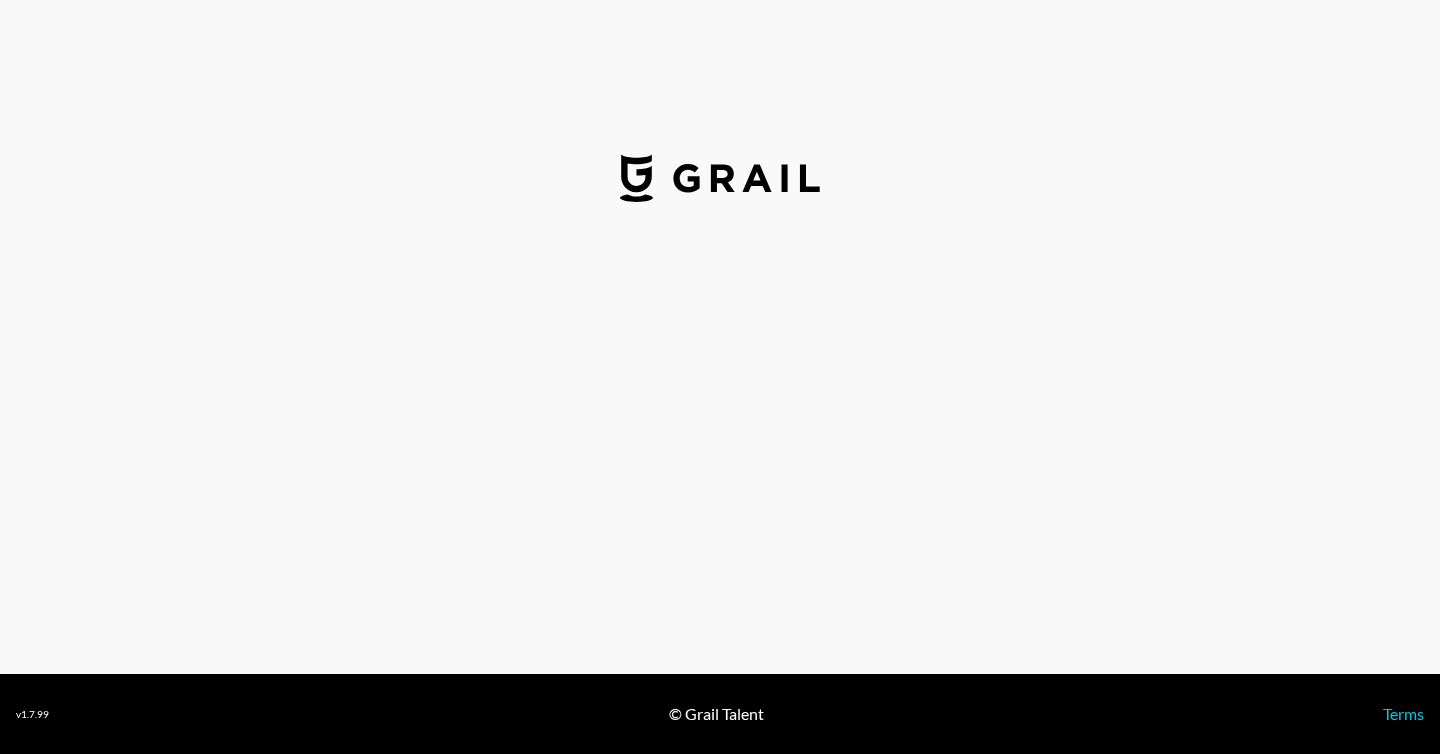 select on "USD" 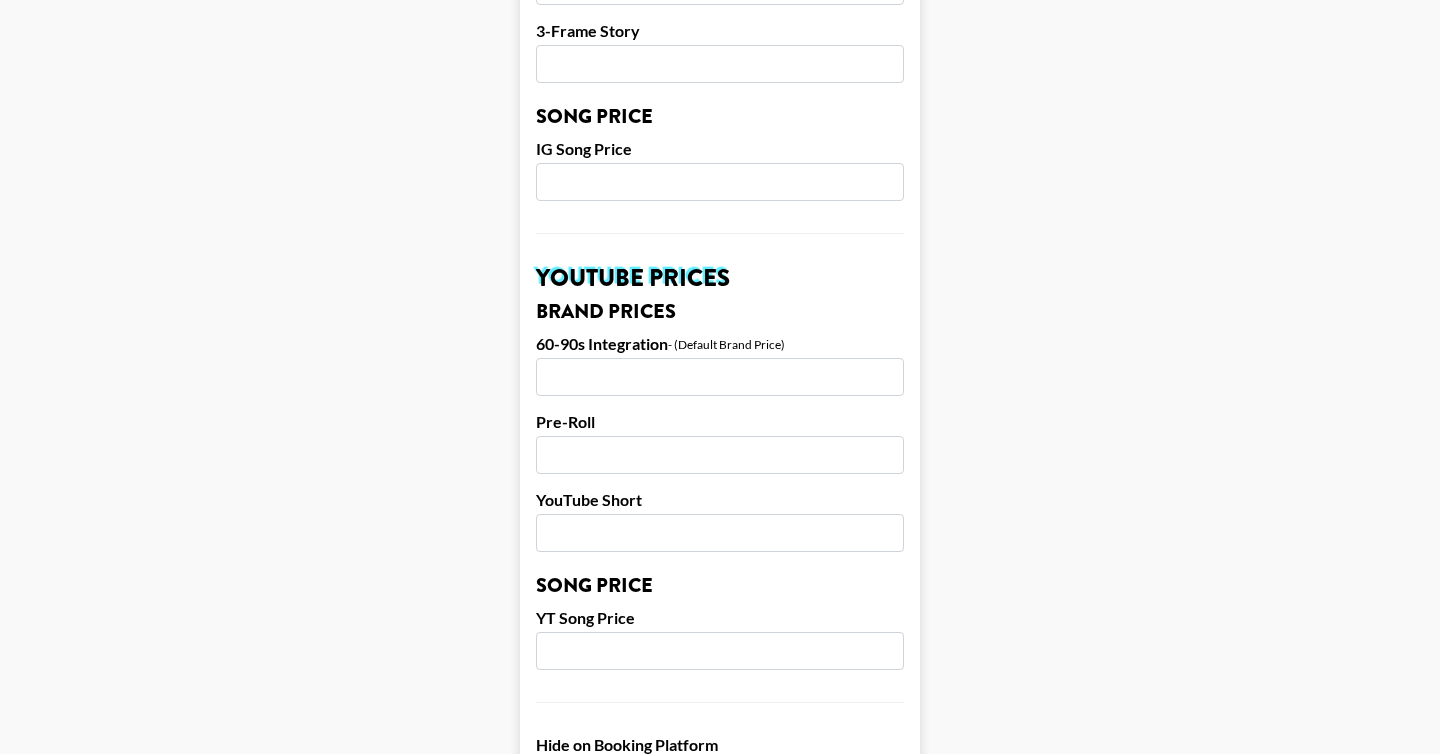 scroll, scrollTop: 1193, scrollLeft: 0, axis: vertical 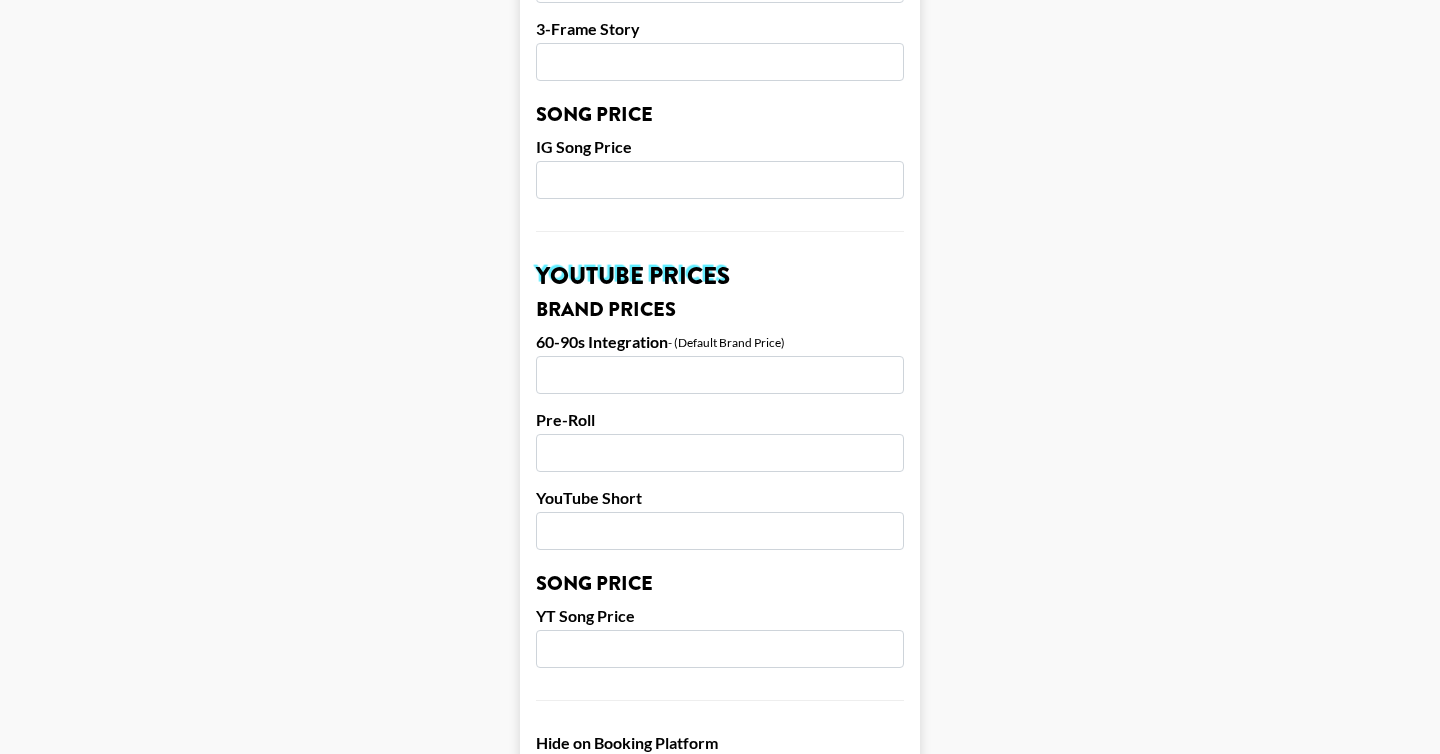 click on "60-90s Integration" at bounding box center [602, 342] 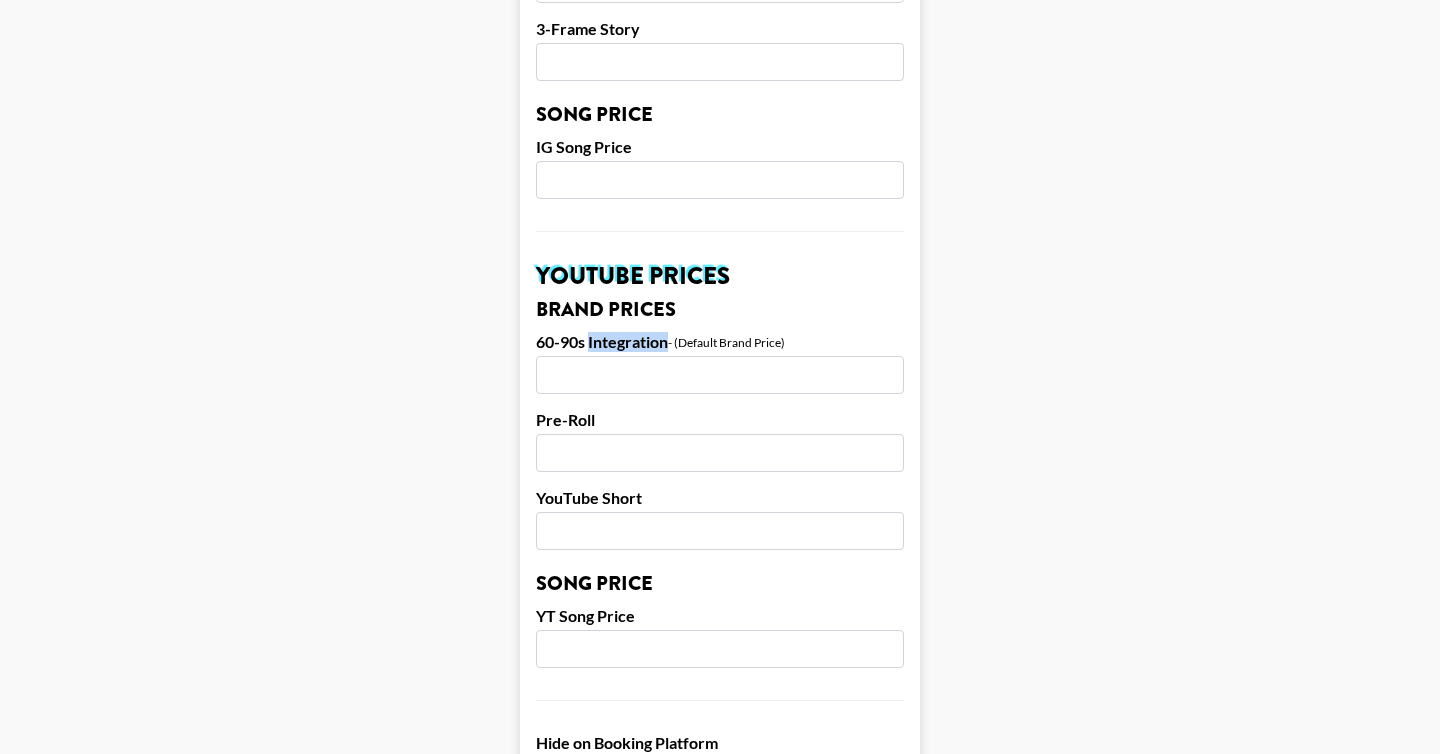 click on "60-90s Integration" at bounding box center (602, 342) 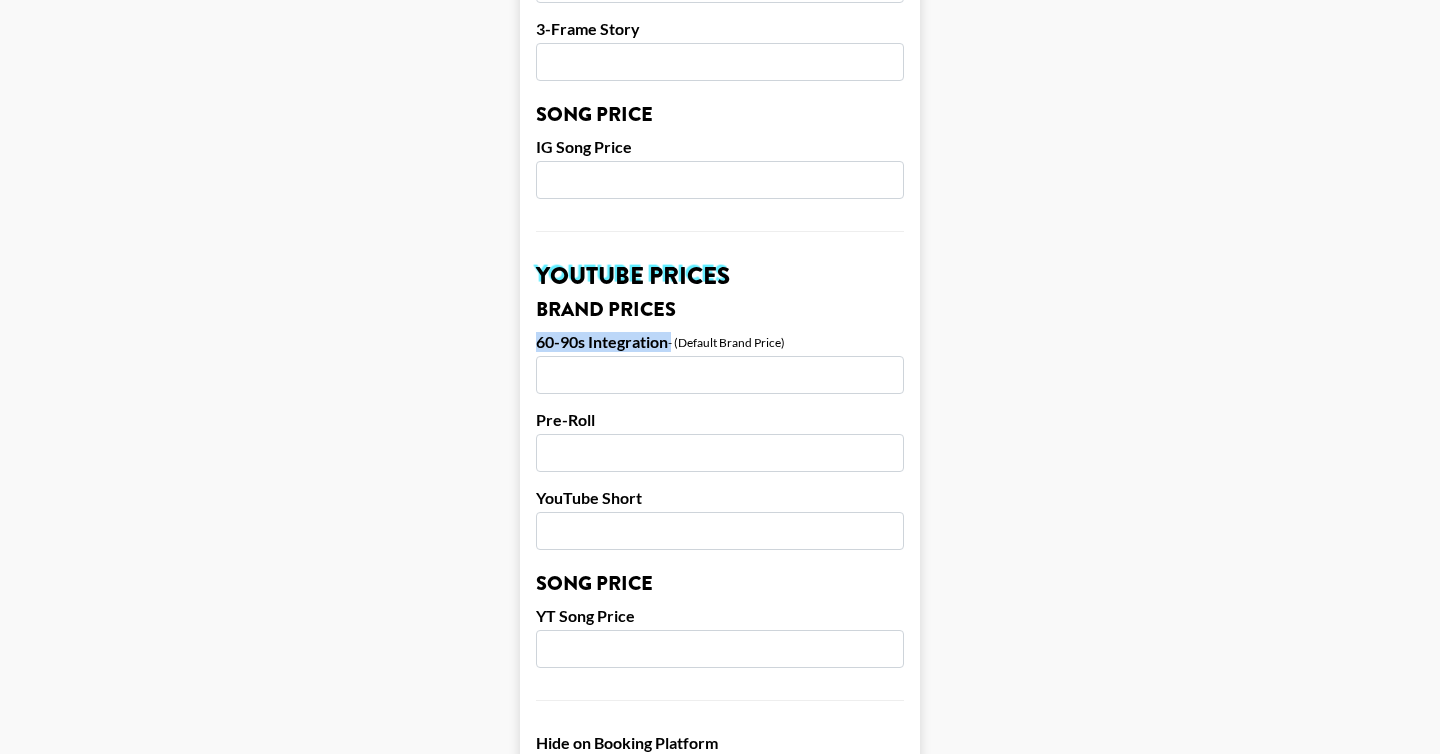 click on "60-90s Integration" at bounding box center (602, 342) 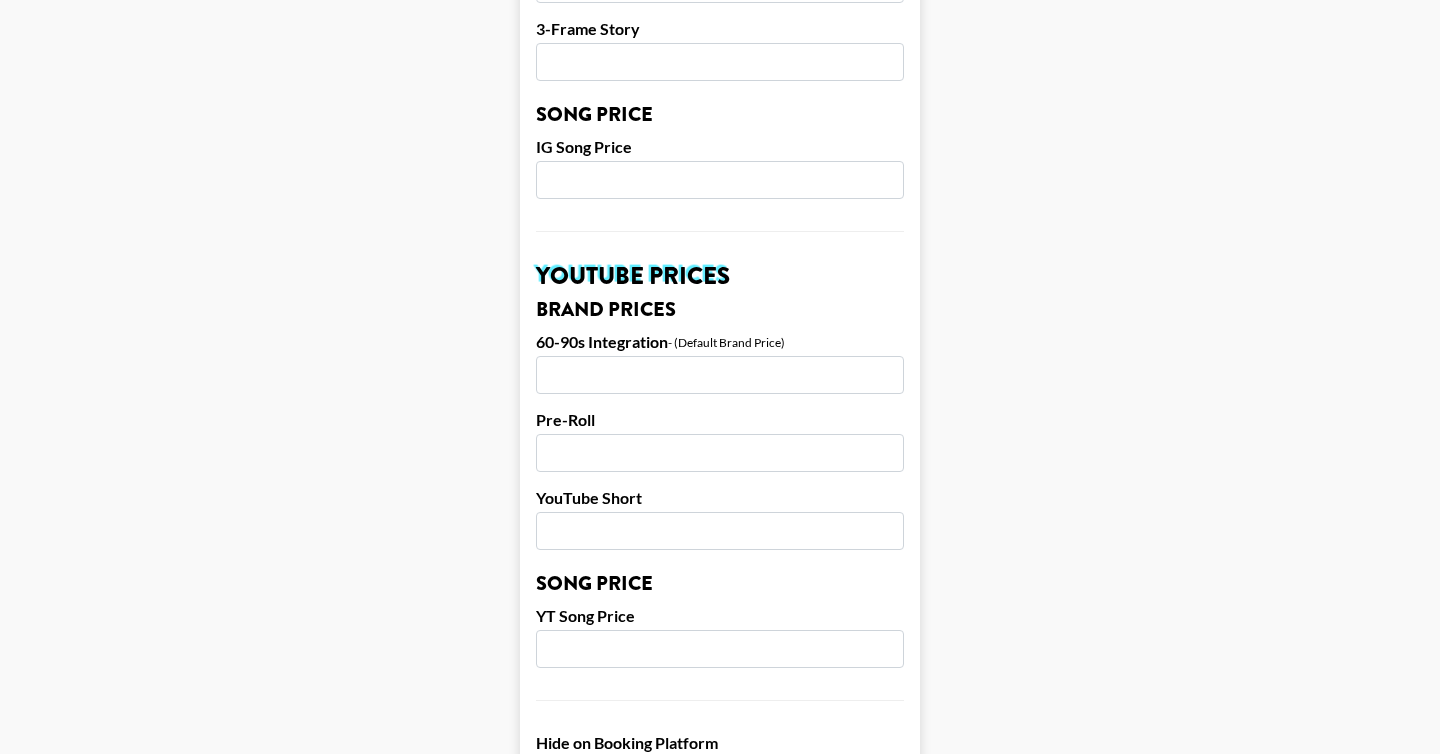 click on "Pre-Roll" at bounding box center [720, 420] 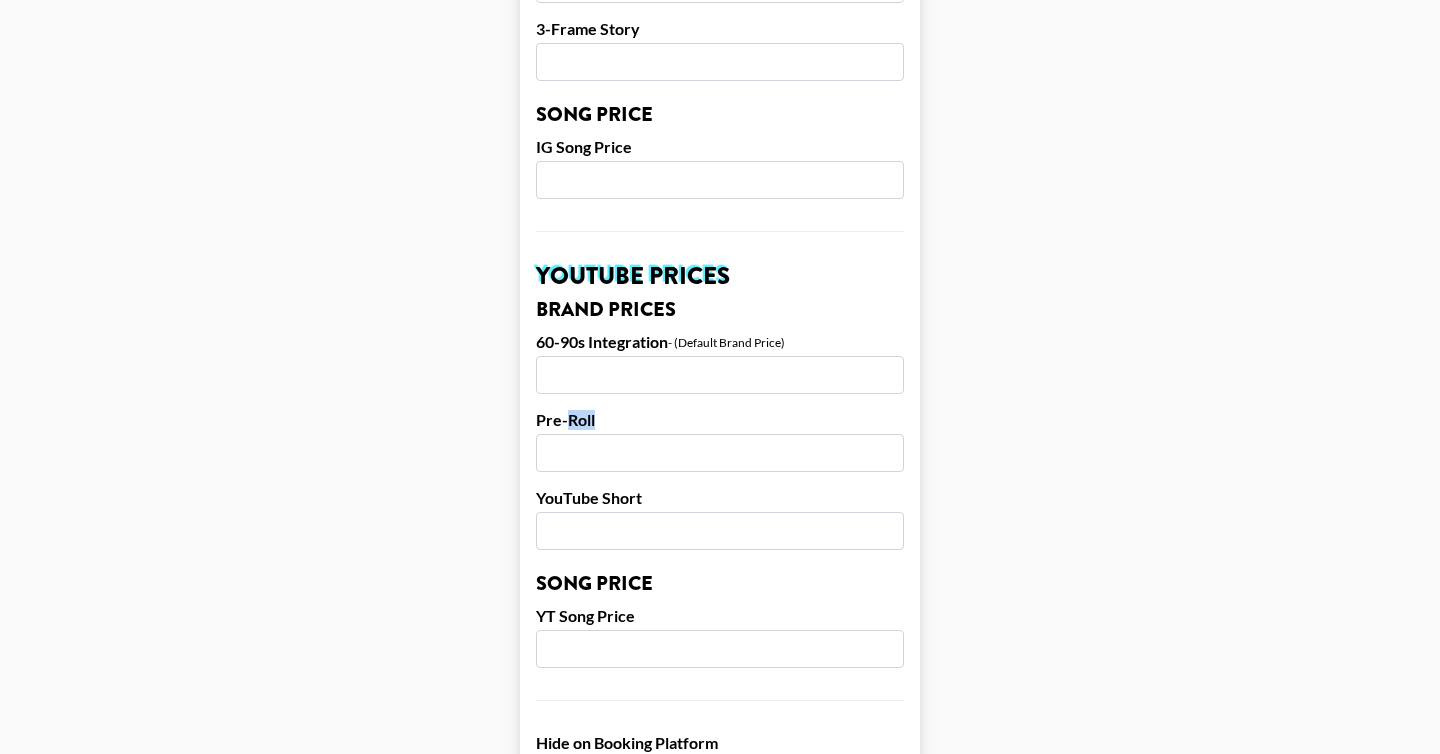 click on "Pre-Roll" at bounding box center (720, 420) 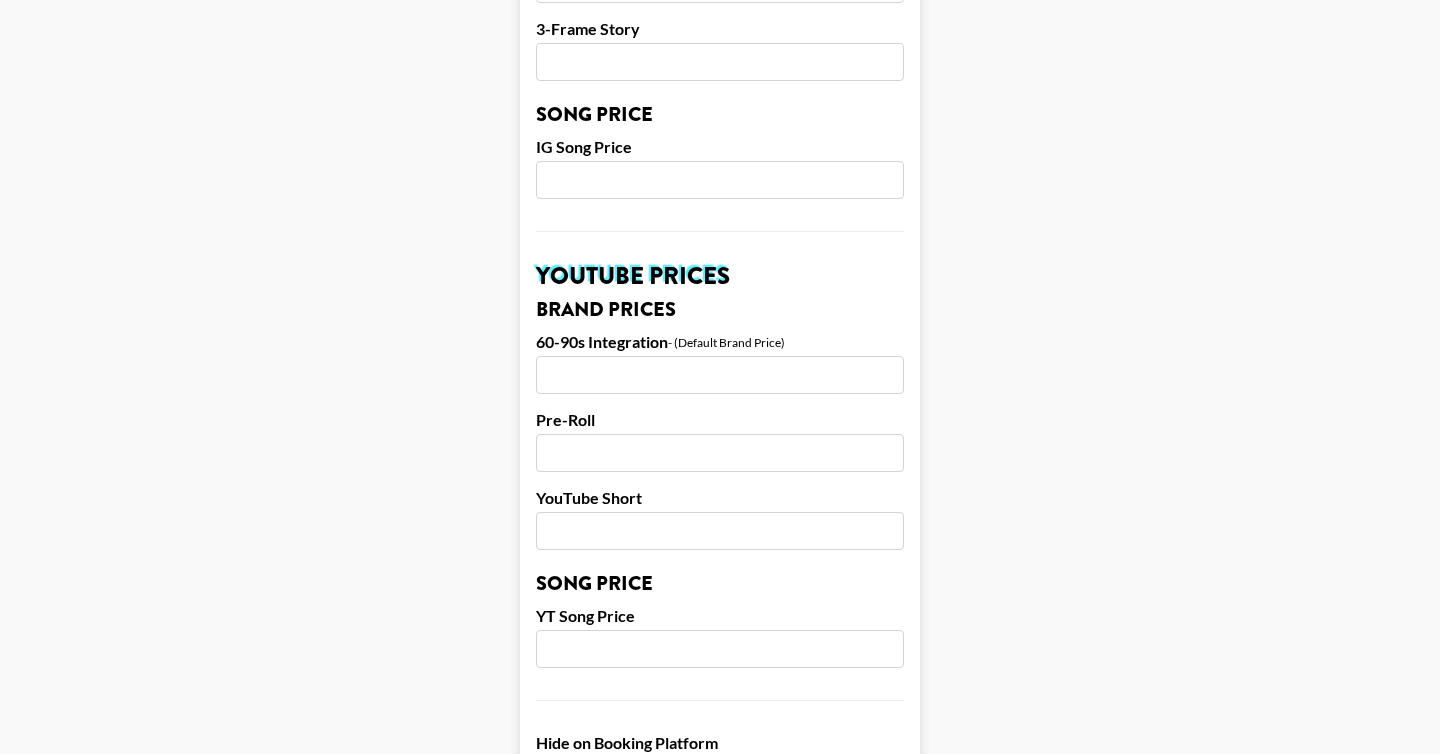 click on "Pre-Roll" at bounding box center [720, 420] 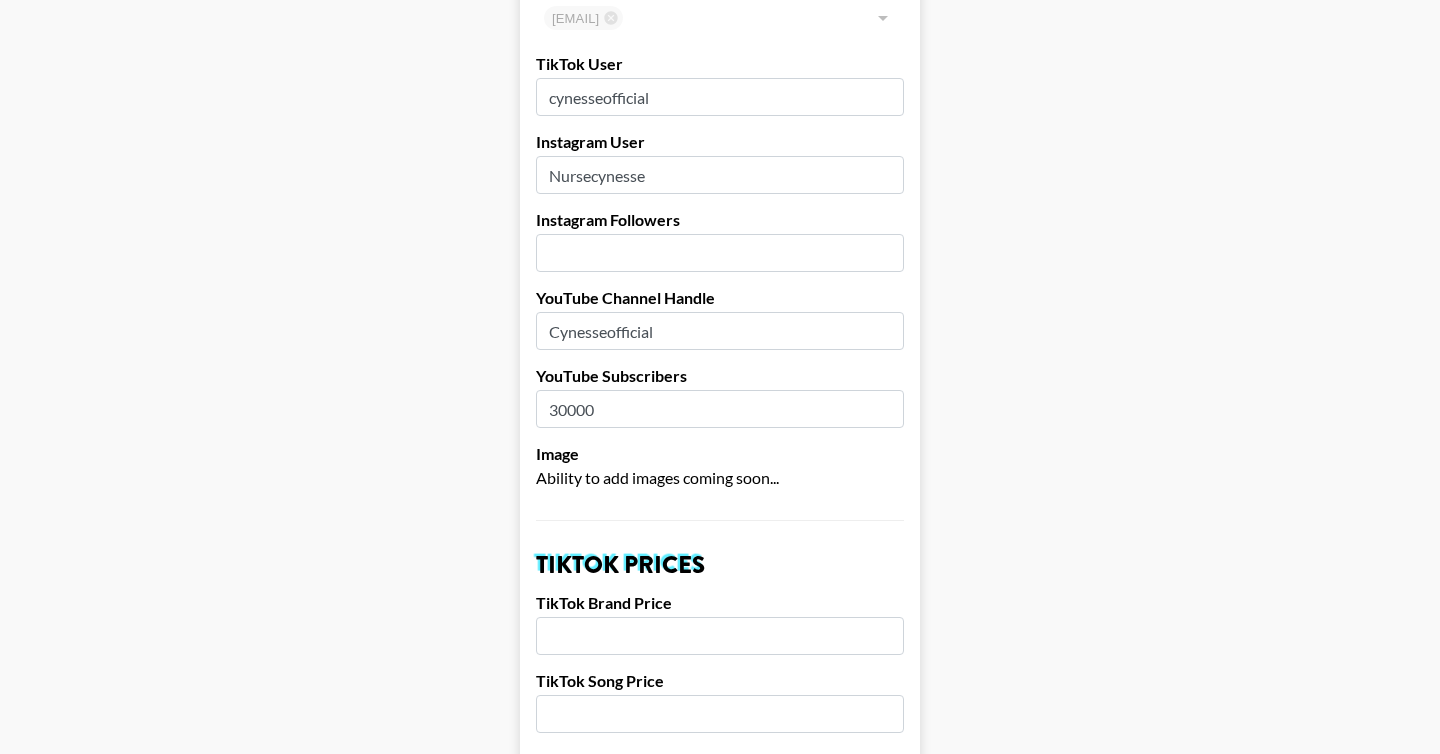 scroll, scrollTop: 191, scrollLeft: 0, axis: vertical 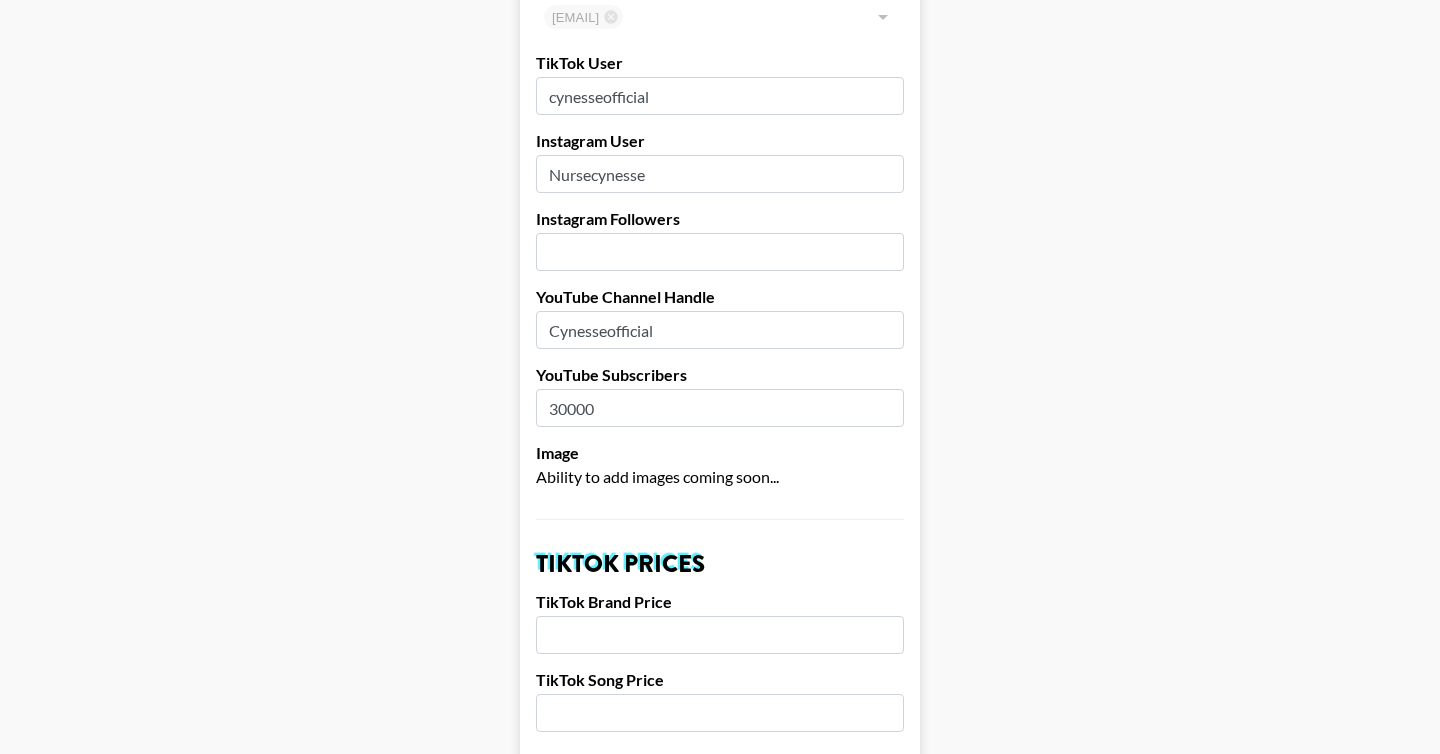 click at bounding box center [720, 252] 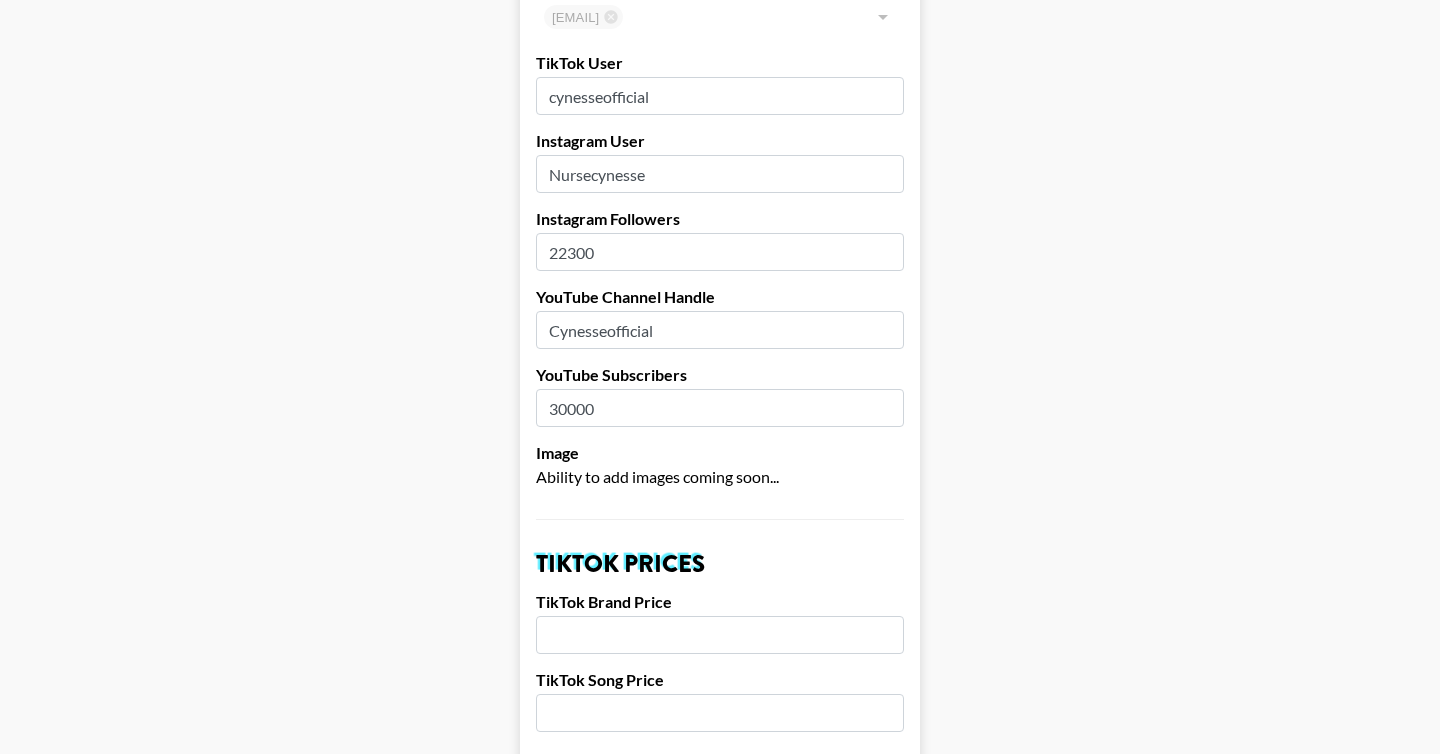 type on "22300" 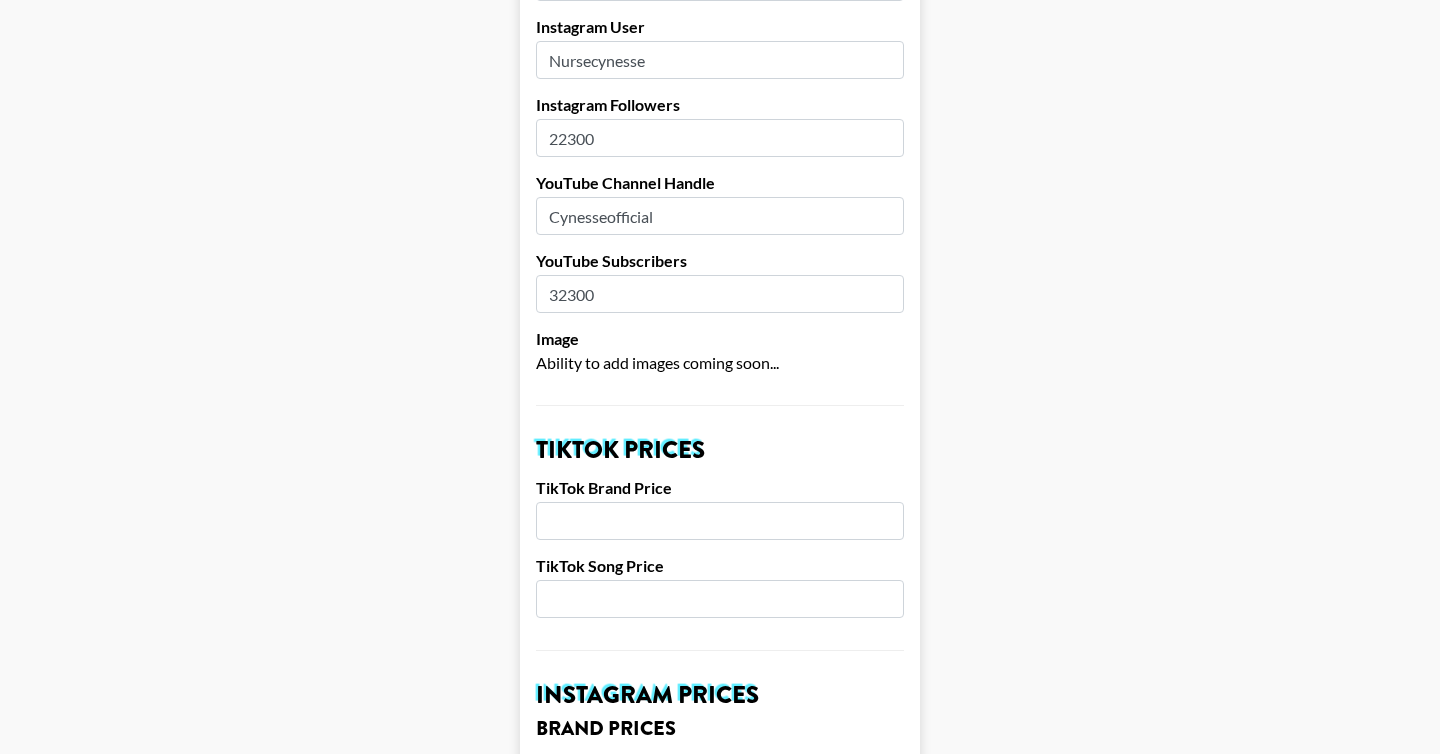 scroll, scrollTop: 327, scrollLeft: 0, axis: vertical 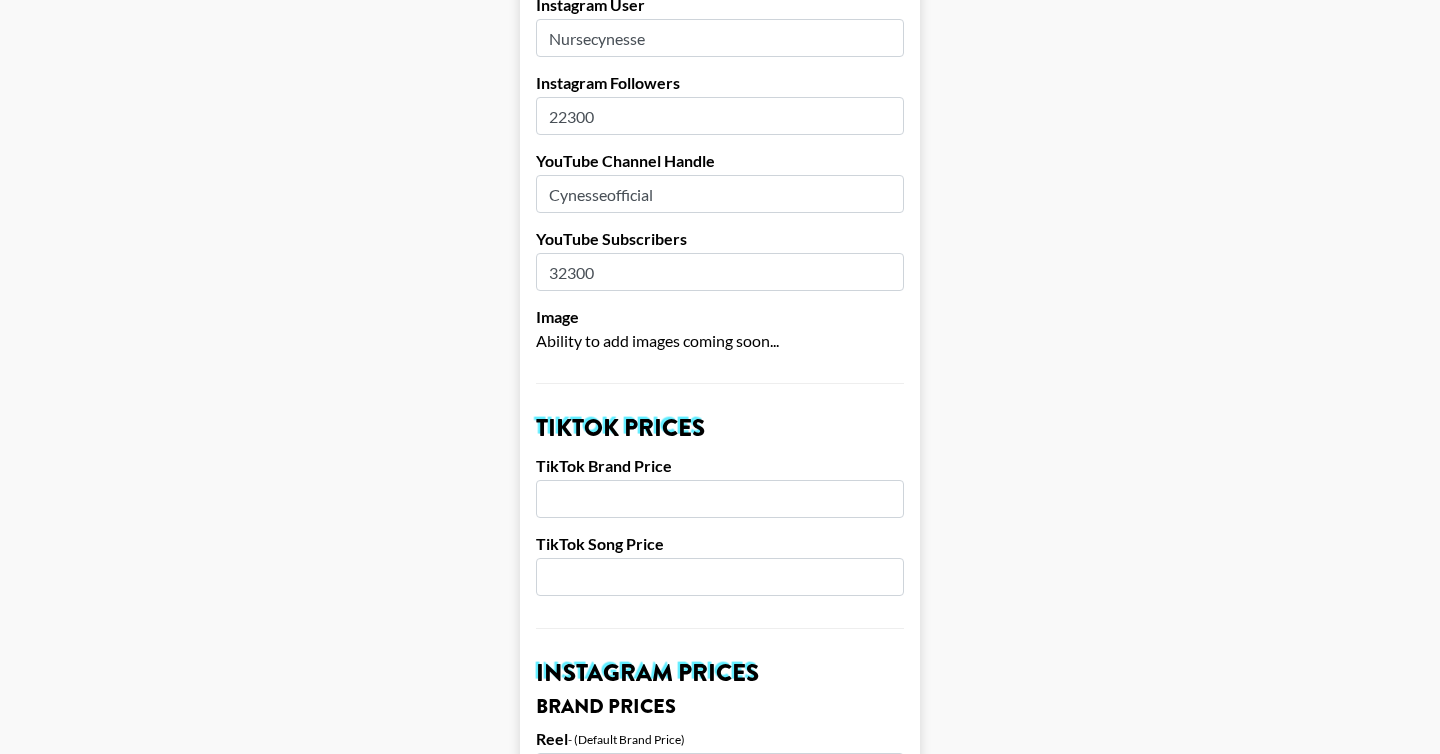 type on "32300" 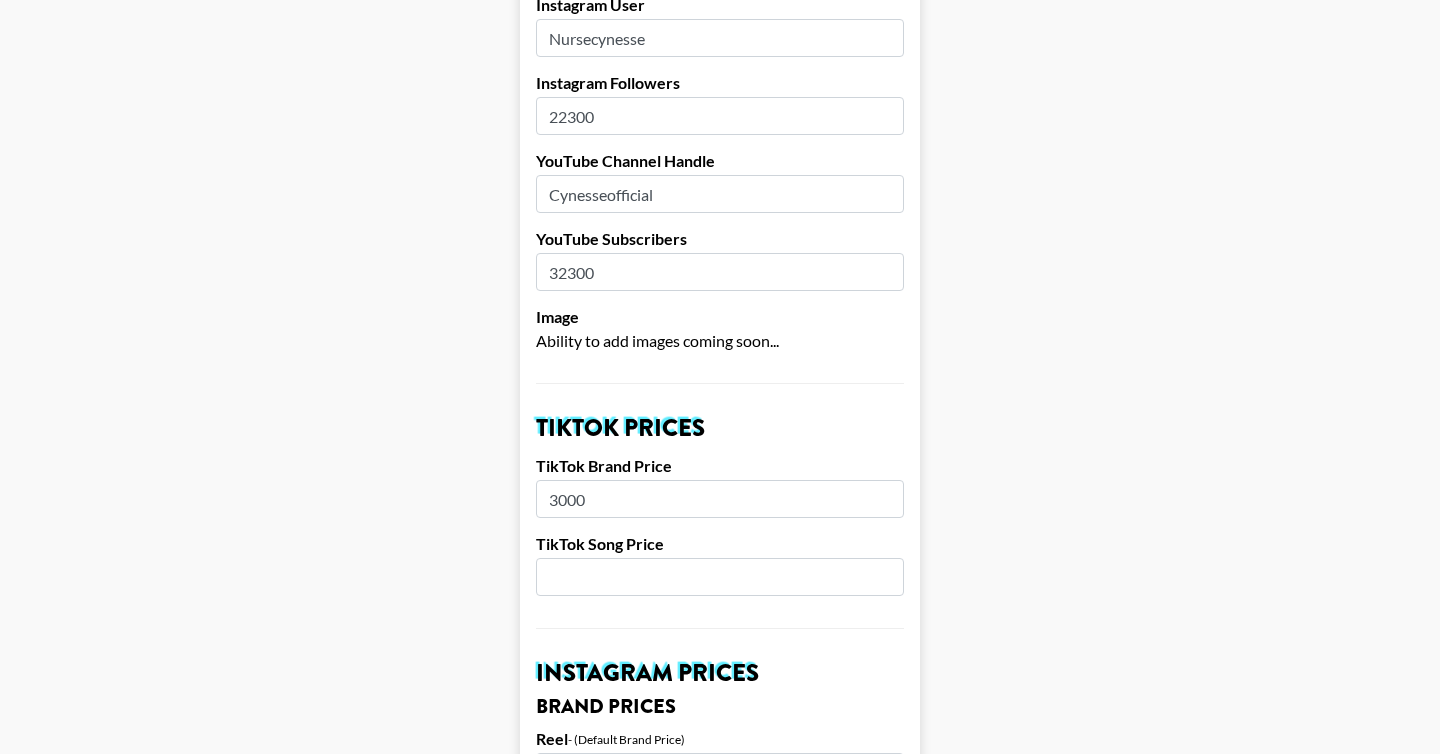 type on "3000" 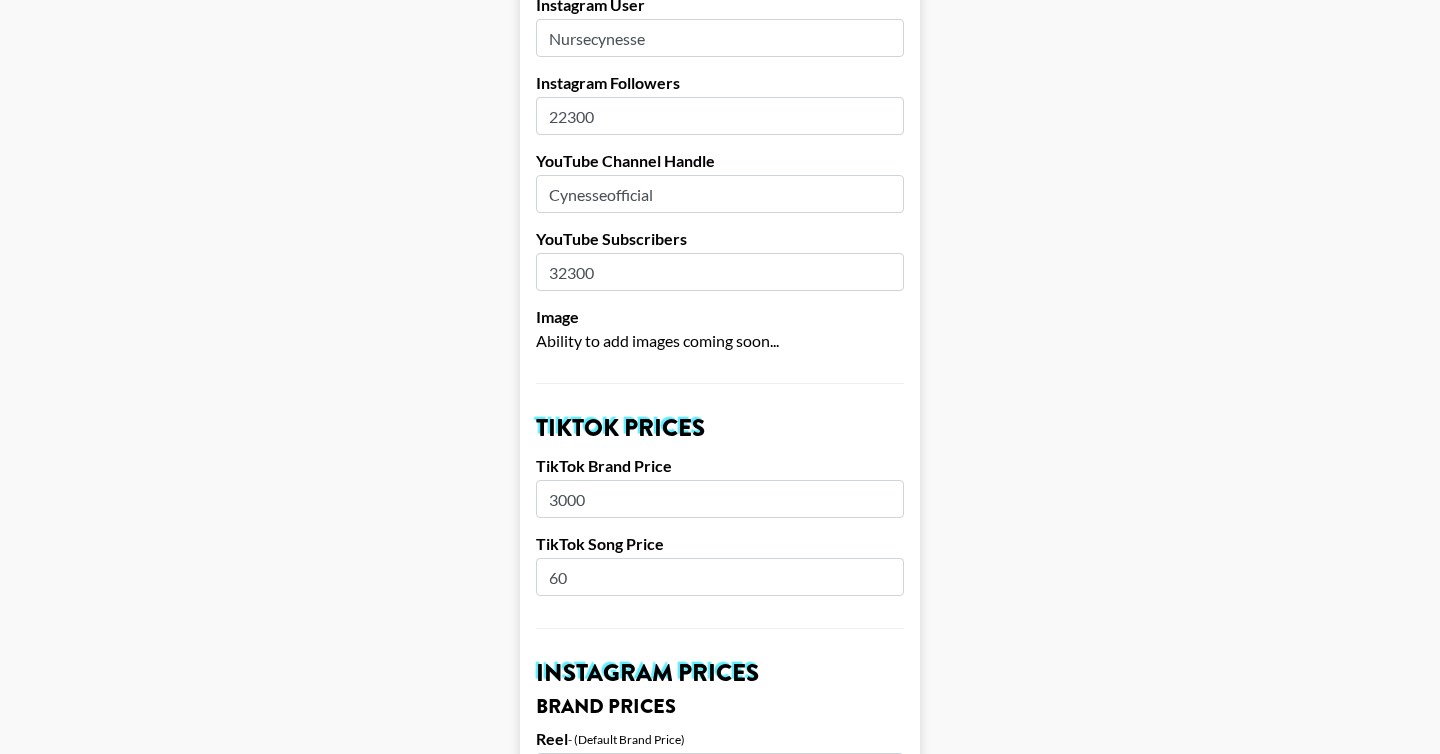 type on "6" 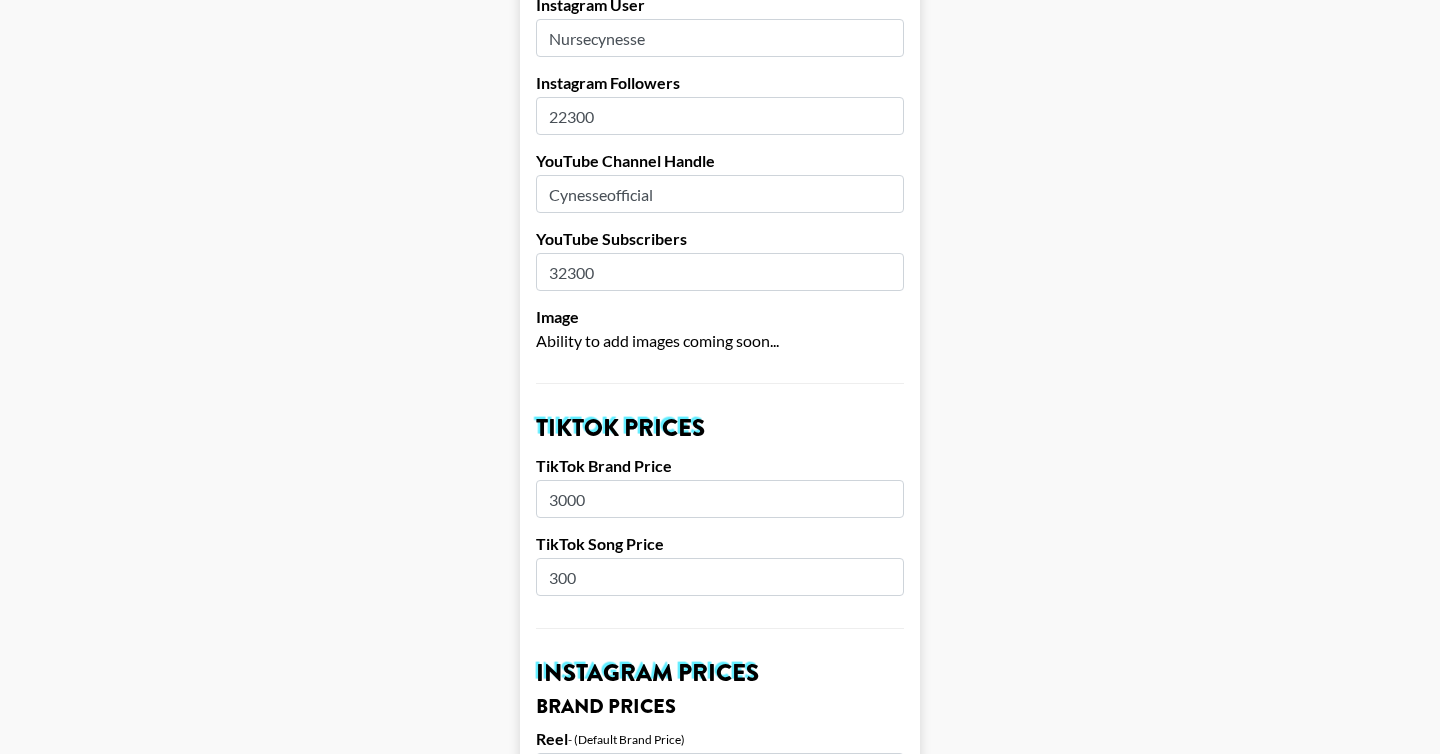 type on "300" 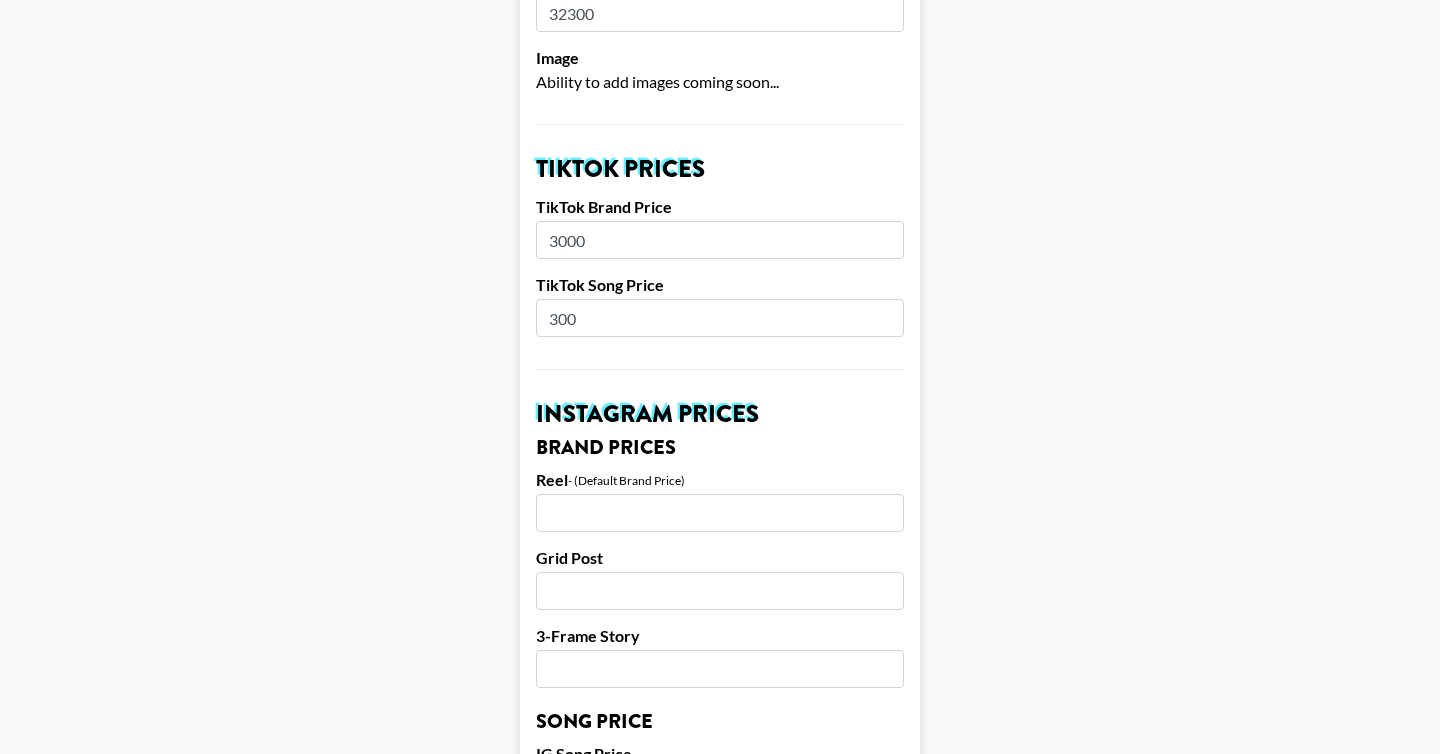 scroll, scrollTop: 601, scrollLeft: 0, axis: vertical 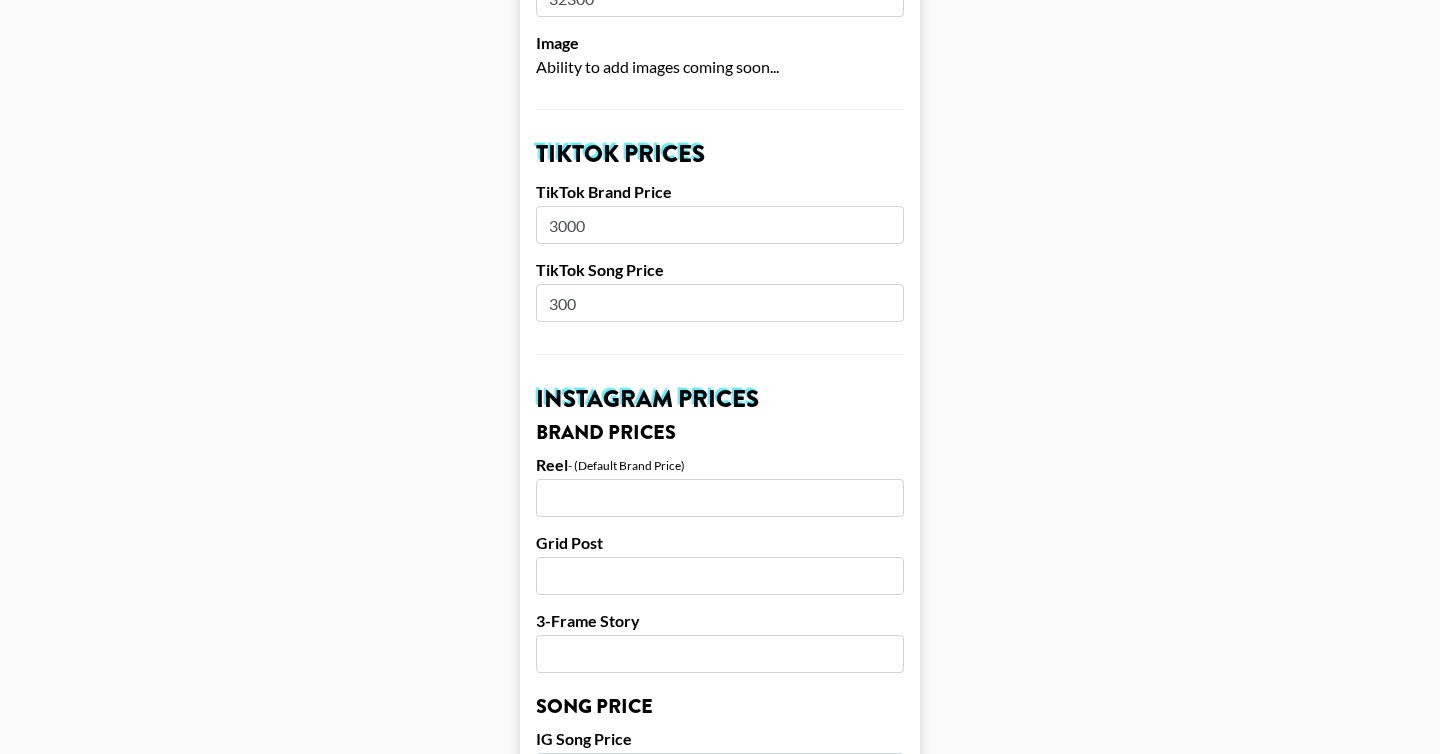 click at bounding box center (720, 498) 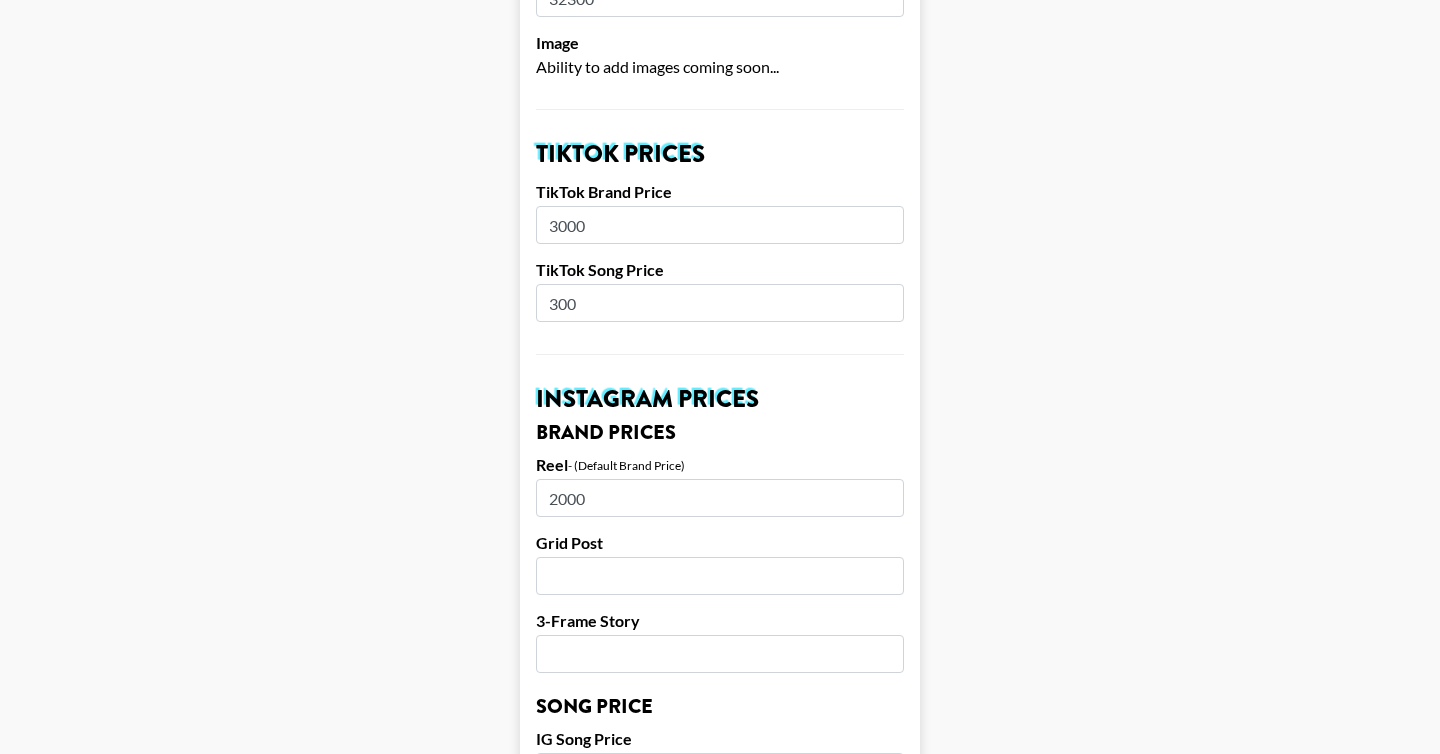 type on "2000" 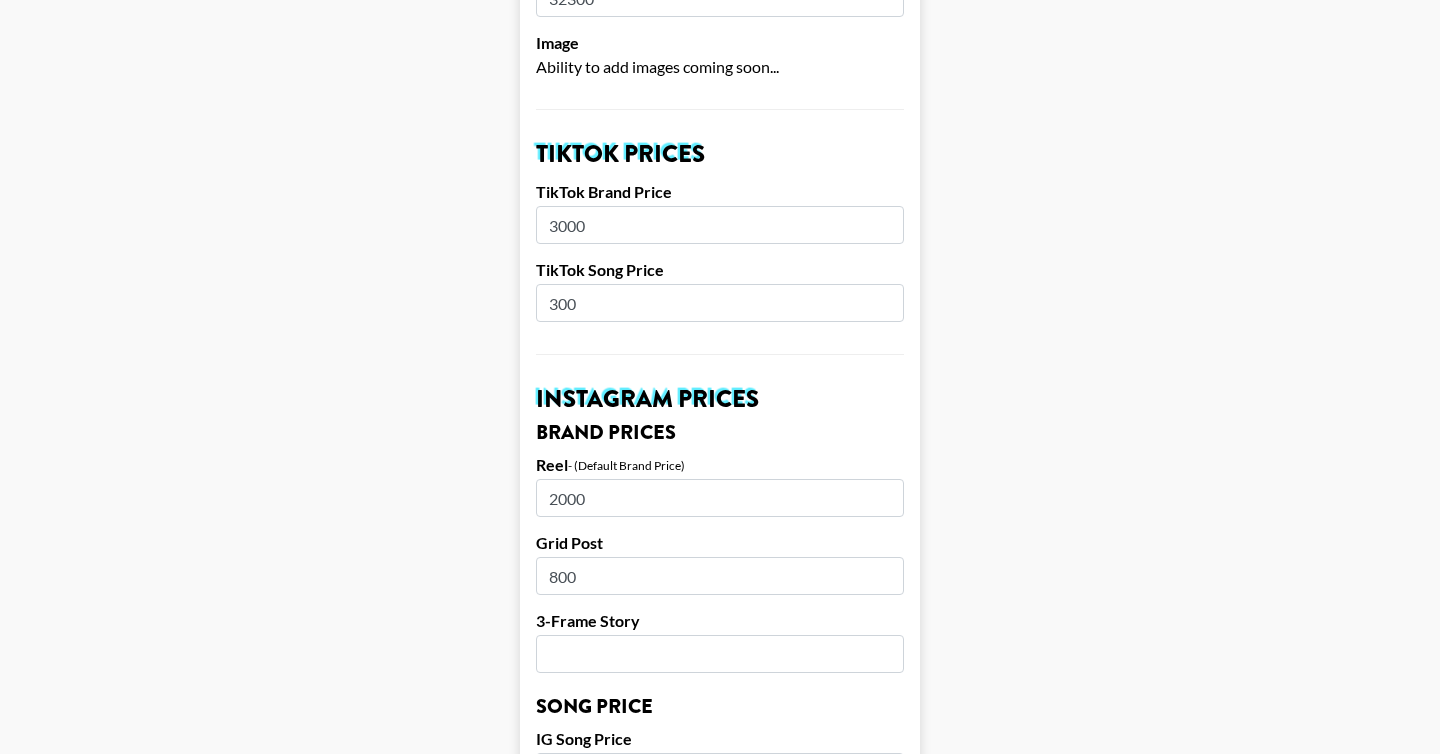 type on "800" 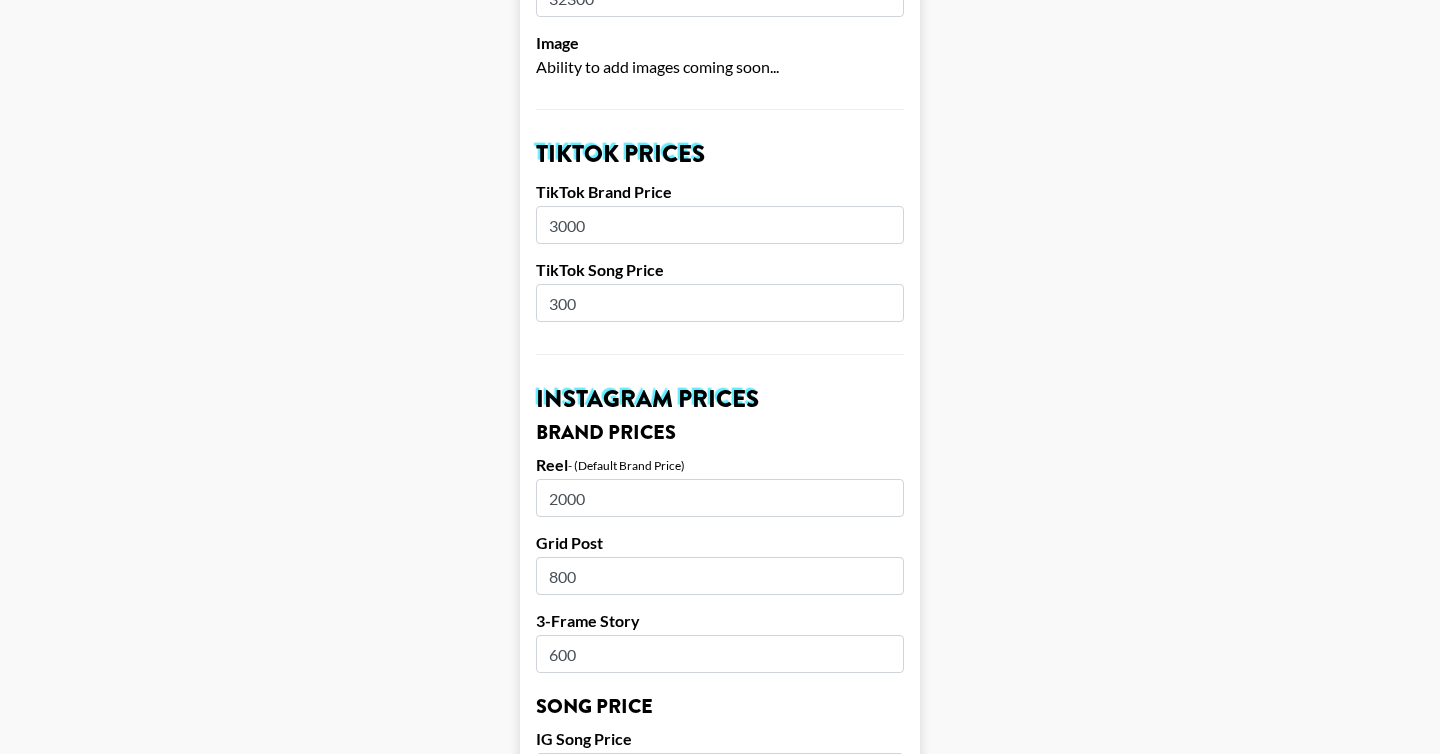 type on "600" 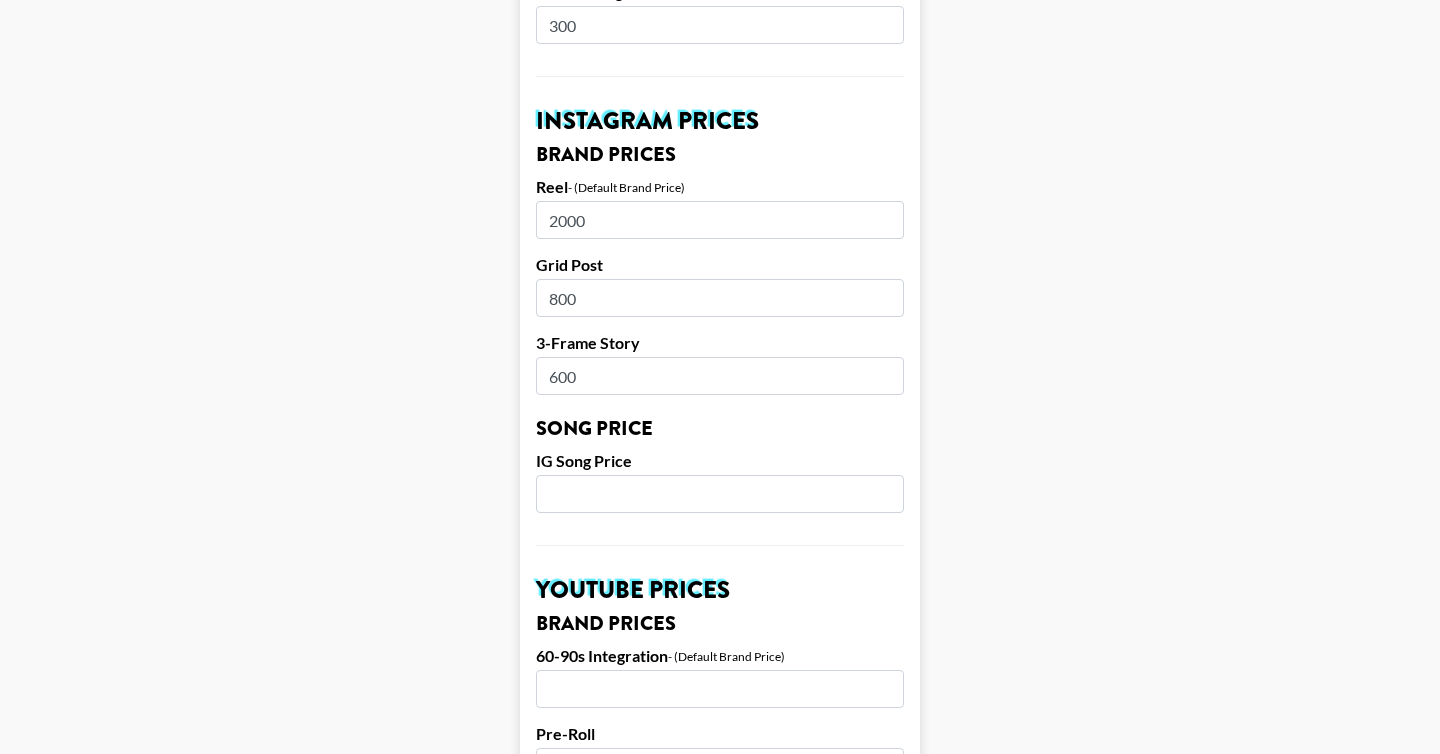 scroll, scrollTop: 887, scrollLeft: 0, axis: vertical 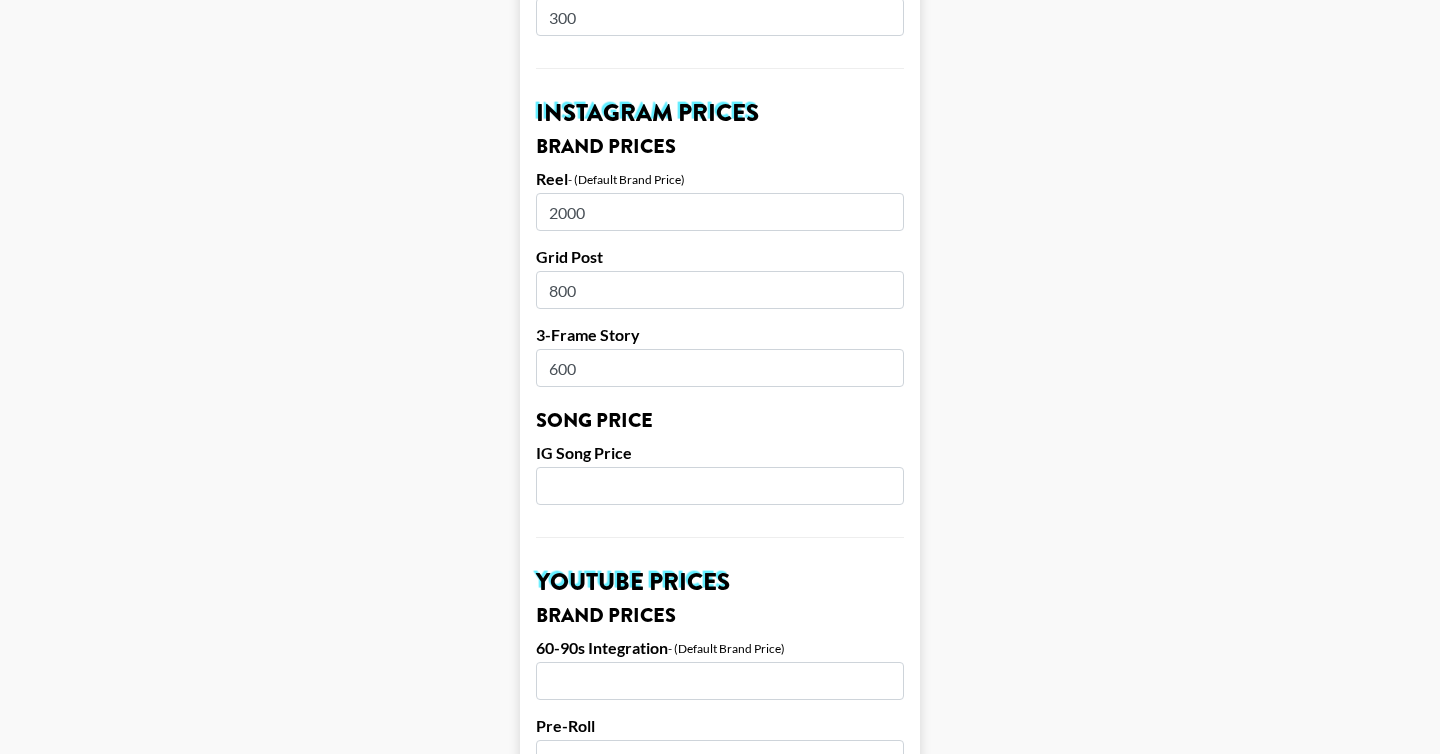click at bounding box center [720, 486] 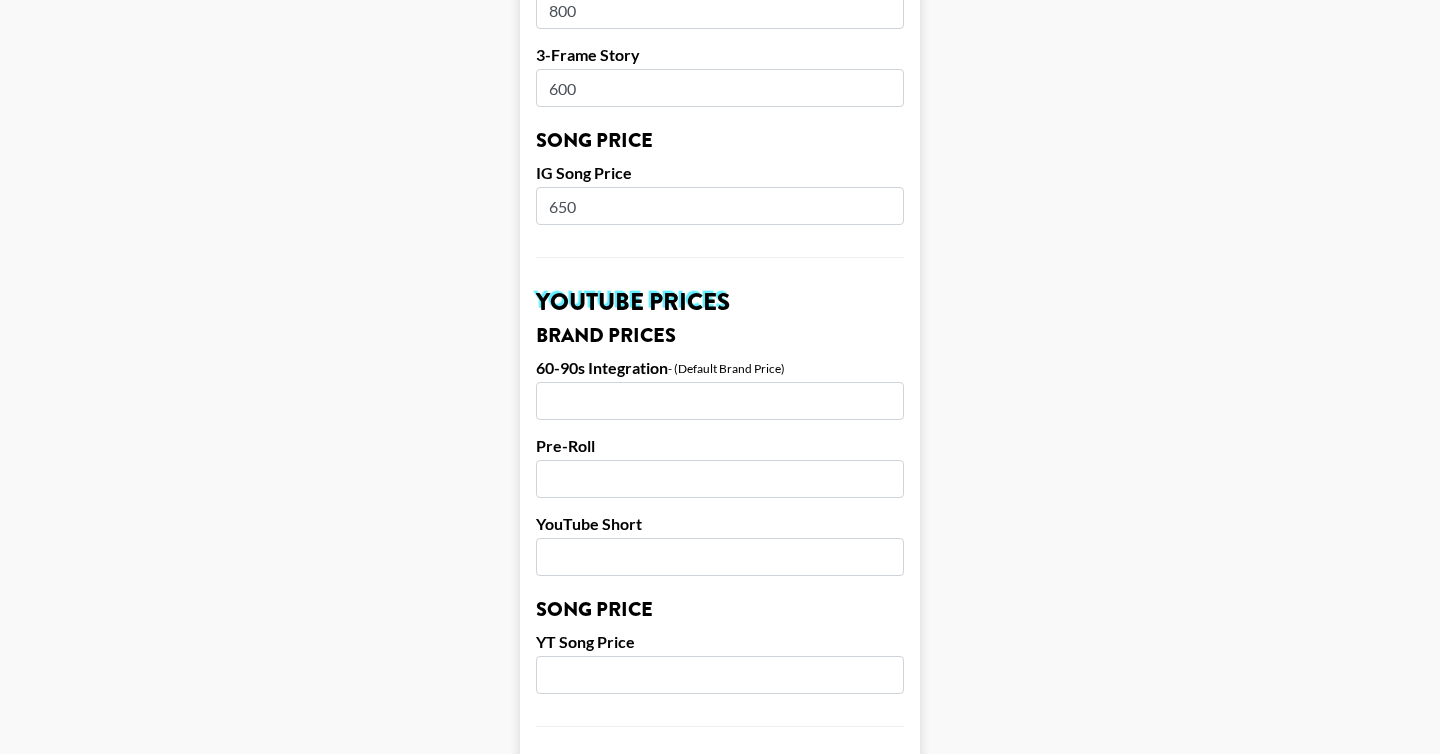 scroll, scrollTop: 1194, scrollLeft: 0, axis: vertical 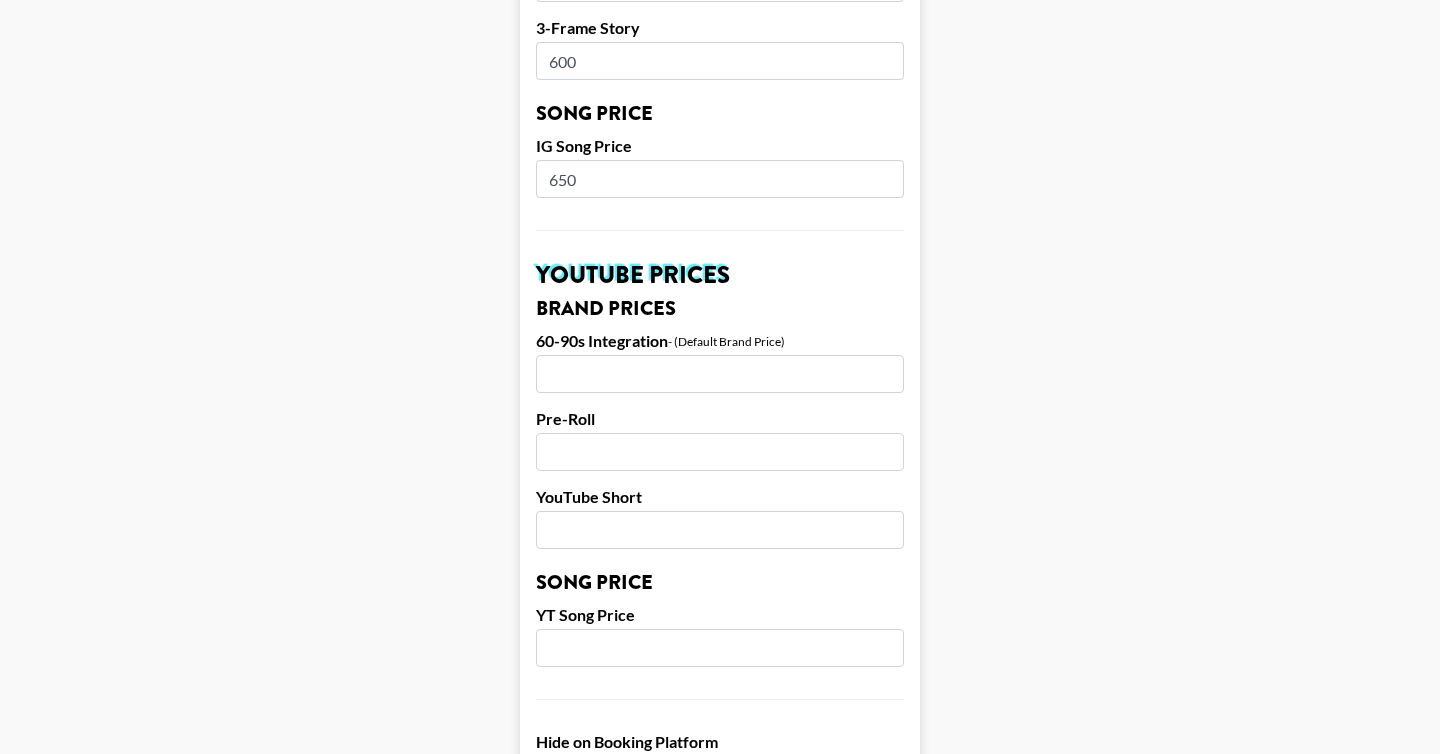 type on "650" 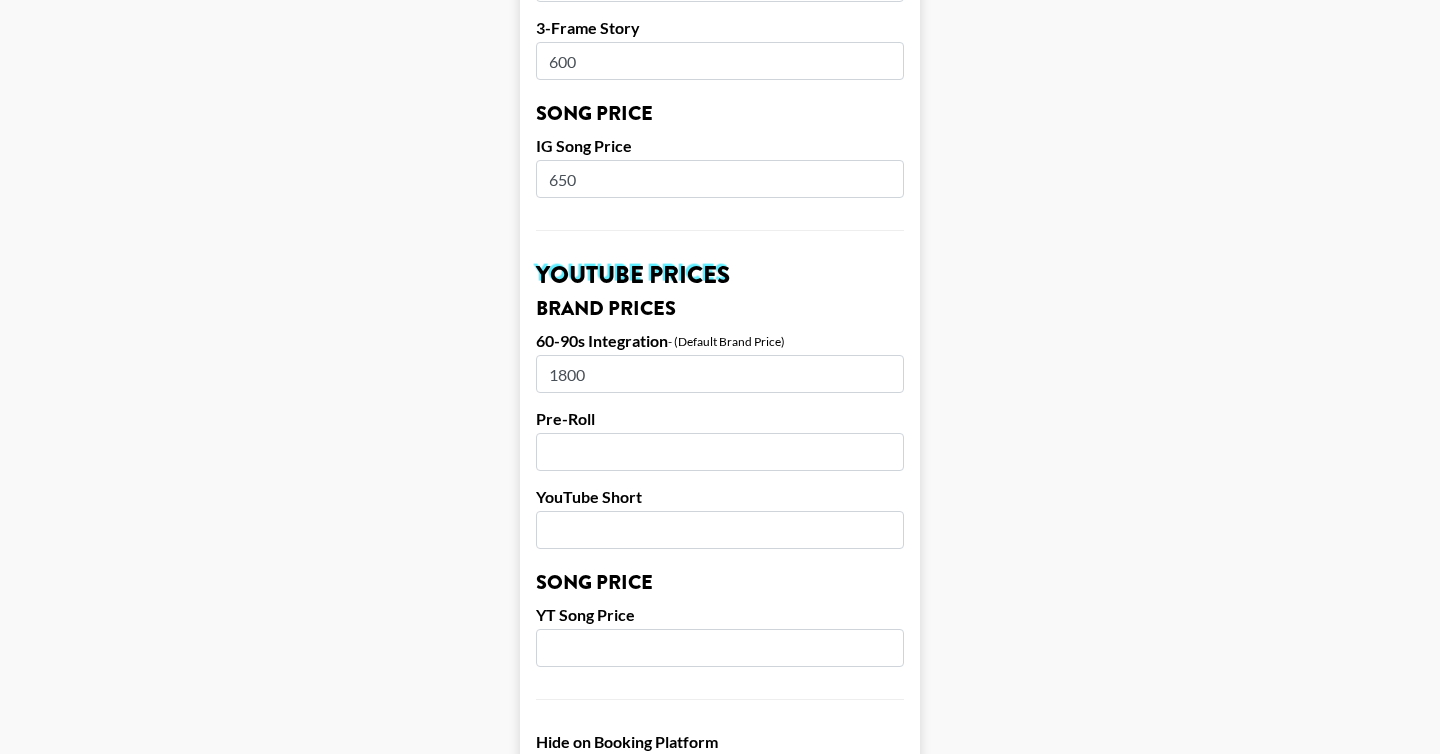 type on "1800" 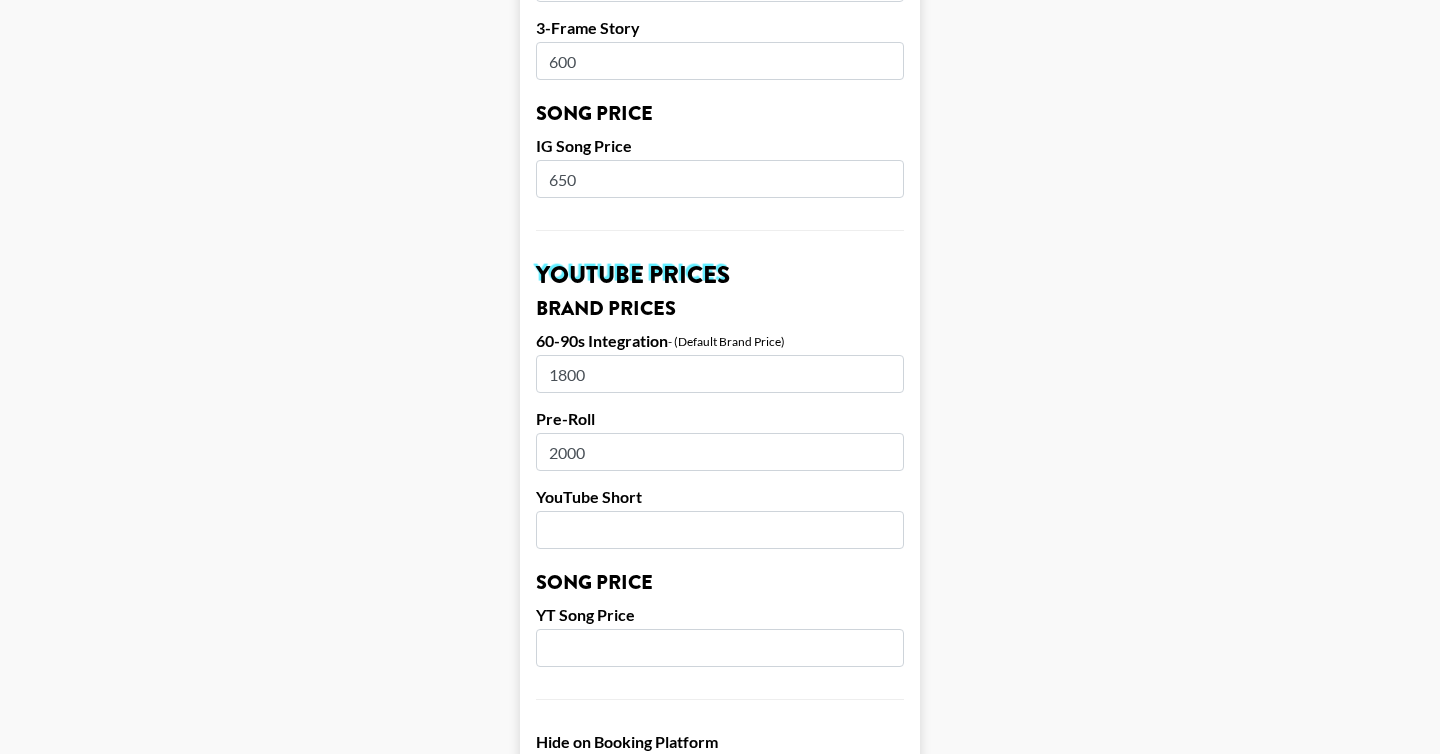 type on "2000" 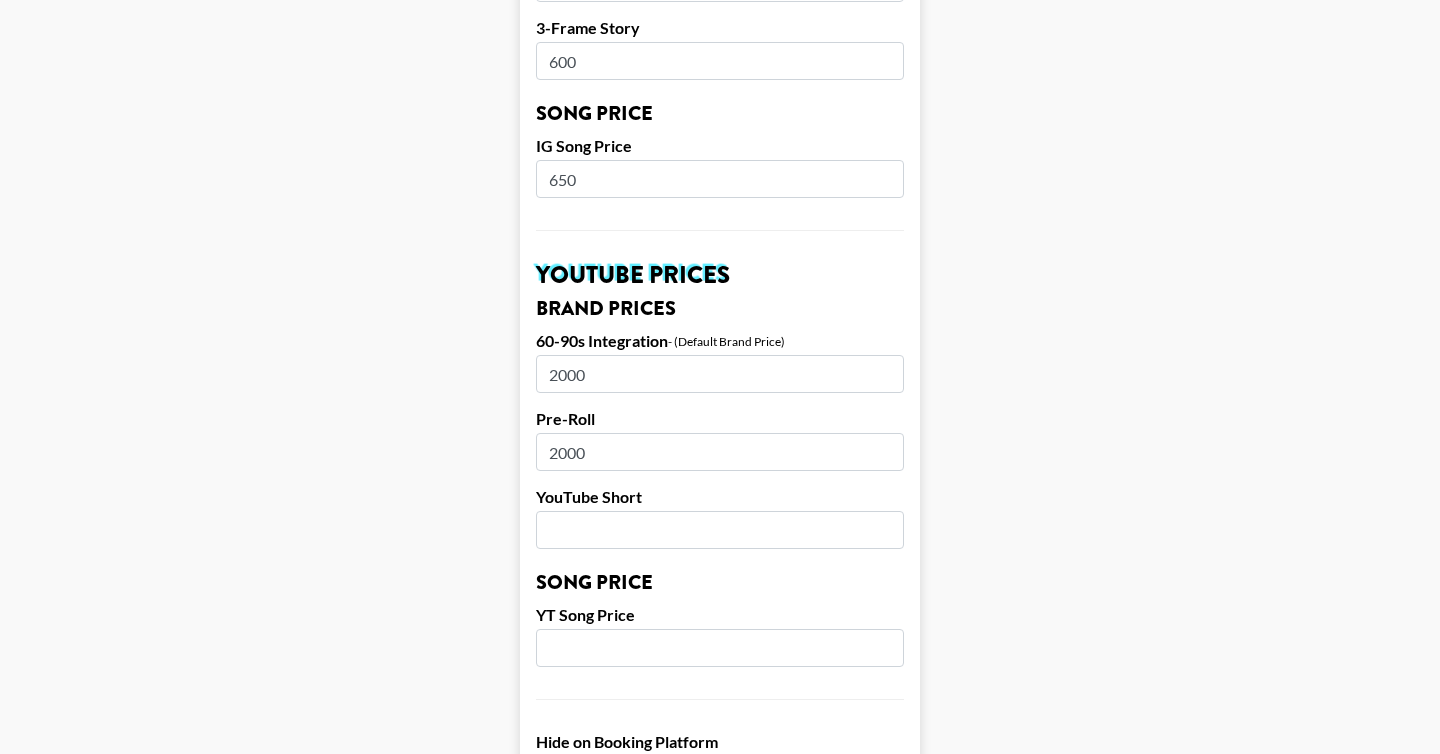 type on "2000" 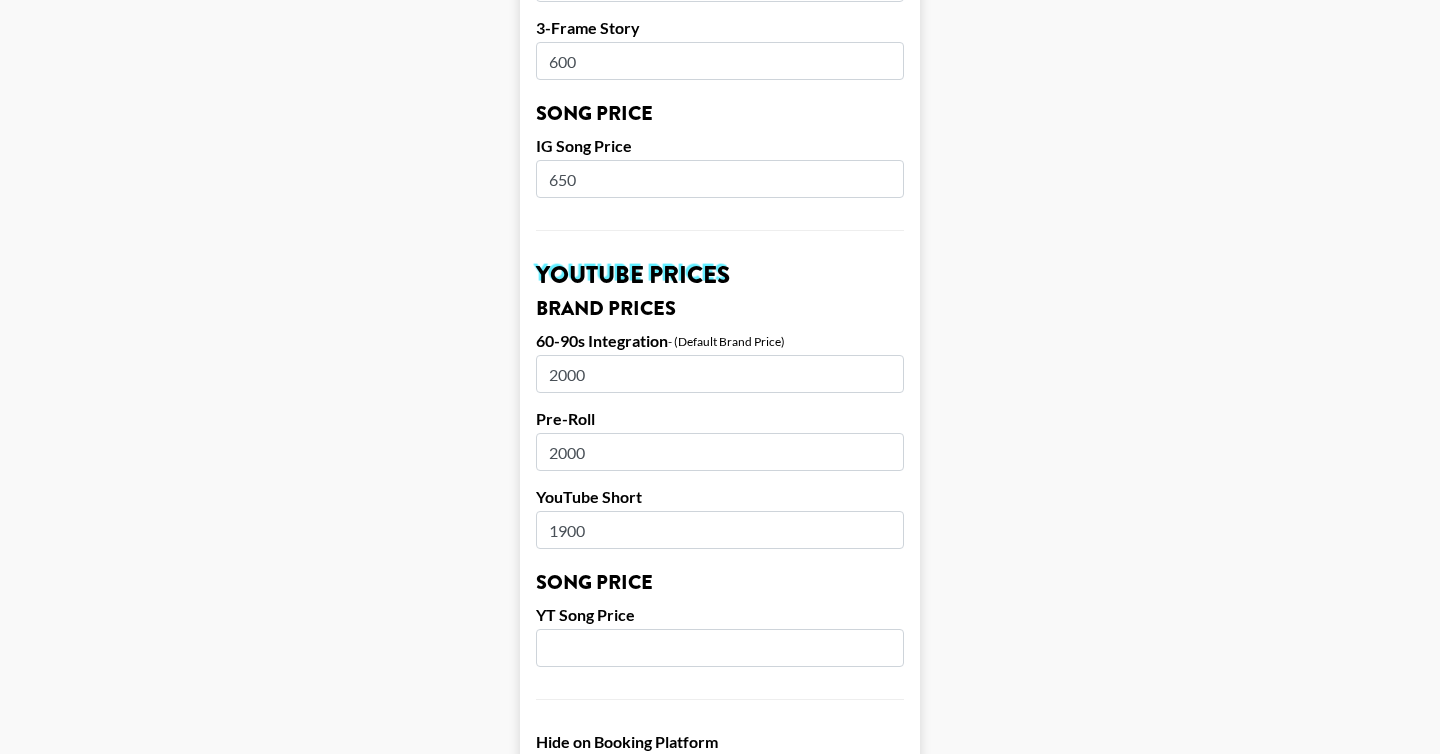type on "1900" 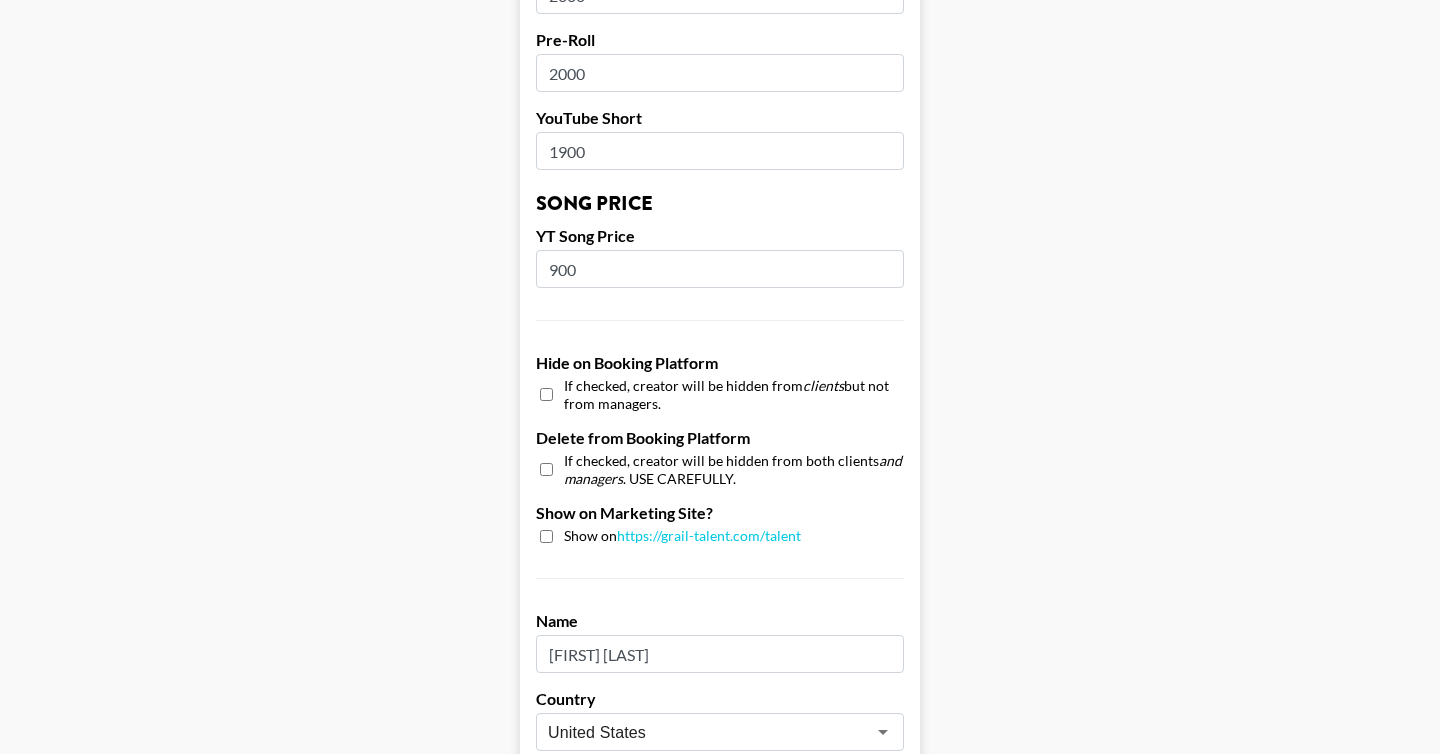 scroll, scrollTop: 1577, scrollLeft: 0, axis: vertical 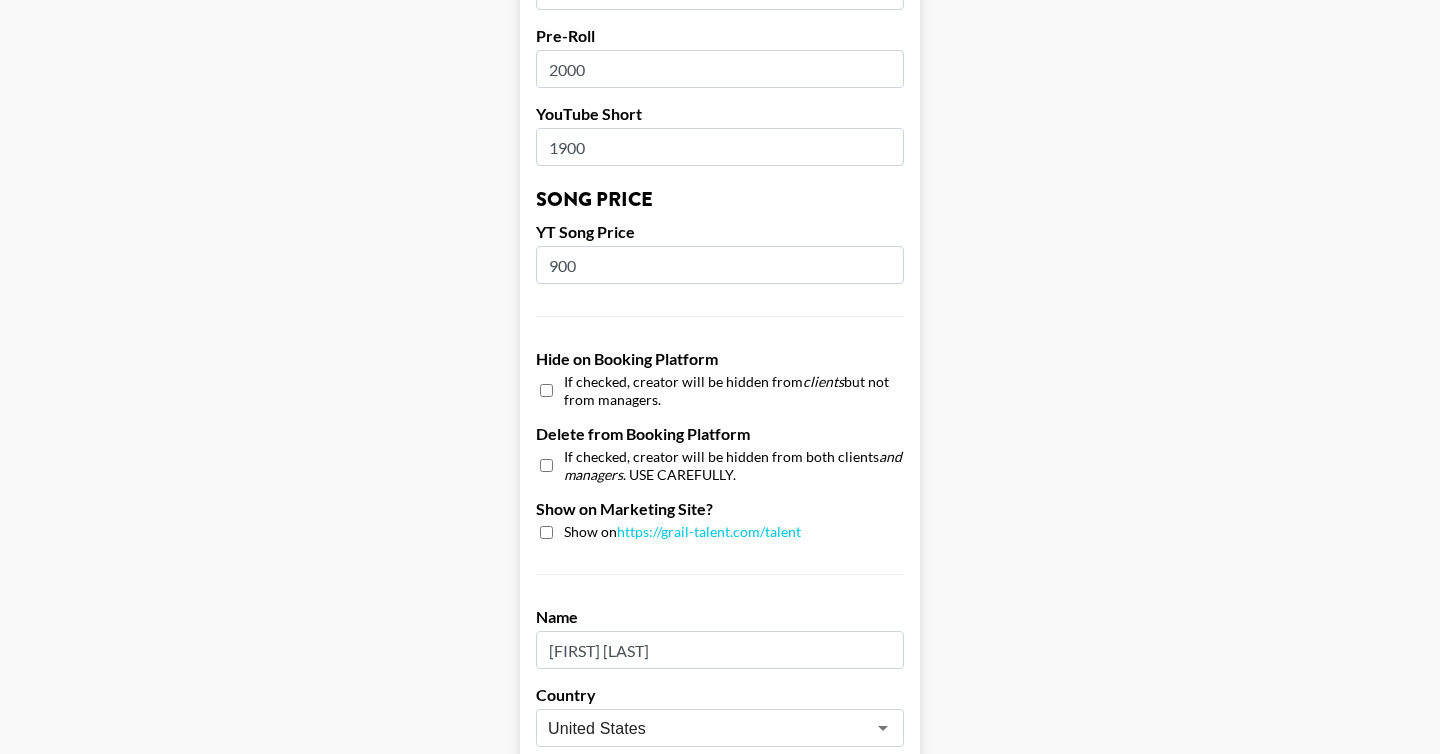 type on "900" 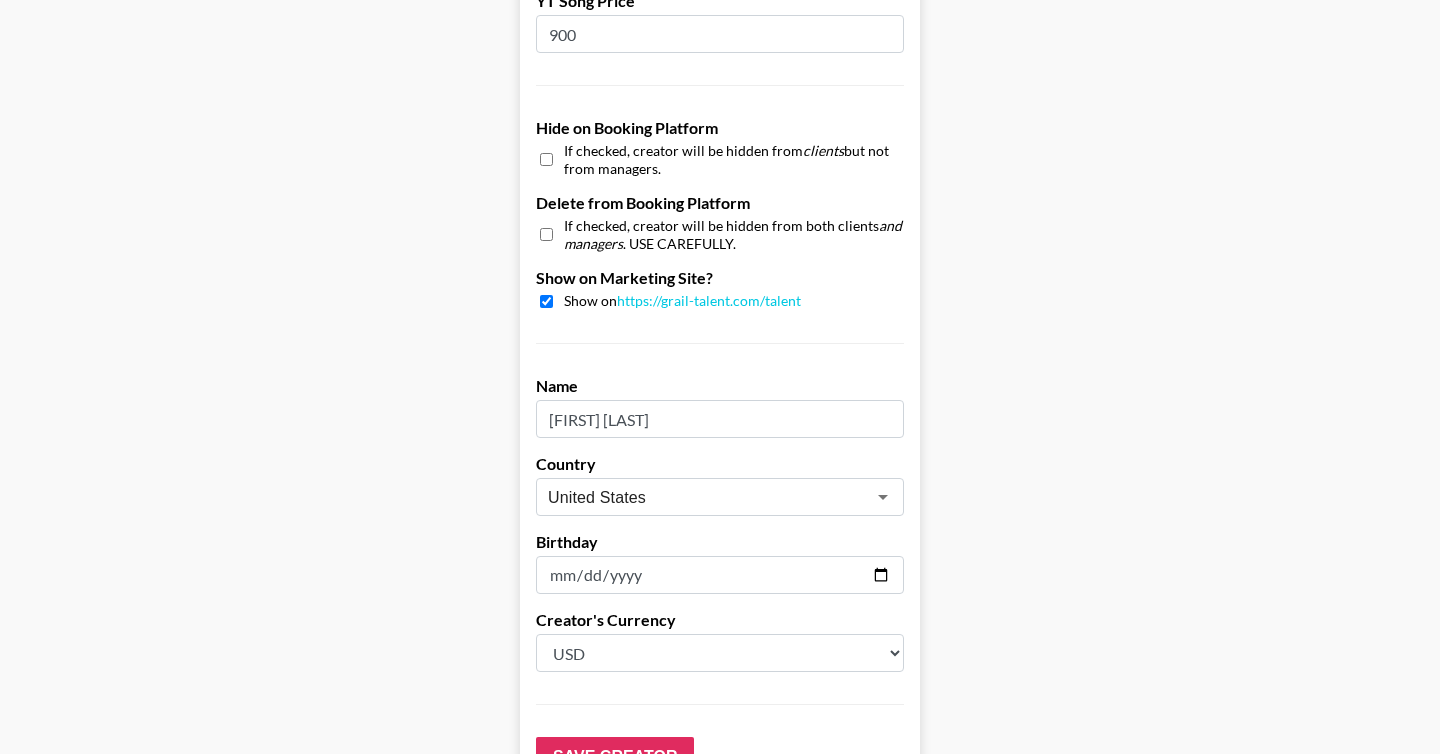 scroll, scrollTop: 1895, scrollLeft: 0, axis: vertical 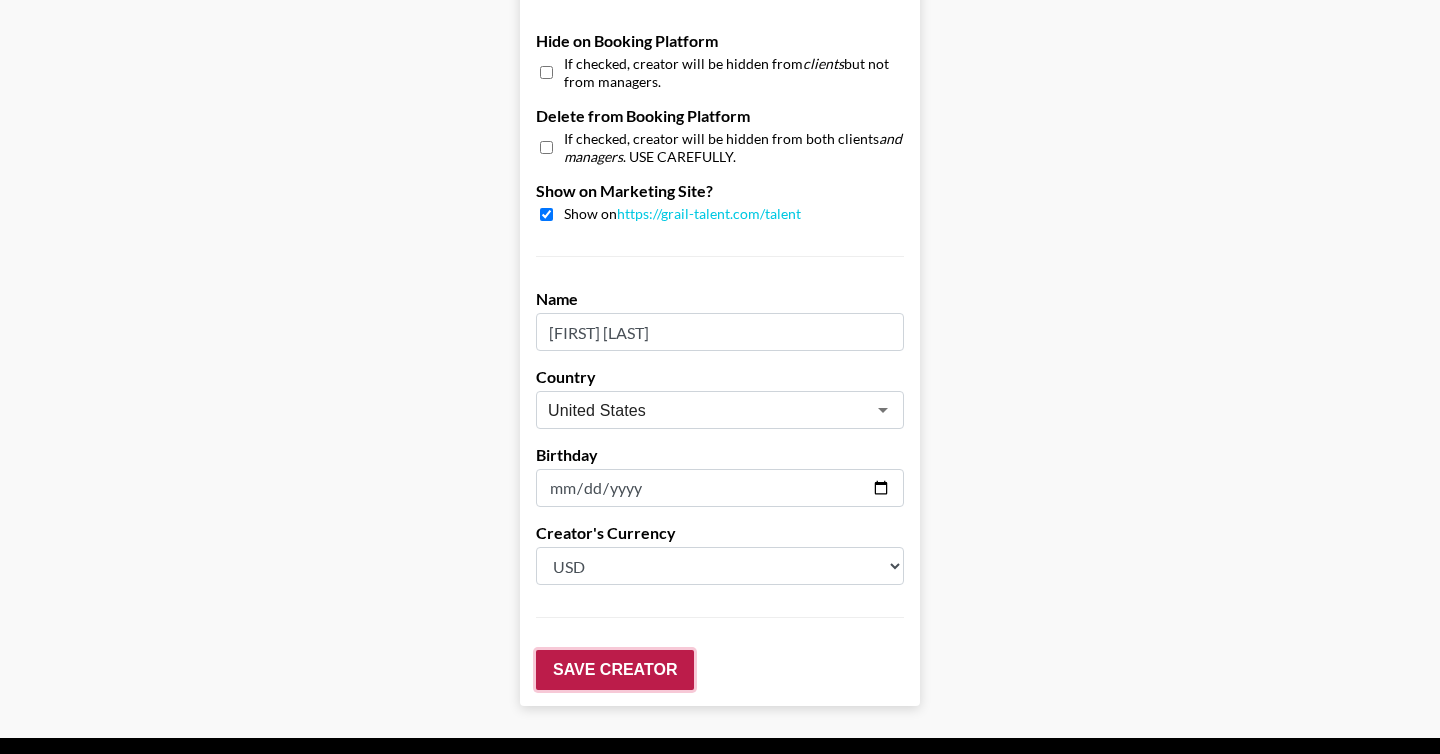 click on "Save Creator" at bounding box center [615, 670] 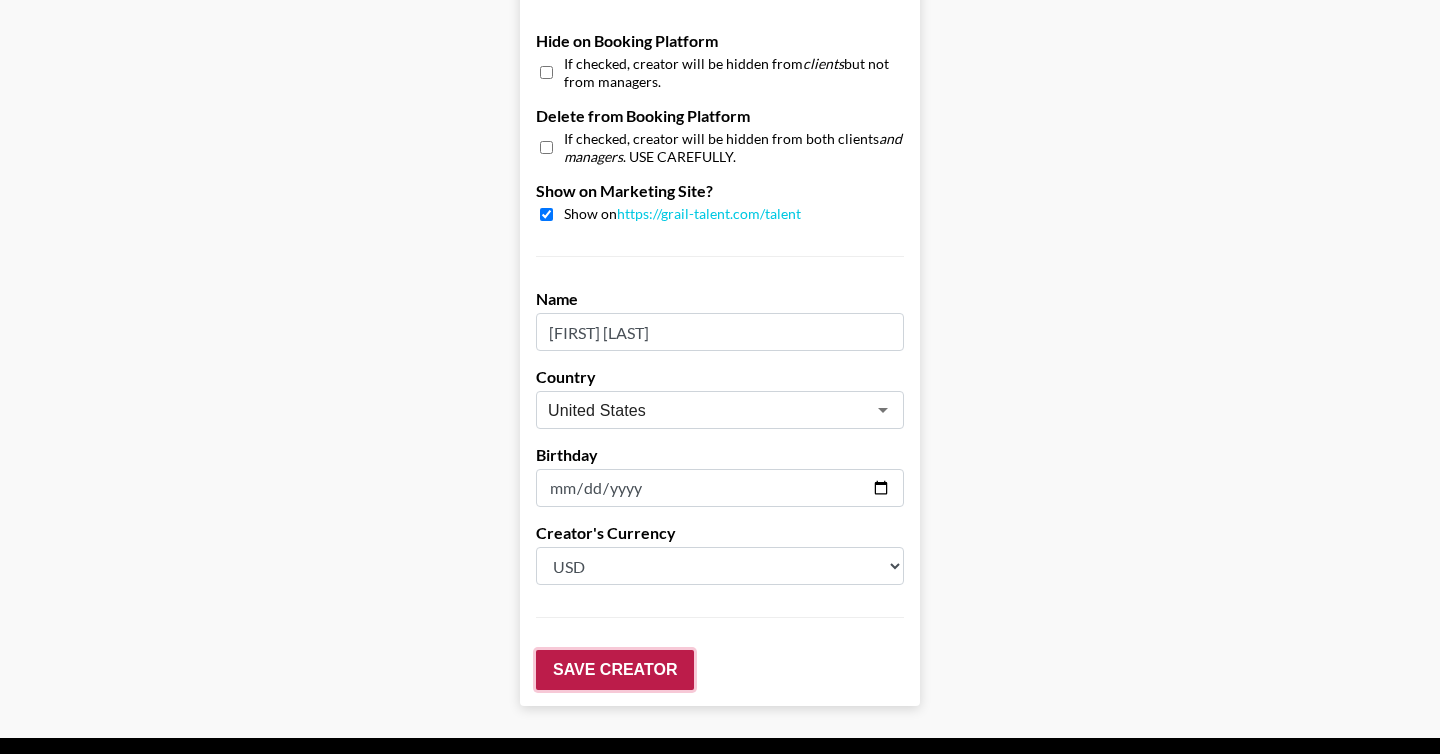 click on "Save Creator" at bounding box center (615, 670) 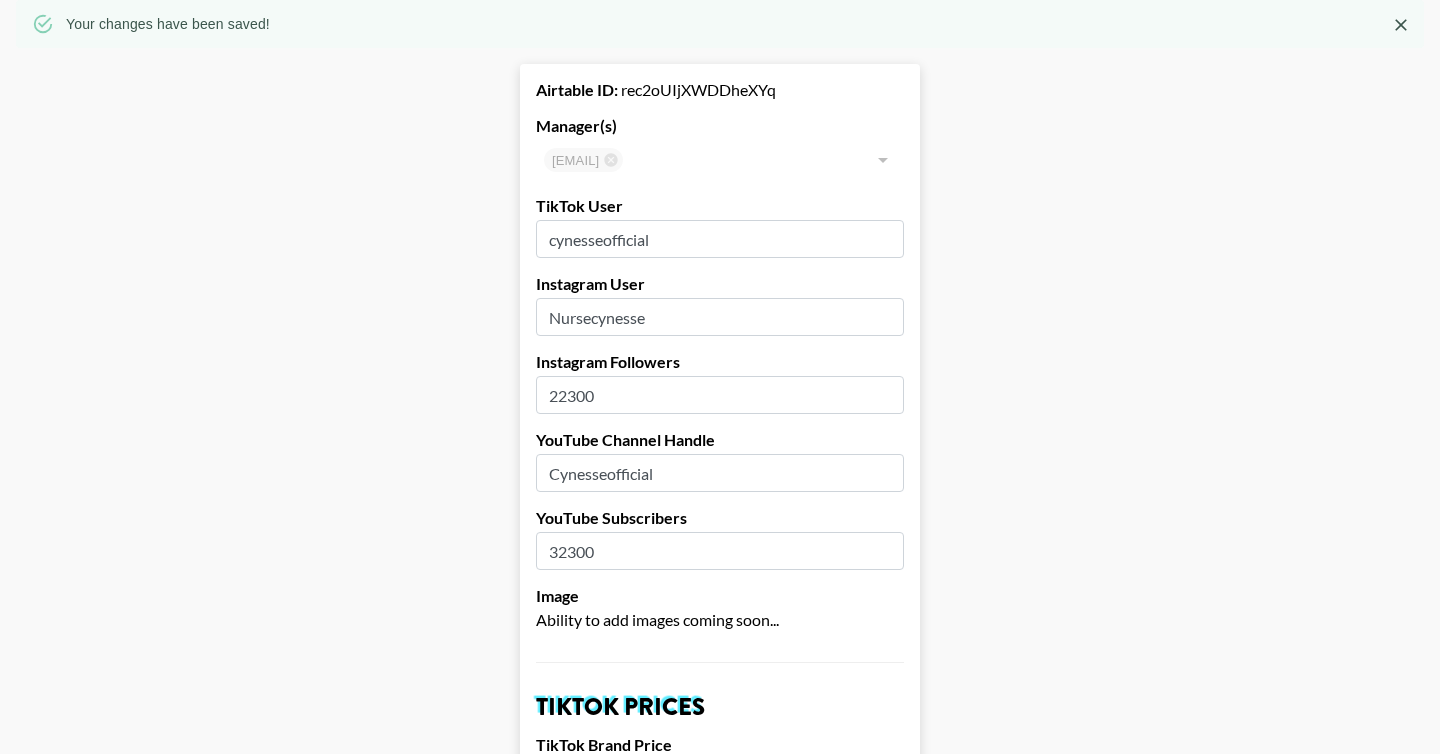 click on "Your changes have been saved! Airtable ID:   rec2oUIjXWDDheXYq Manager(s) cindy.nguyen@grail-talent.com ​ TikTok User cynesseofficial Instagram User Nursecynesse Instagram Followers 22300 YouTube Channel Handle Cynesseofficial YouTube Subscribers 32300 Image Ability to add images coming soon... TikTok Prices TikTok Brand Price 3000 TikTok Song Price 300 Instagram Prices Brand Prices Reel  - (Default Brand Price) 2000 Grid Post 800 3-Frame Story 600 Song Price IG Song Price 650 YouTube Prices Brand Prices 60-90s Integration  - (Default Brand Price) 2000 Pre-Roll 2000 YouTube Short 1900 Song Price YT Song Price 900 Hide on Booking Platform If checked, creator will be hidden from  clients  but not from managers. Delete from Booking Platform If checked, creator will be hidden from both clients   and managers . USE CAREFULLY. Show on Marketing Site? Show on  https://grail-talent.com/talent Name Cynthia Ezihie Country United States ​ Birthday 2003-01-01 Creator's Currency Select a Currency USD GBP" at bounding box center [720, 1276] 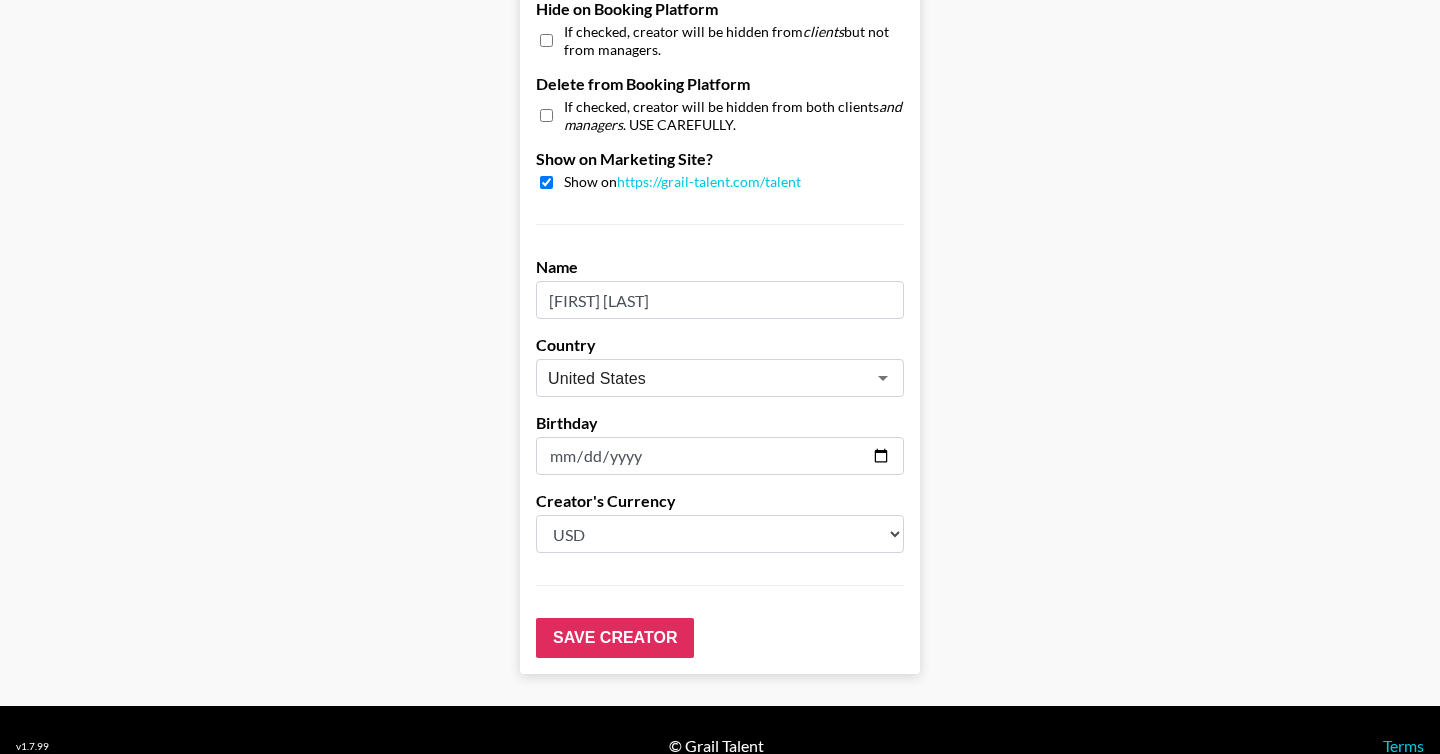 scroll, scrollTop: 1982, scrollLeft: 0, axis: vertical 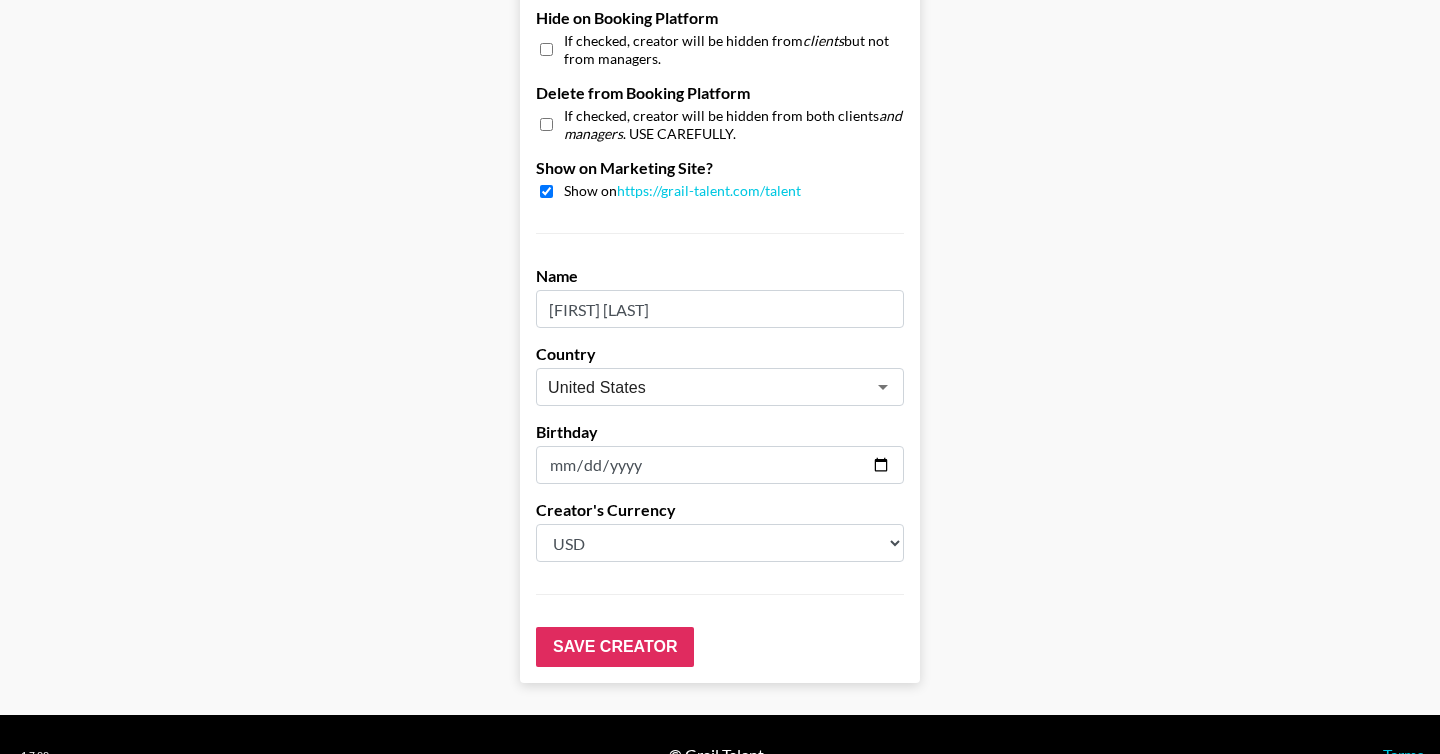 click on "Cynthia Ezihie" at bounding box center [720, 309] 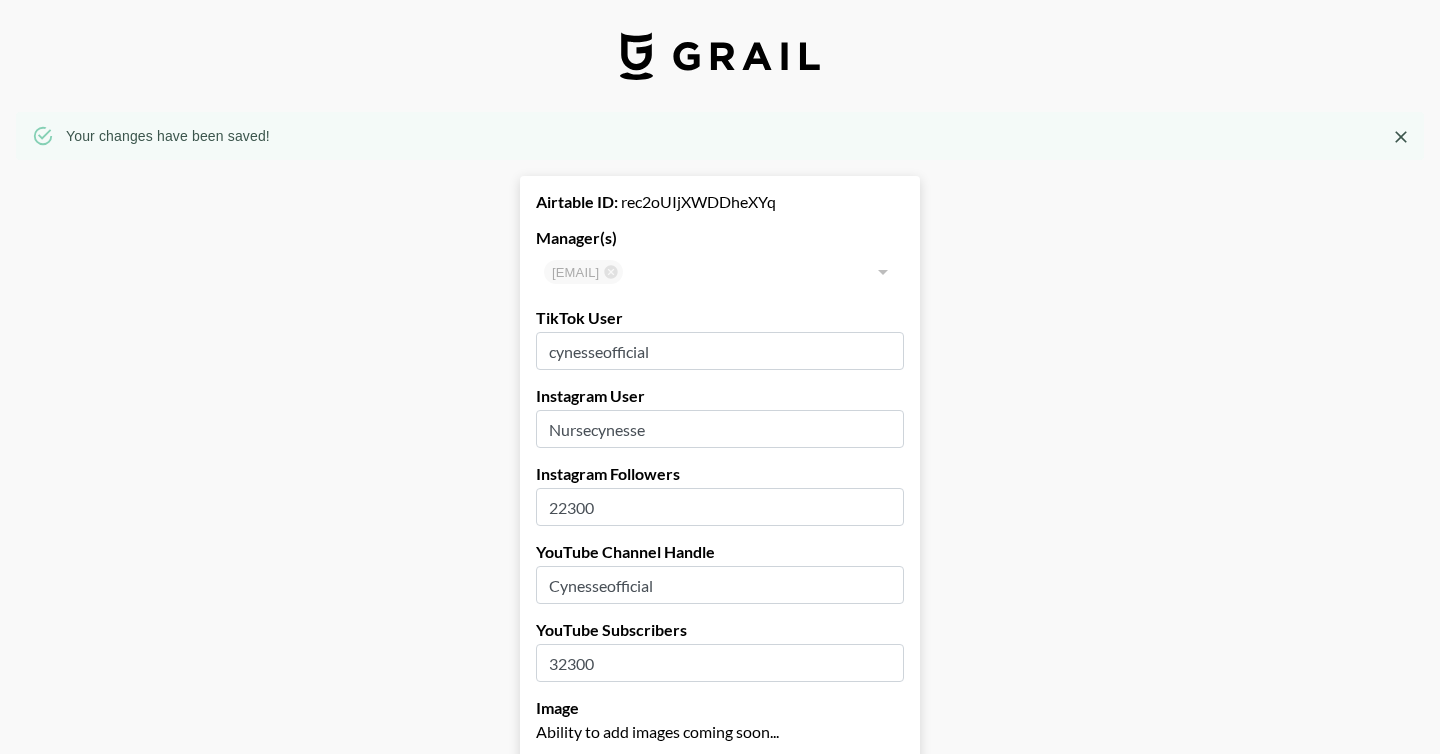 scroll, scrollTop: 34, scrollLeft: 0, axis: vertical 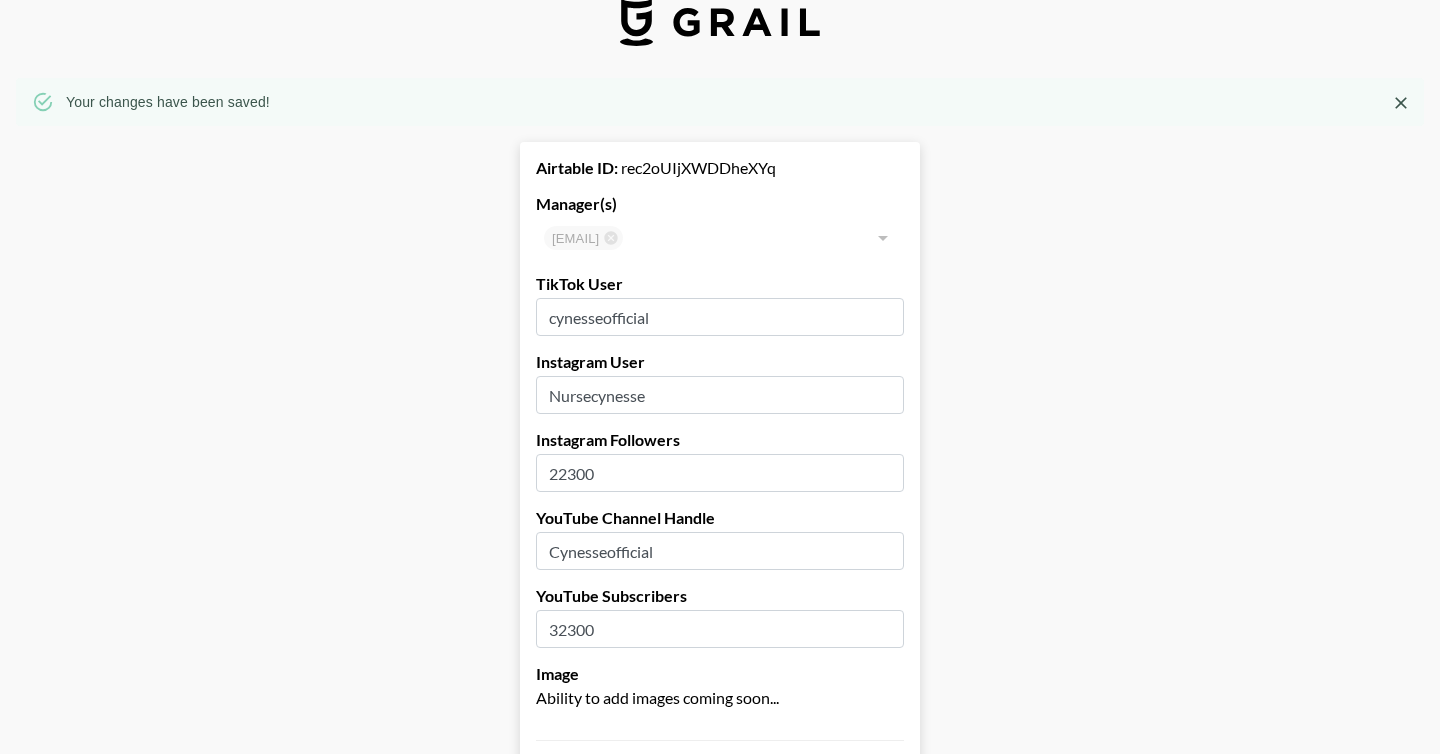 click on "cynesseofficial" at bounding box center [720, 317] 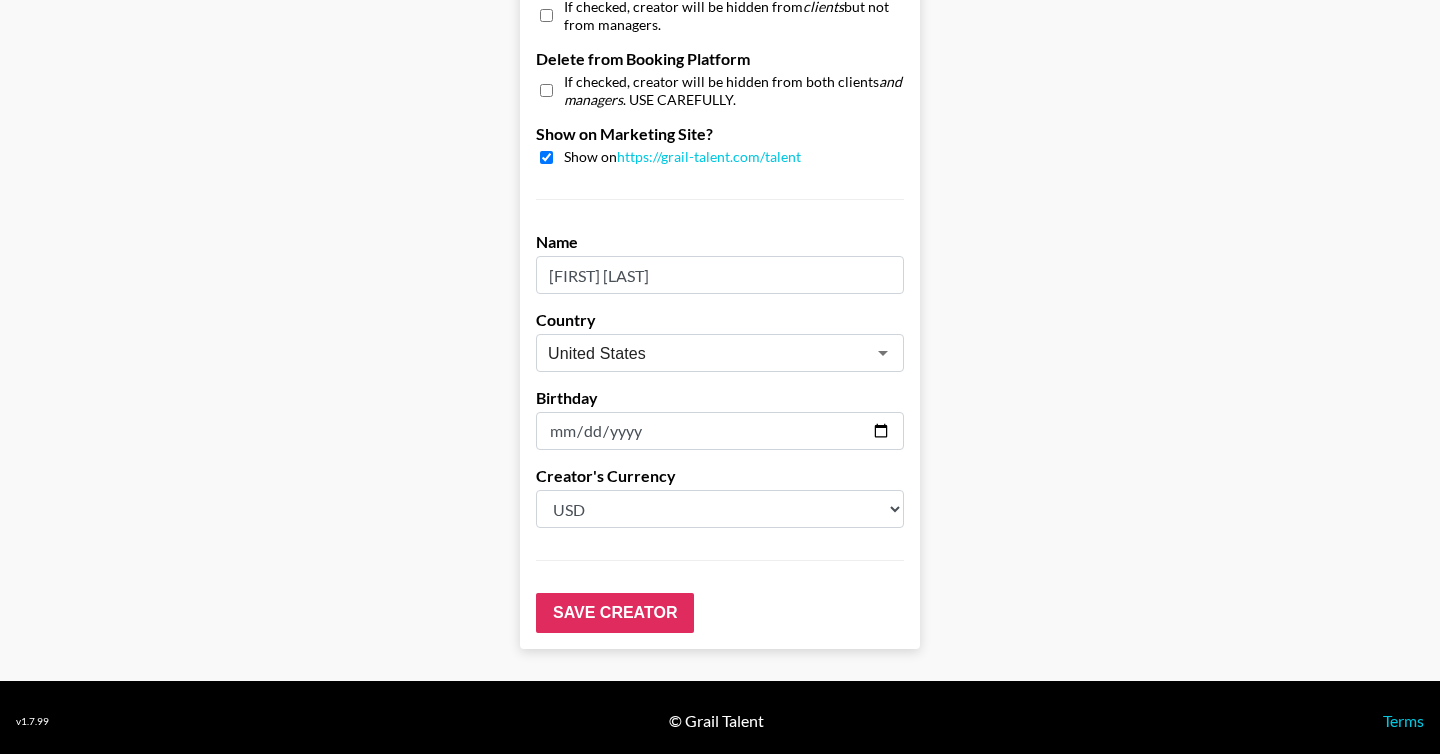 scroll, scrollTop: 2023, scrollLeft: 0, axis: vertical 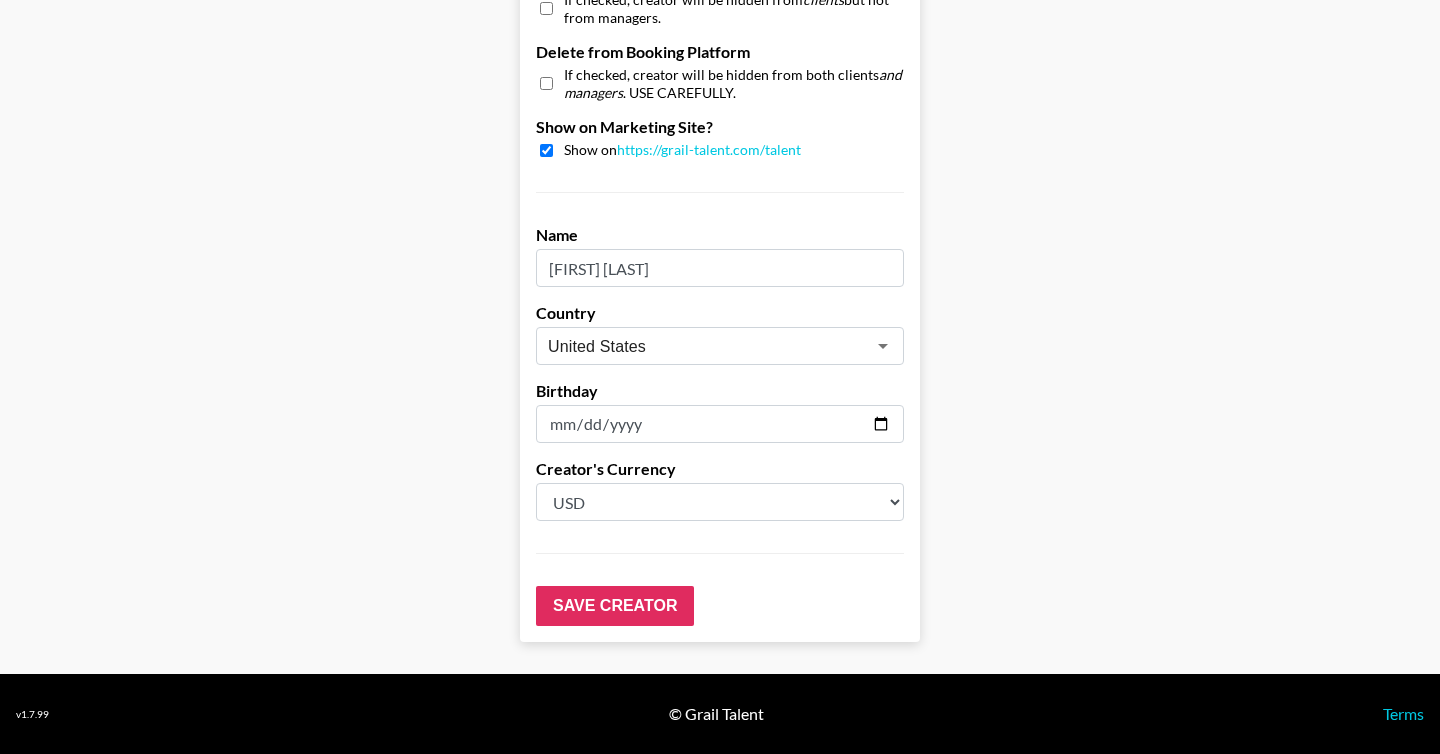 click on "Cynthia Ezihie" at bounding box center (720, 268) 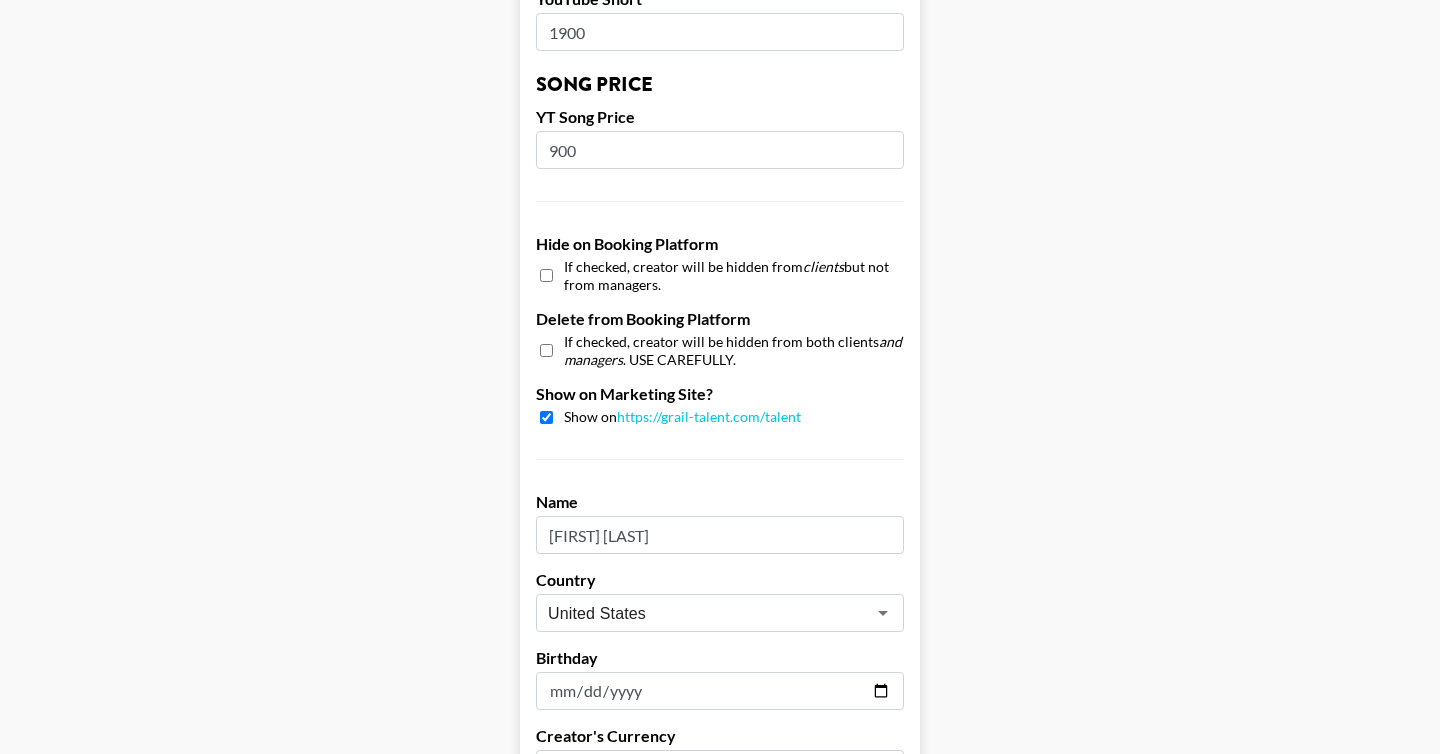 scroll, scrollTop: 2023, scrollLeft: 0, axis: vertical 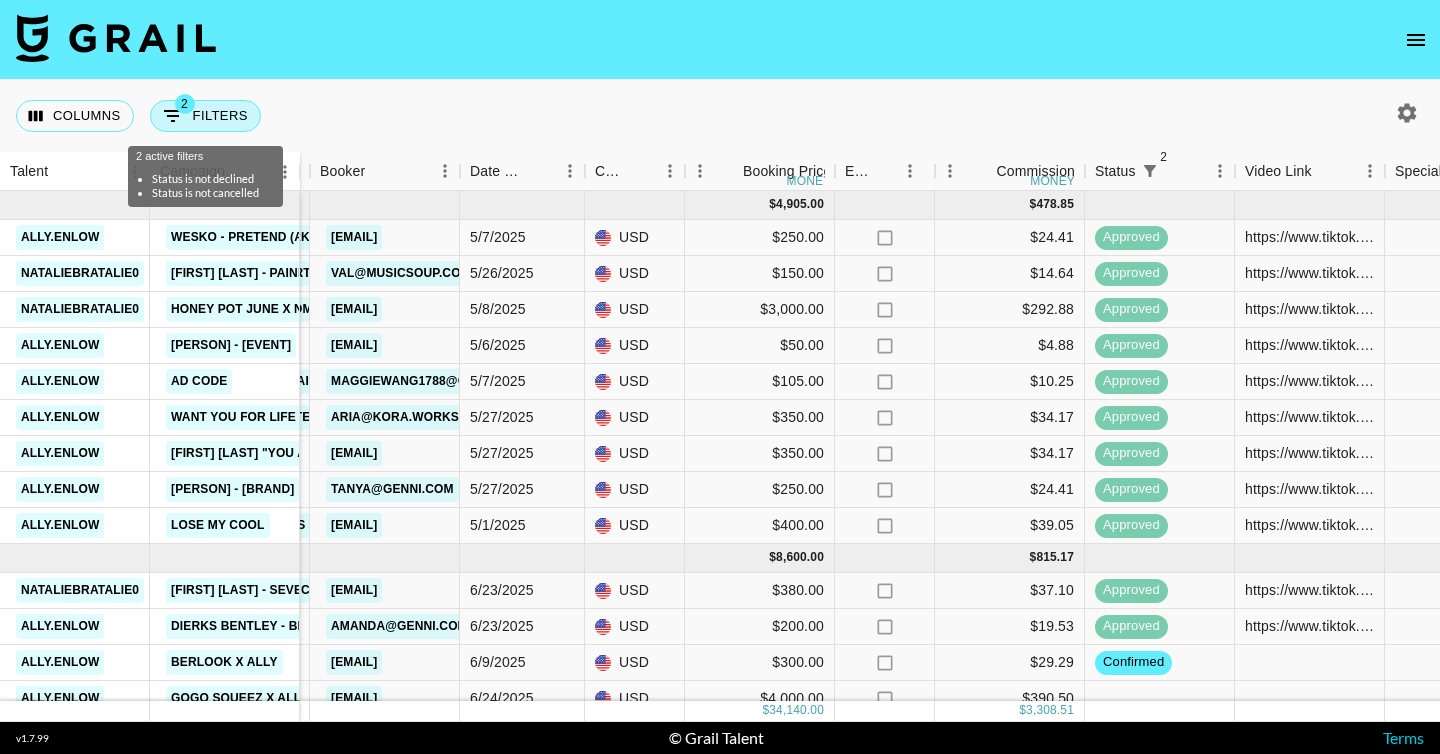 click on "2 Filters" at bounding box center [205, 116] 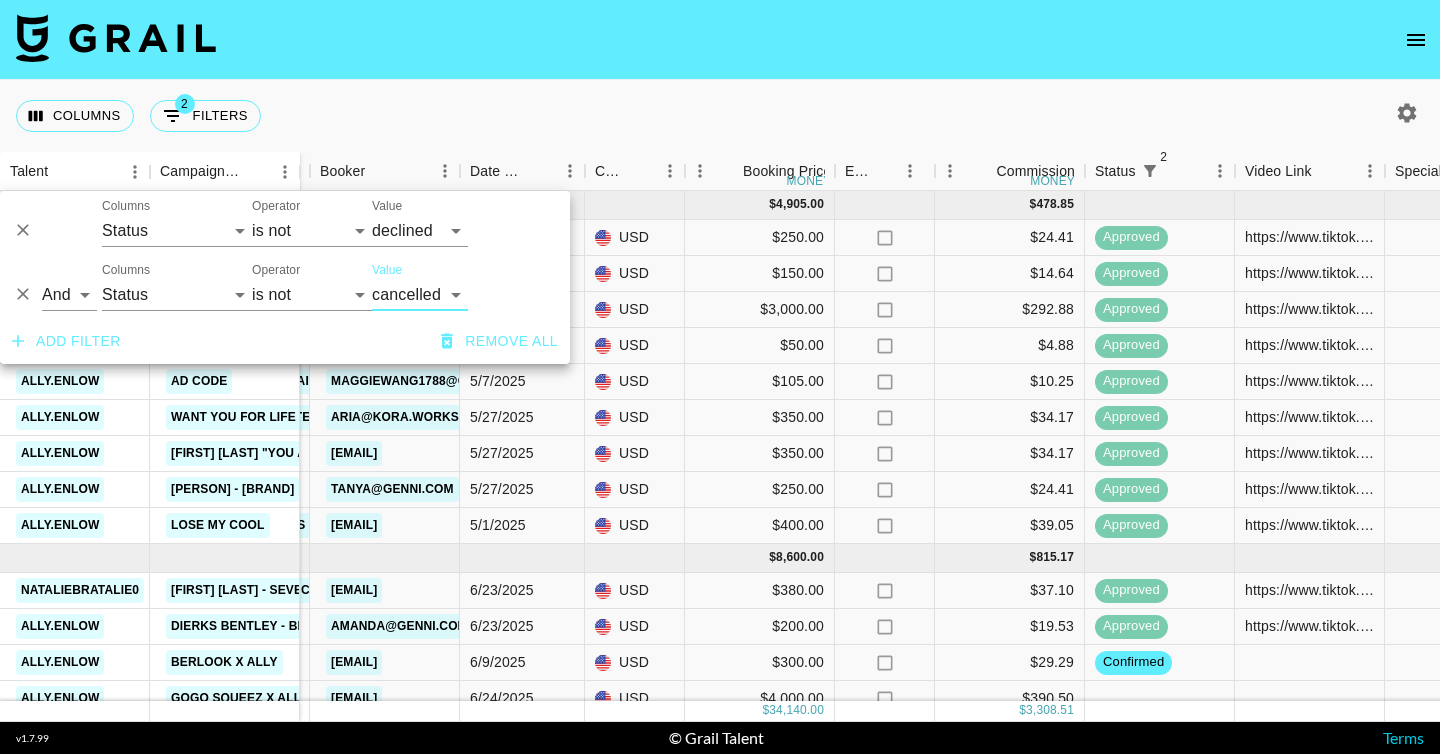 click on "Columns 2 Filters + Booking" at bounding box center (720, 116) 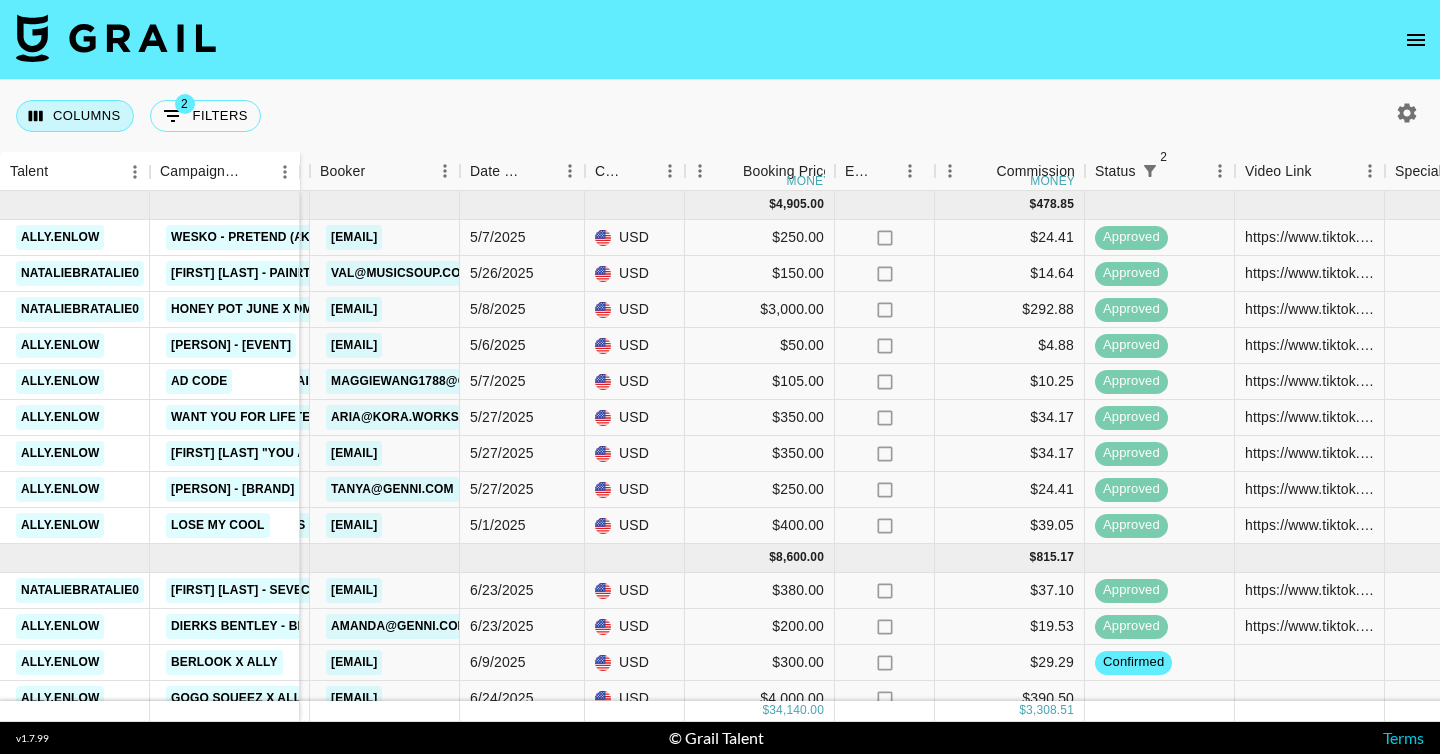 click on "Columns" at bounding box center [75, 116] 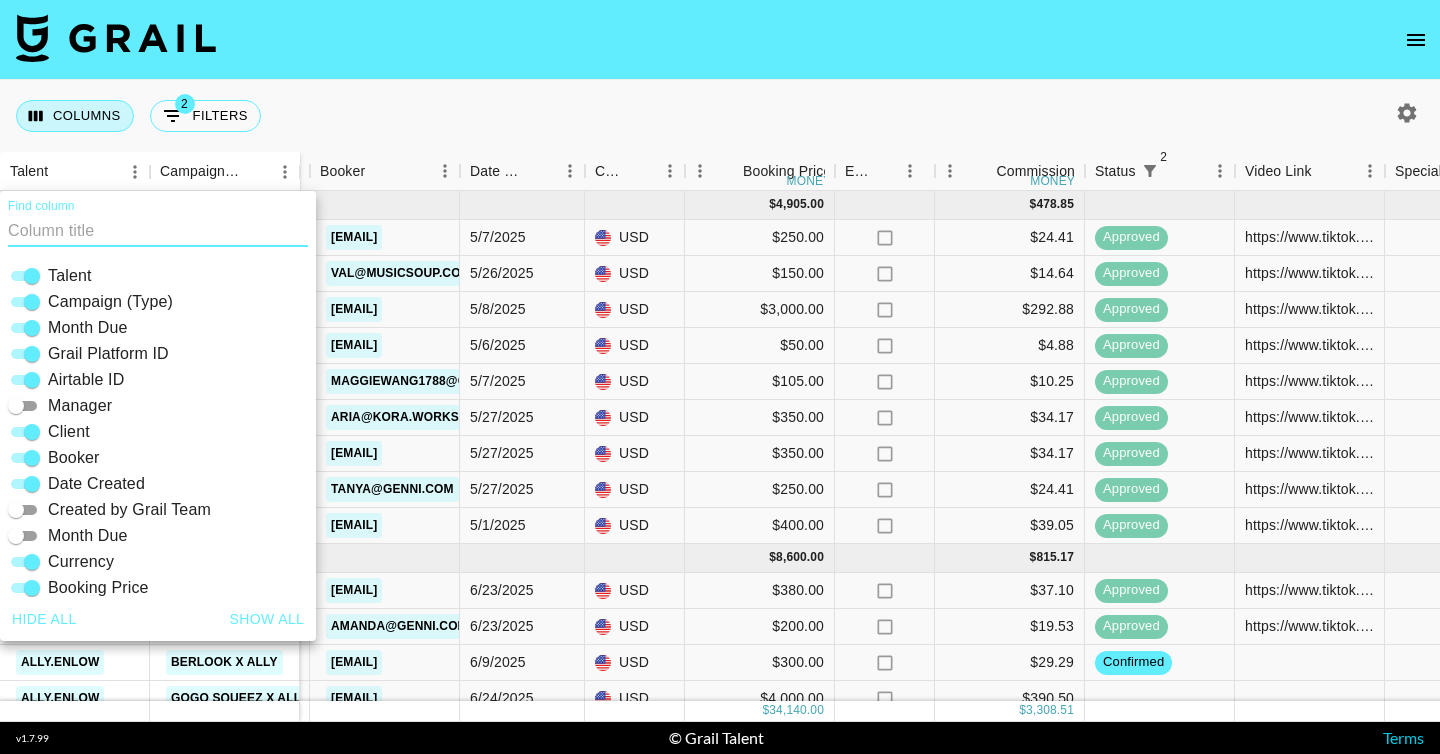 click on "Columns" at bounding box center [75, 116] 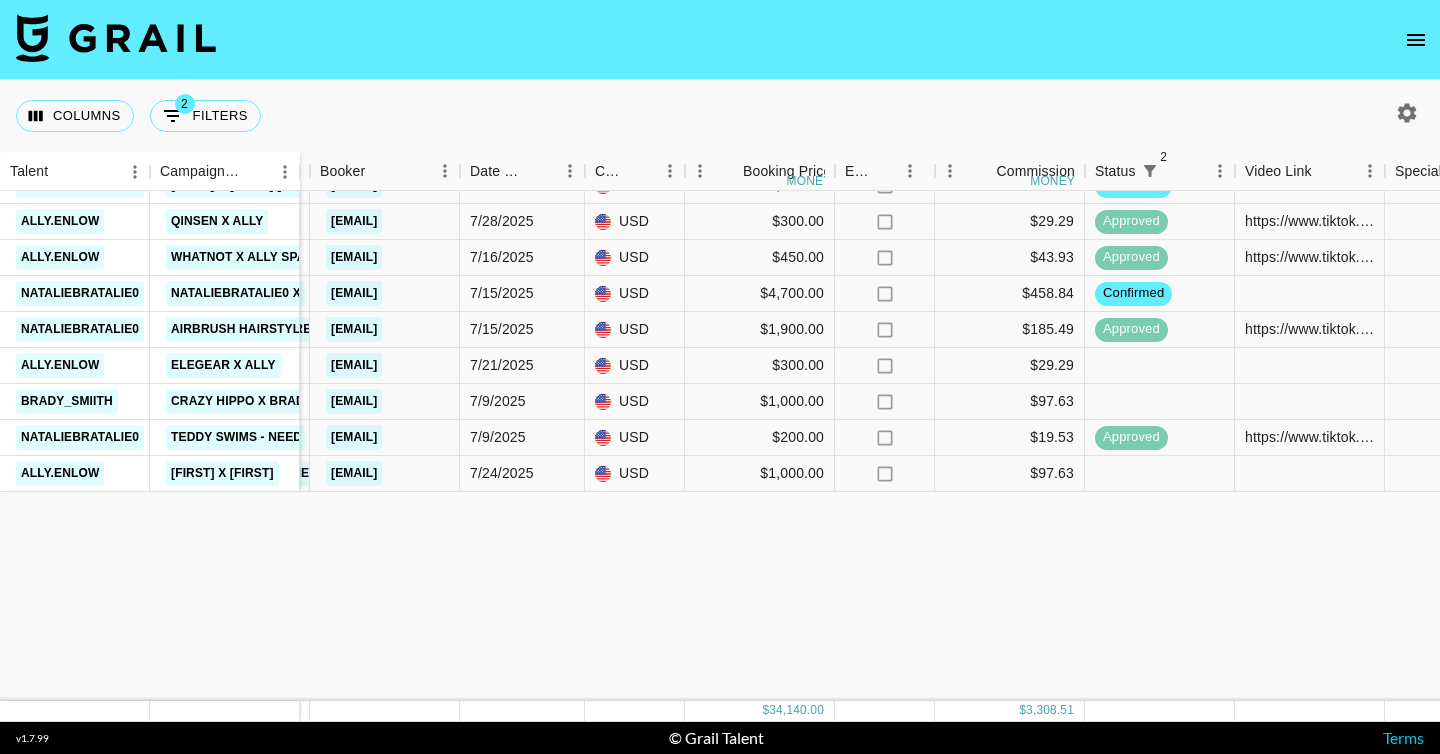 scroll, scrollTop: 0, scrollLeft: 805, axis: horizontal 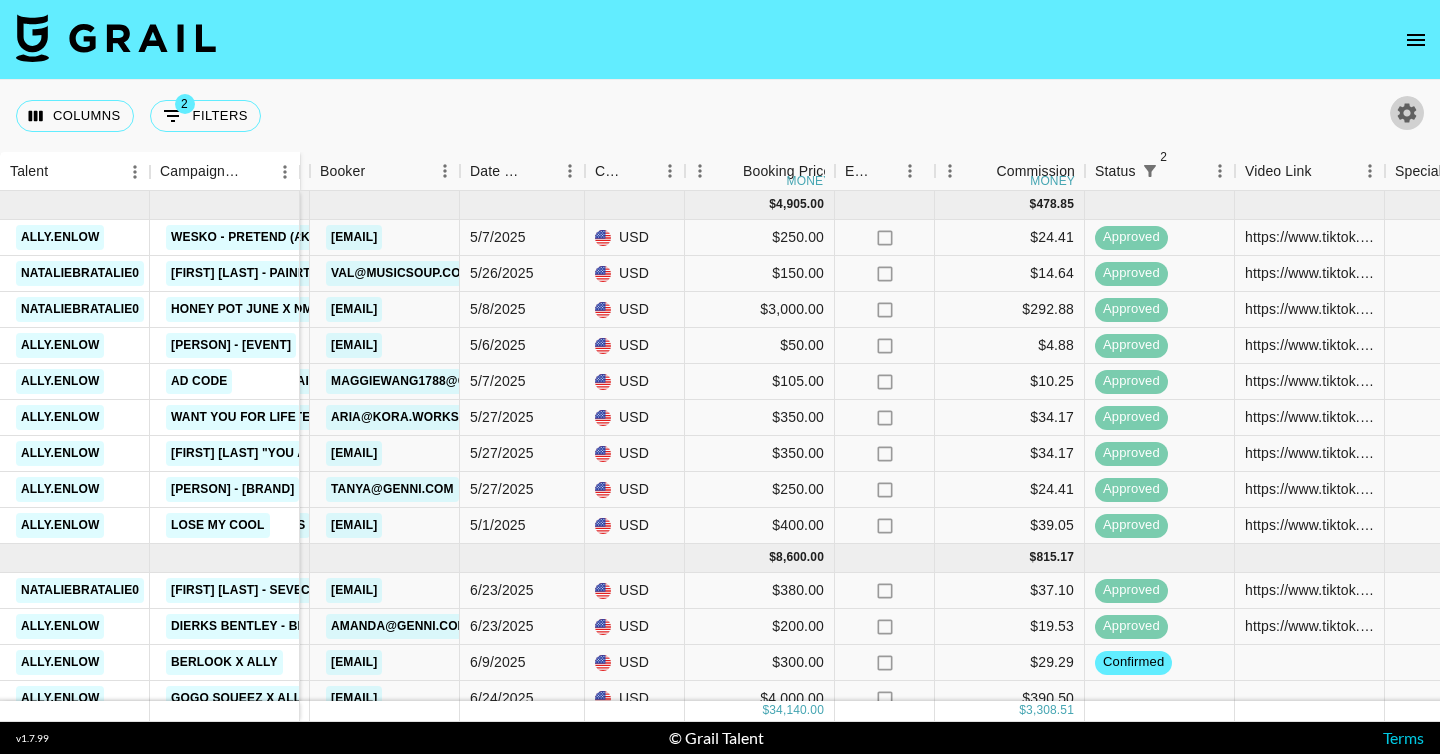 click 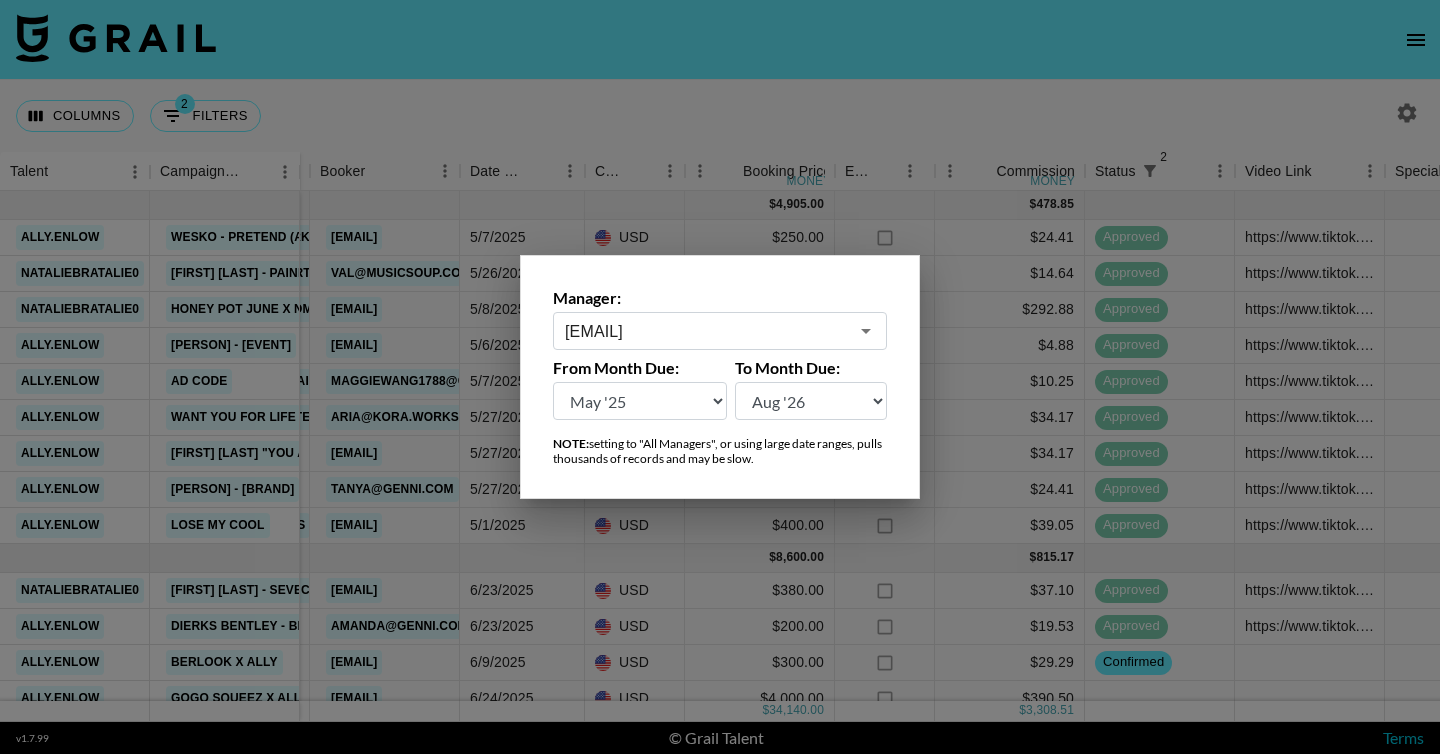 click on "Aug '26 Jul '26 Jun '26 May '26 Apr '26 Mar '26 Feb '26 Jan '26 Dec '25 Nov '25 Oct '25 Sep '25 Aug '25 Jul '25 Jun '25 May '25 Apr '25 Mar '25 Feb '25 Jan '25 Dec '24 Nov '24 Oct '24 Sep '24 Aug '24" at bounding box center [640, 401] 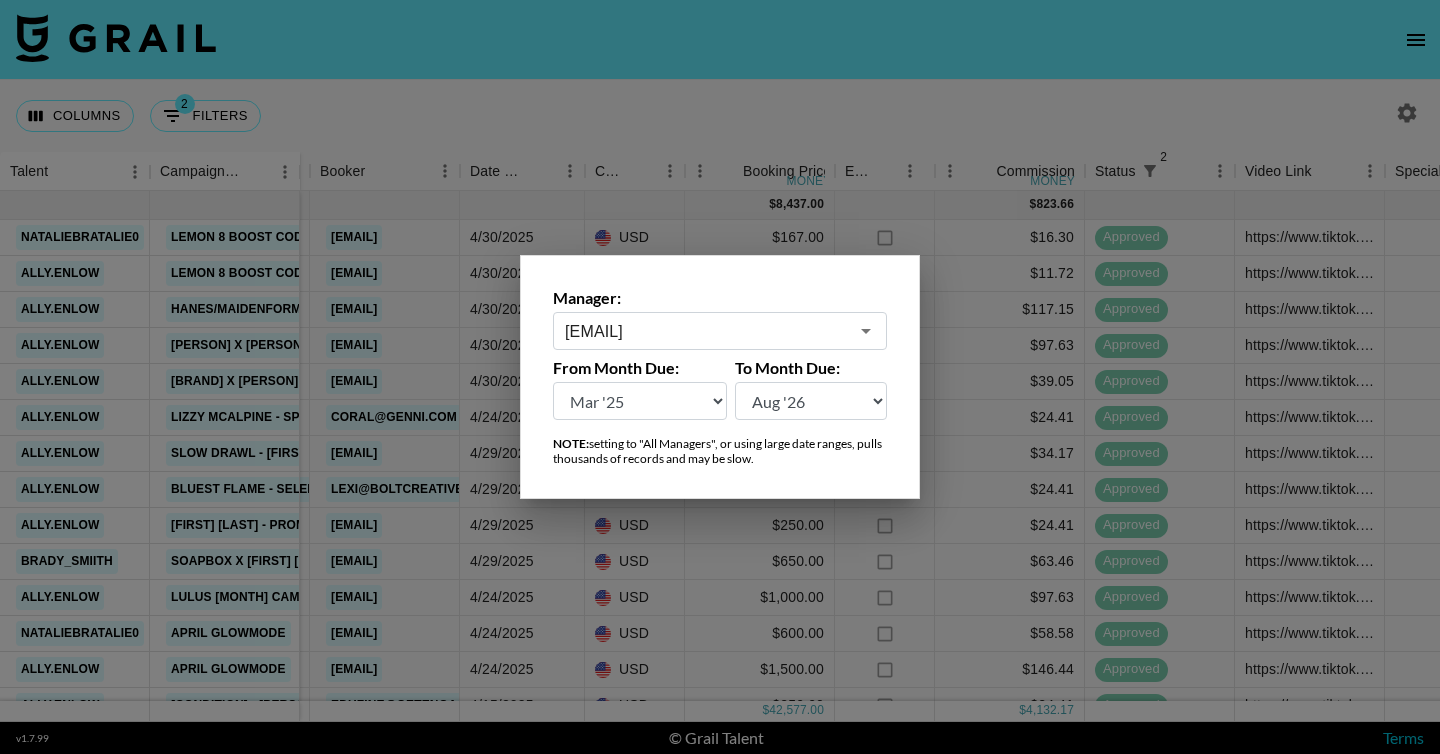 click on "Aug '26 Jul '26 Jun '26 May '26 Apr '26 Mar '26 Feb '26 Jan '26 Dec '25 Nov '25 Oct '25 Sep '25 Aug '25 Jul '25 Jun '25 May '25 Apr '25 Mar '25 Feb '25 Jan '25 Dec '24 Nov '24 Oct '24 Sep '24 Aug '24" at bounding box center (640, 401) 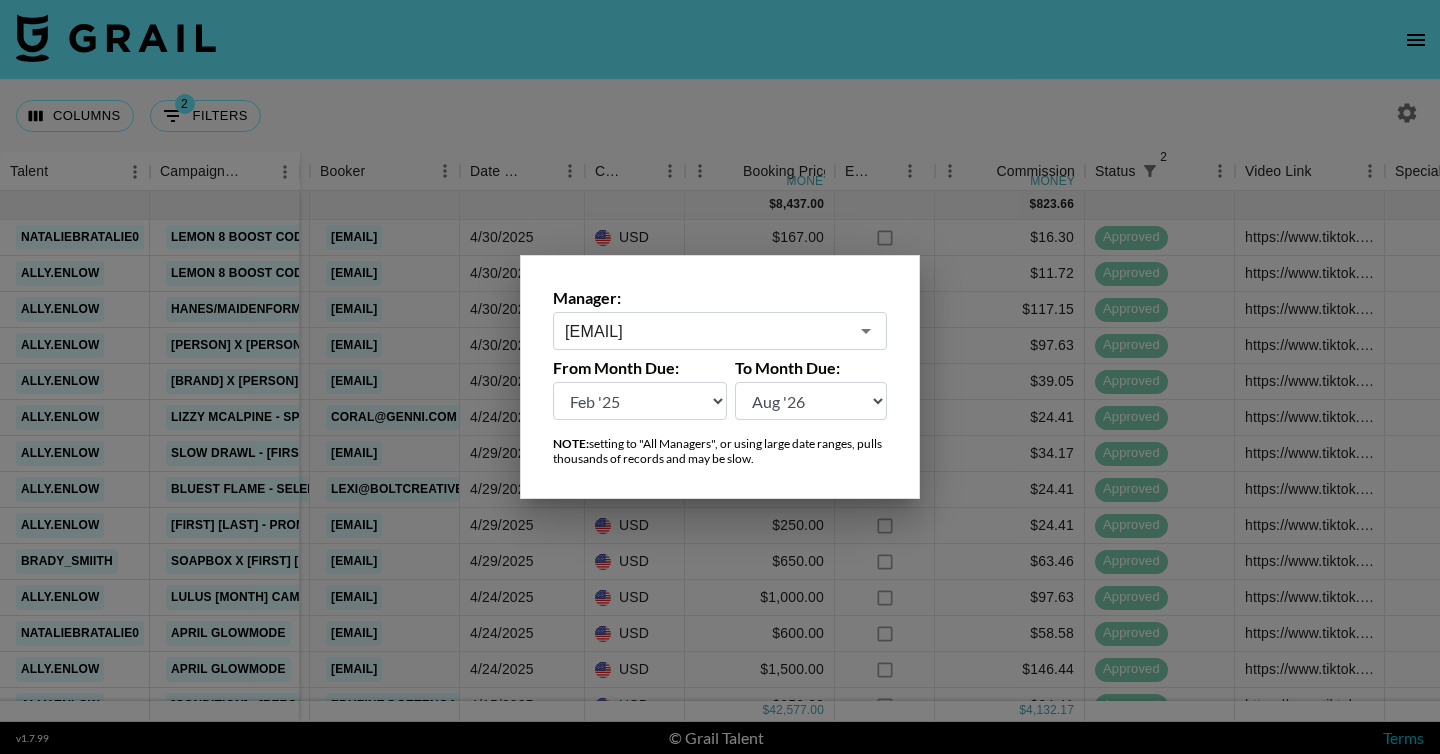 click at bounding box center (720, 377) 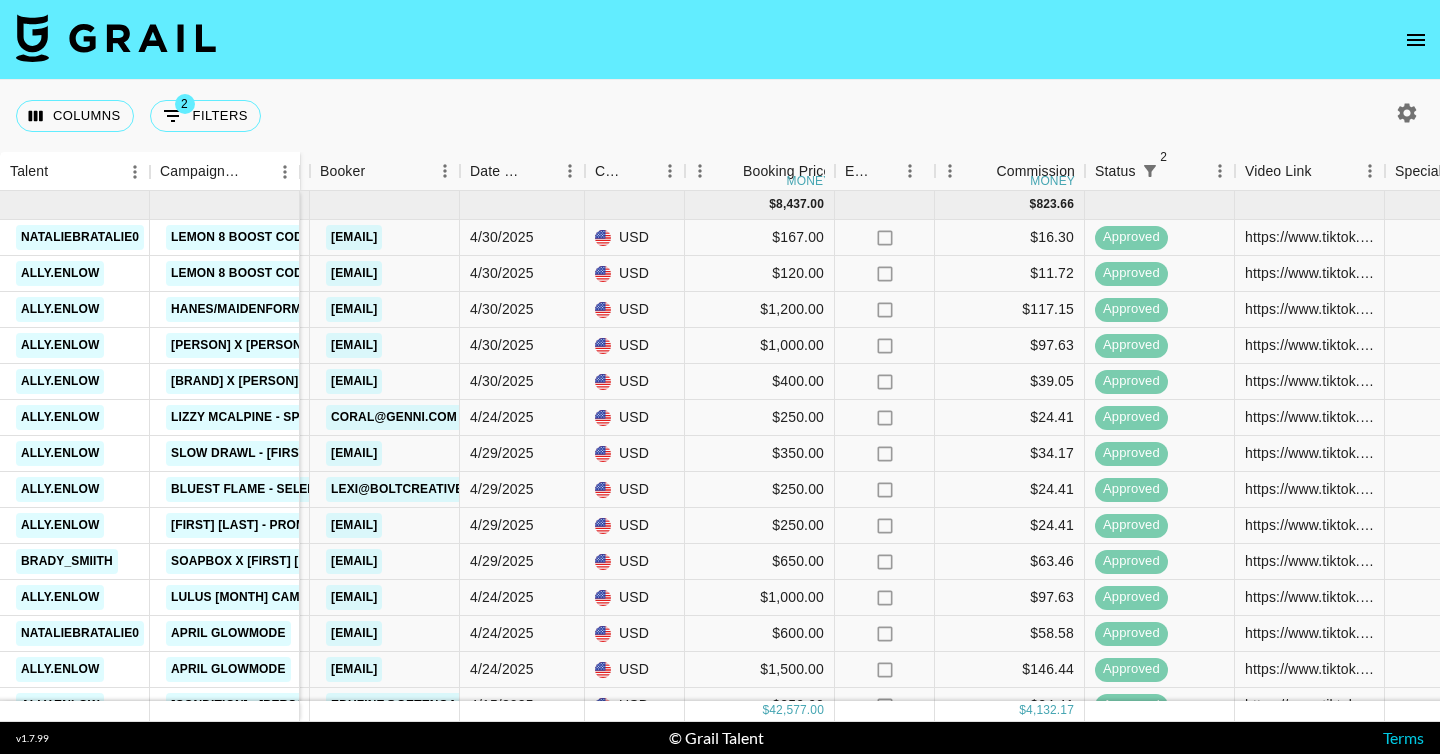 click 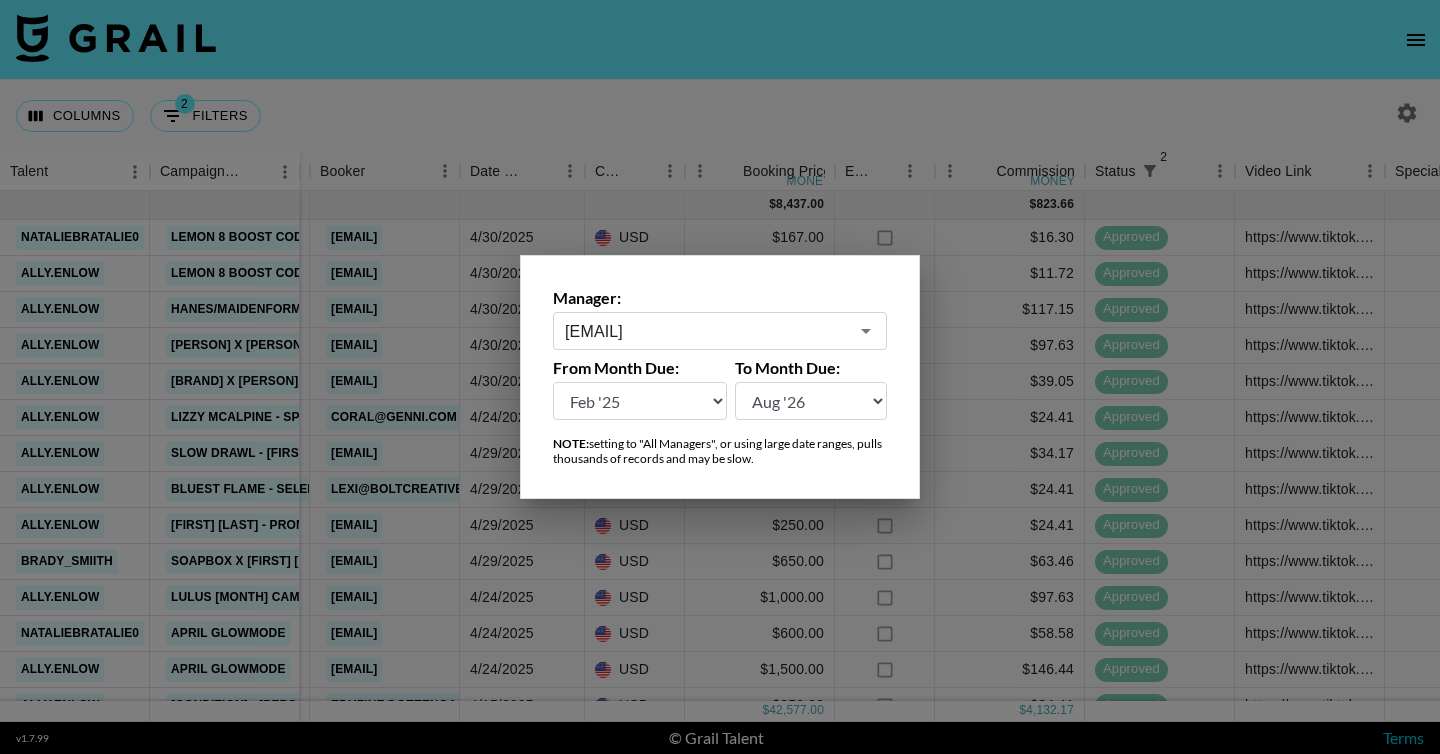 click at bounding box center (720, 377) 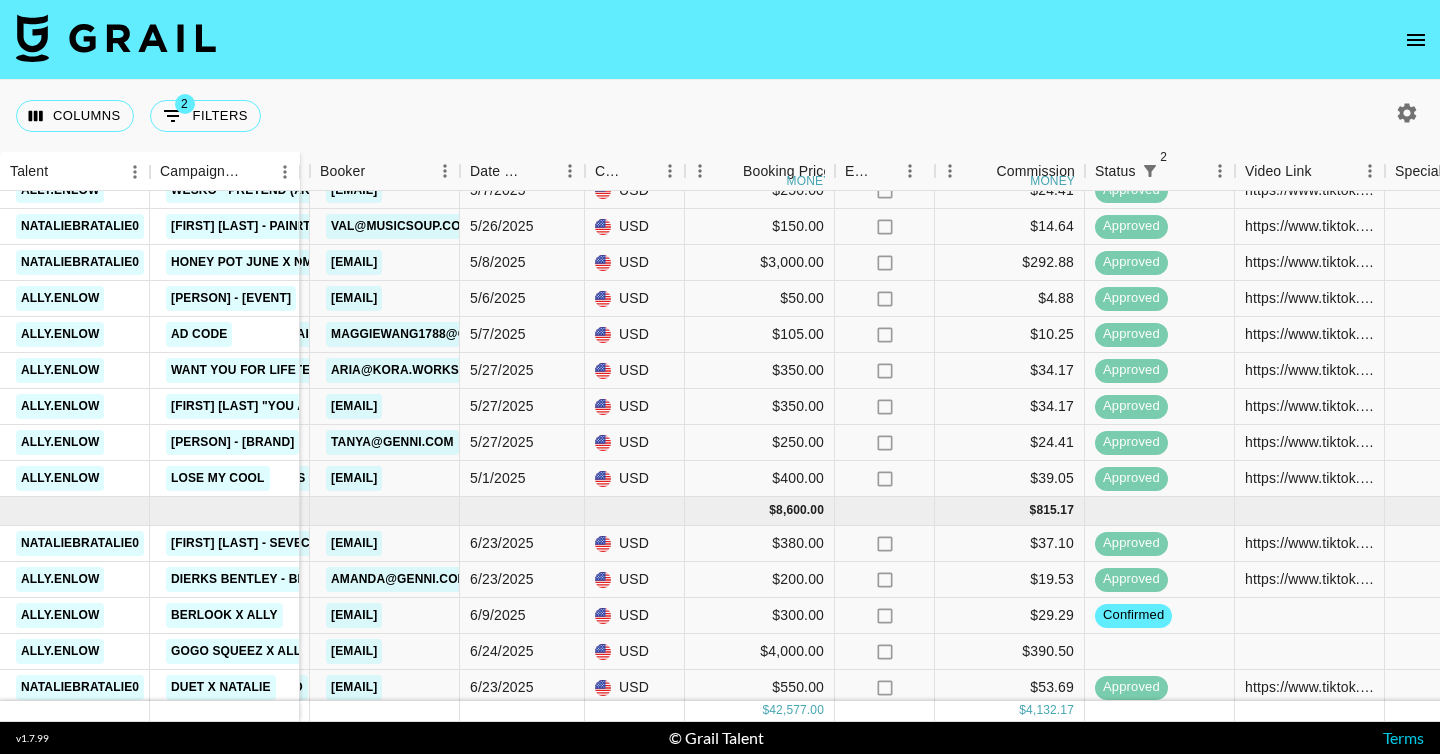 scroll, scrollTop: 1543, scrollLeft: 805, axis: both 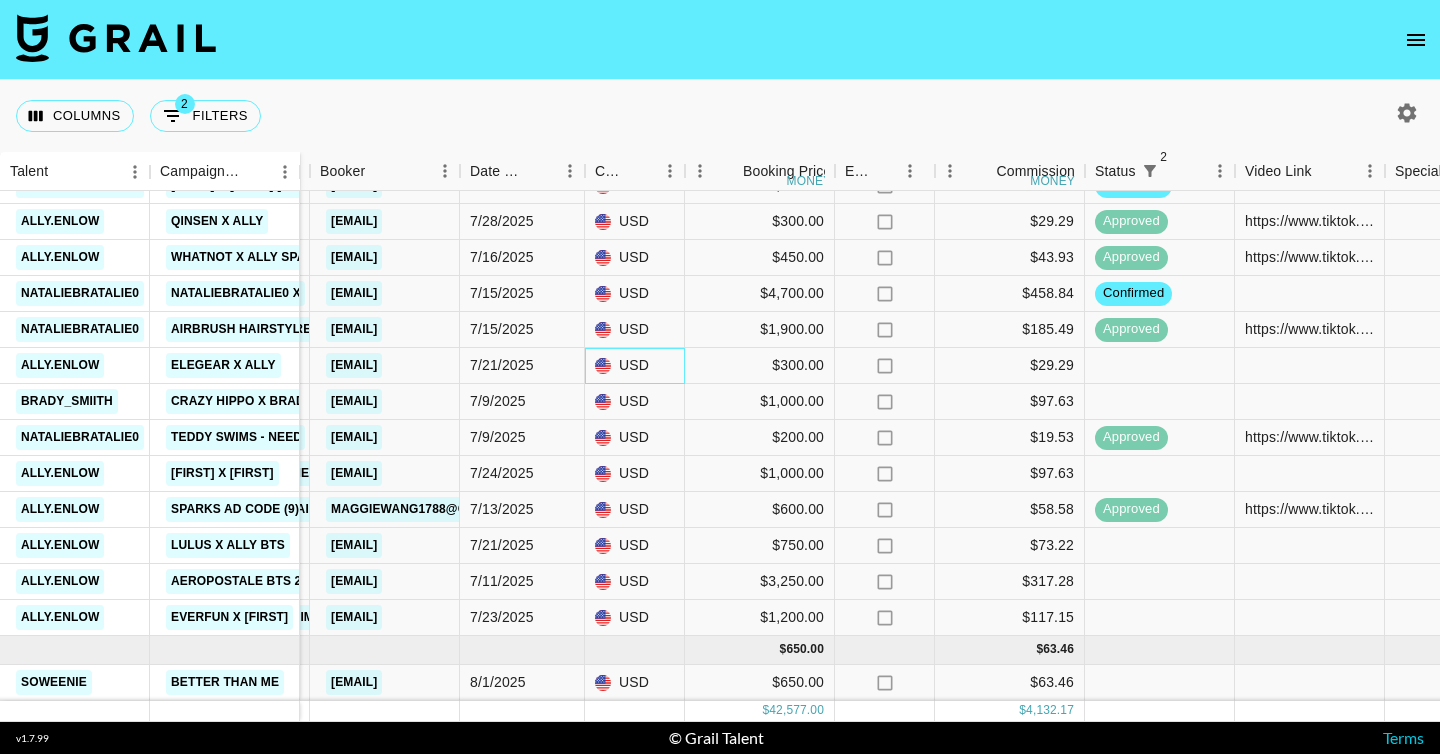 click on "USD" at bounding box center (635, 366) 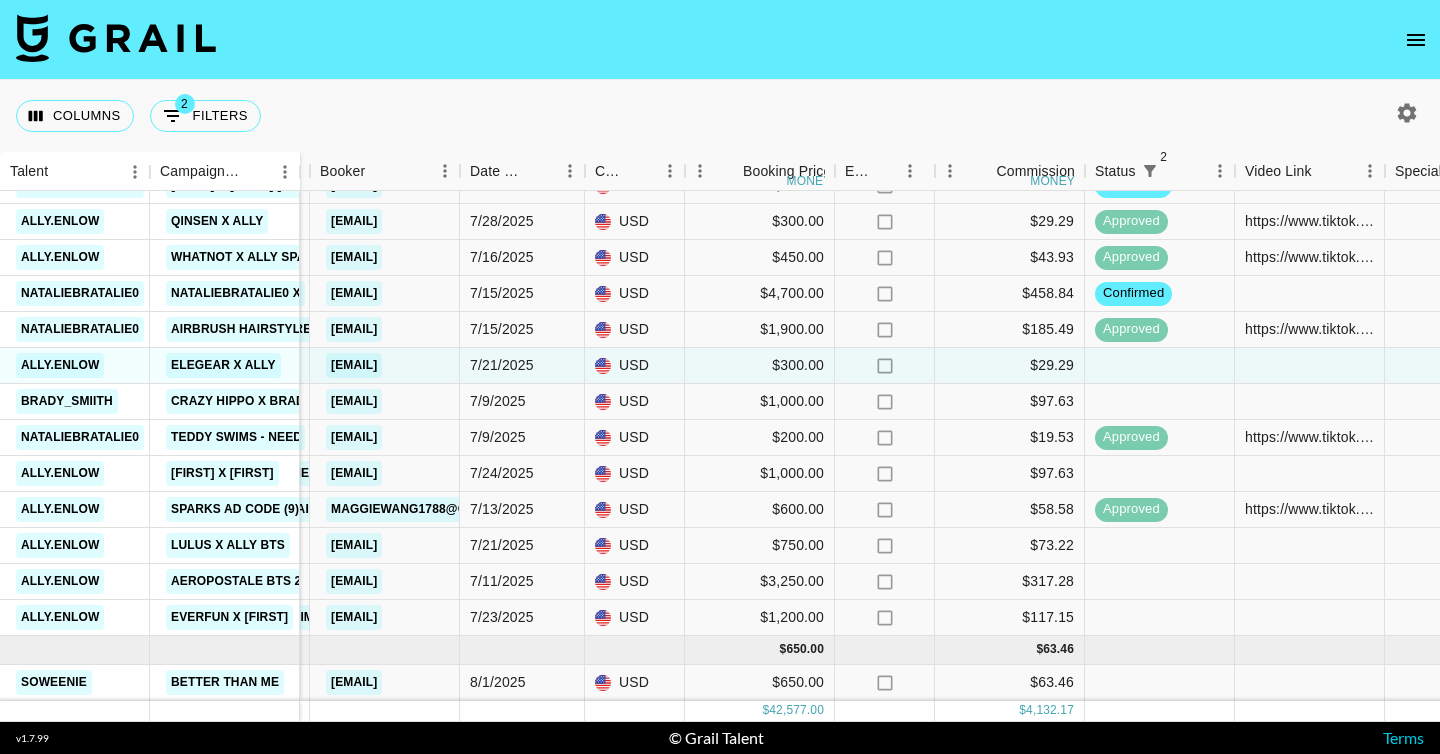 click 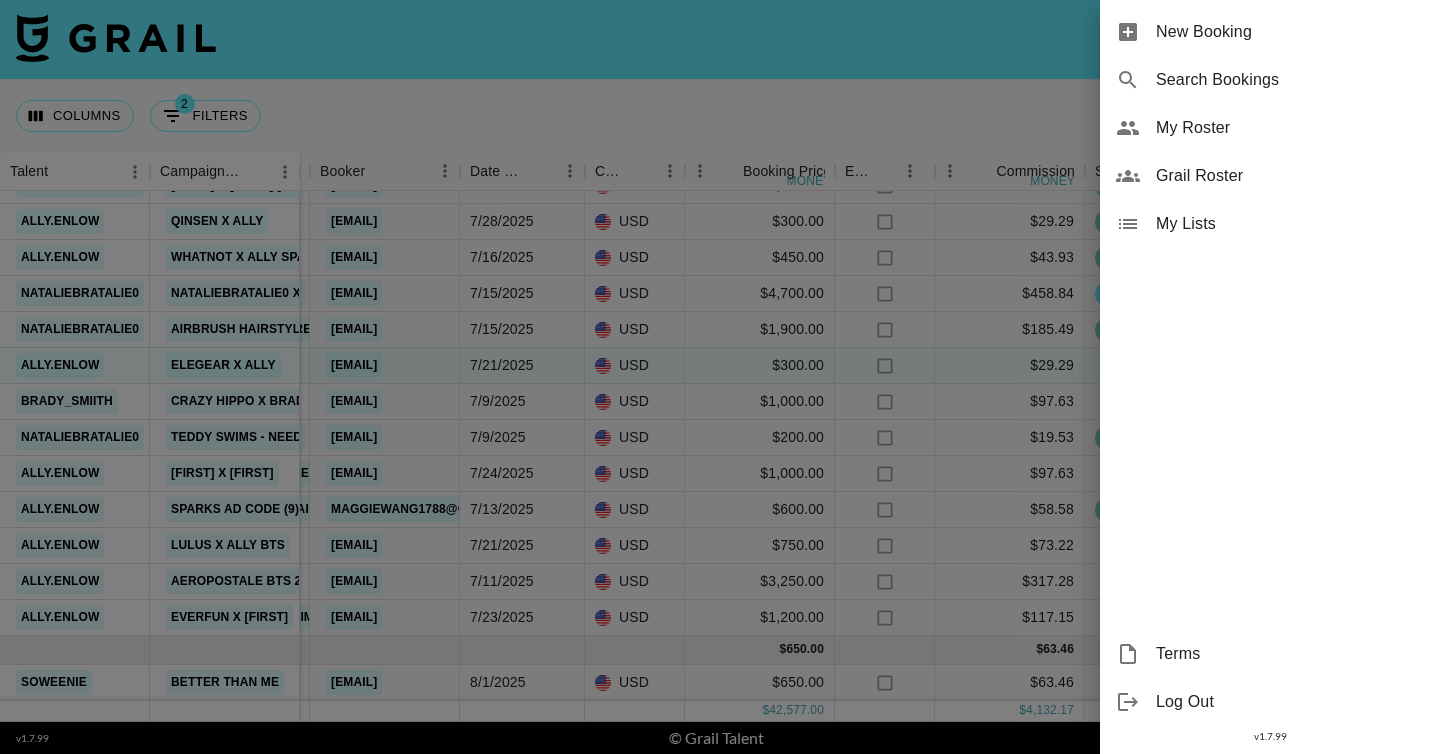 click at bounding box center (720, 377) 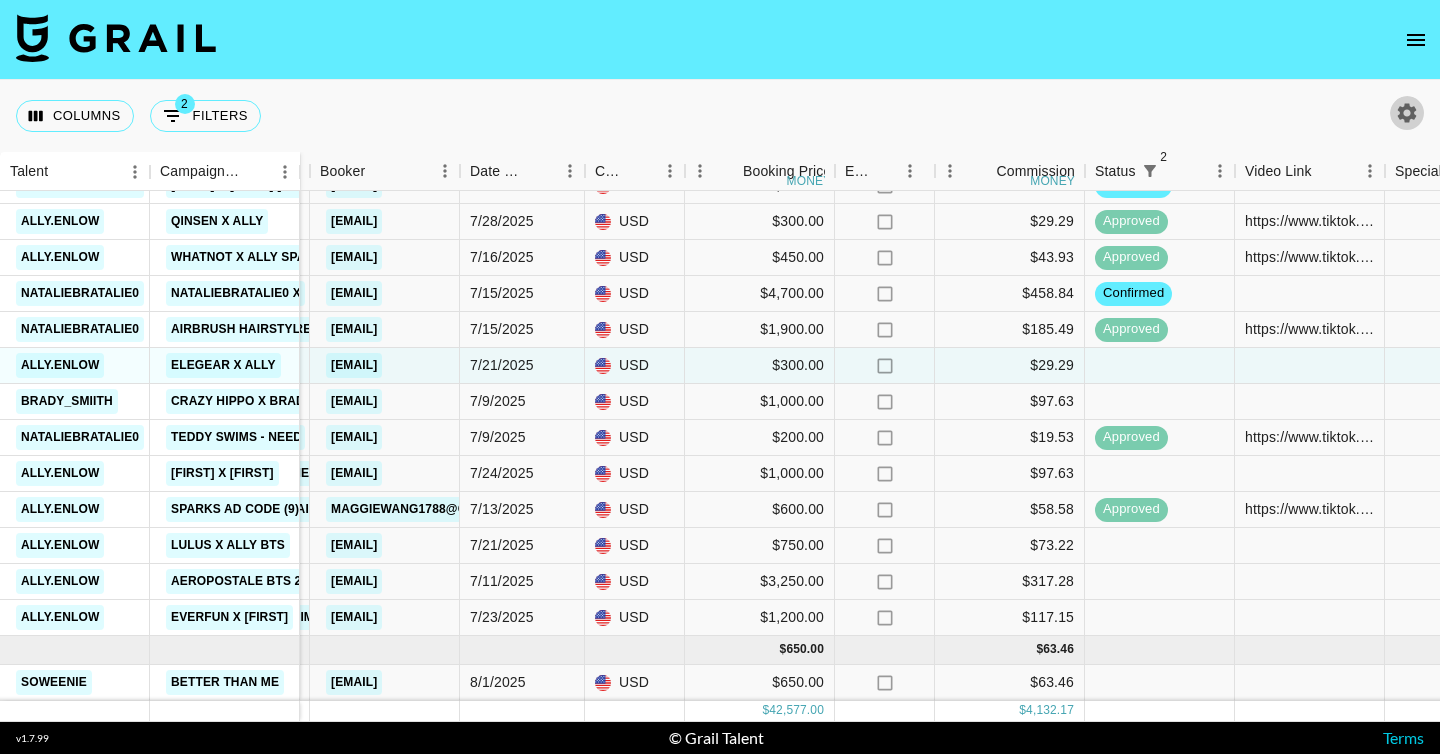 click 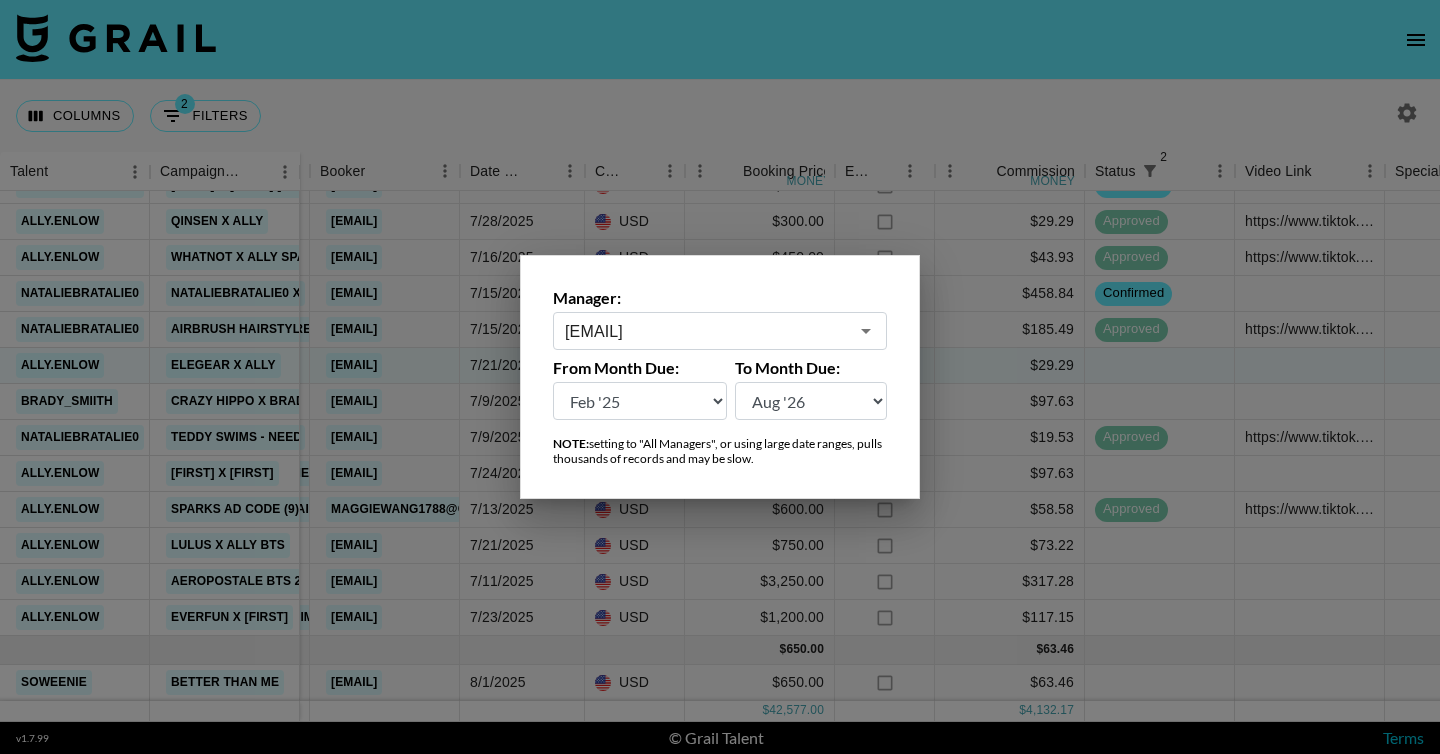 click on "[EMAIL]" at bounding box center (706, 331) 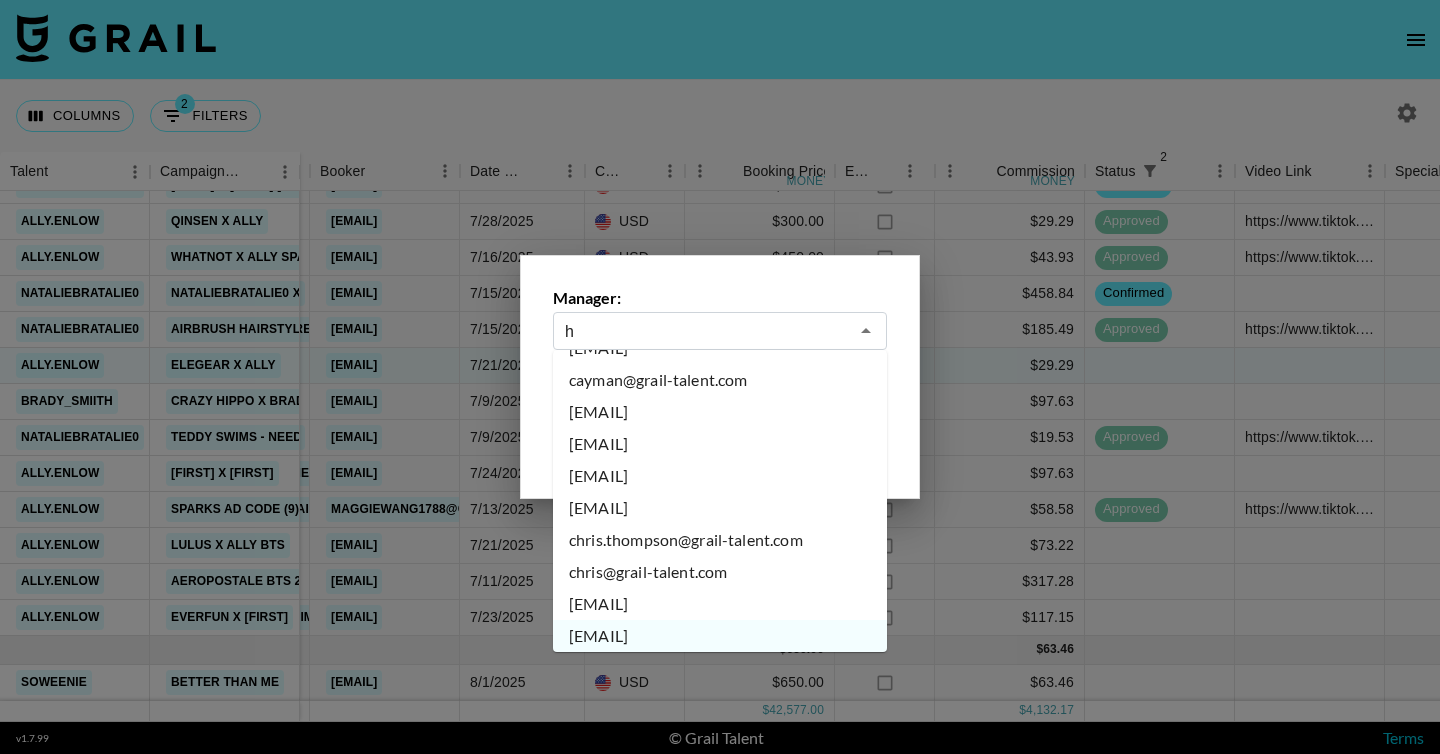 scroll, scrollTop: 0, scrollLeft: 0, axis: both 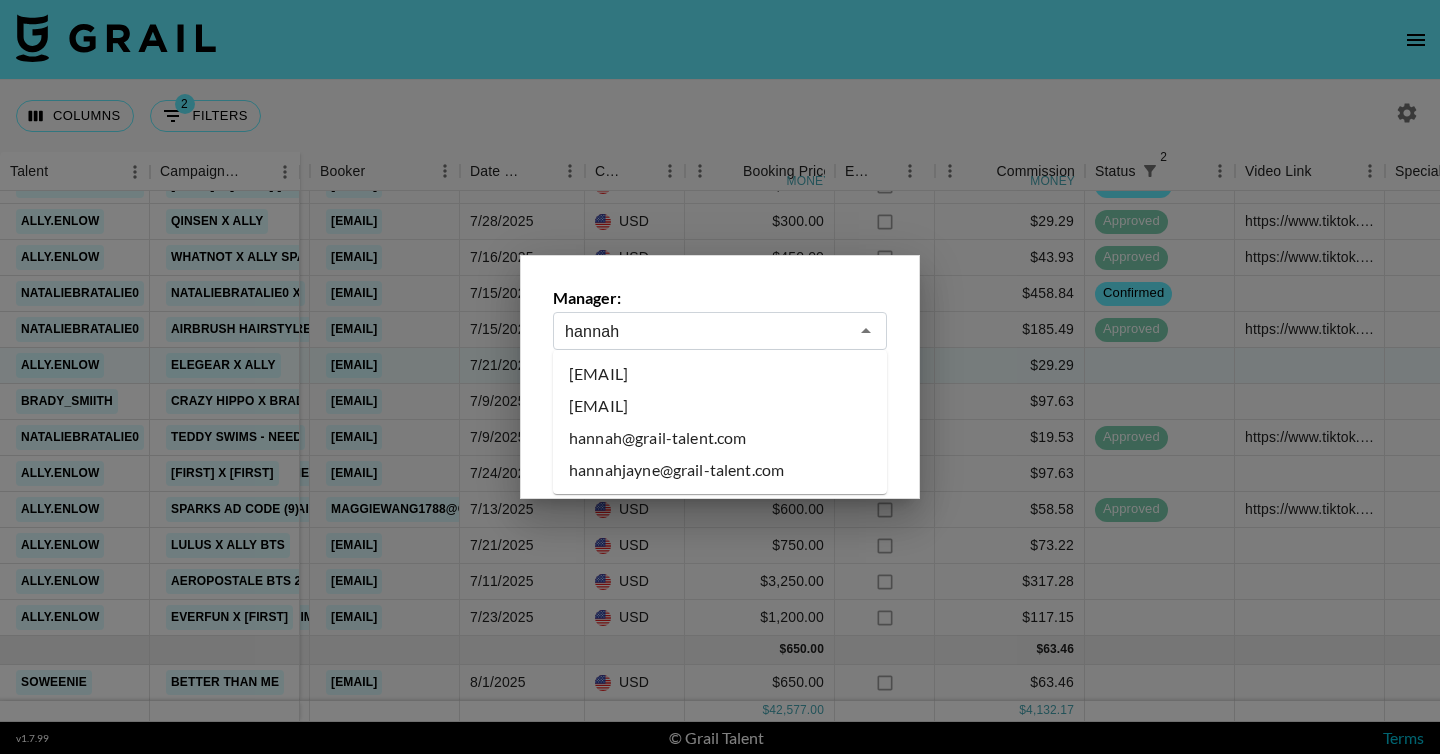click on "hannah@grail-talent.com" at bounding box center [720, 438] 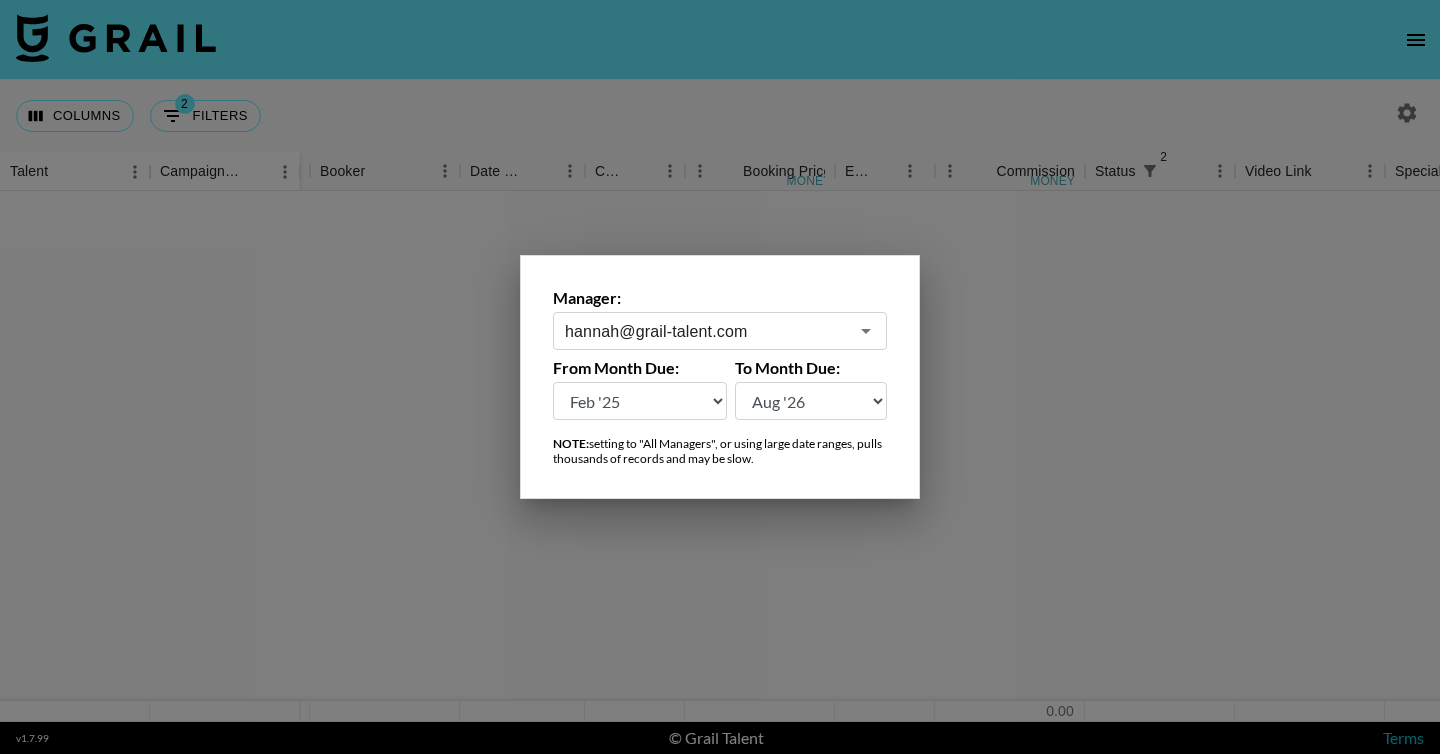 scroll, scrollTop: 0, scrollLeft: 805, axis: horizontal 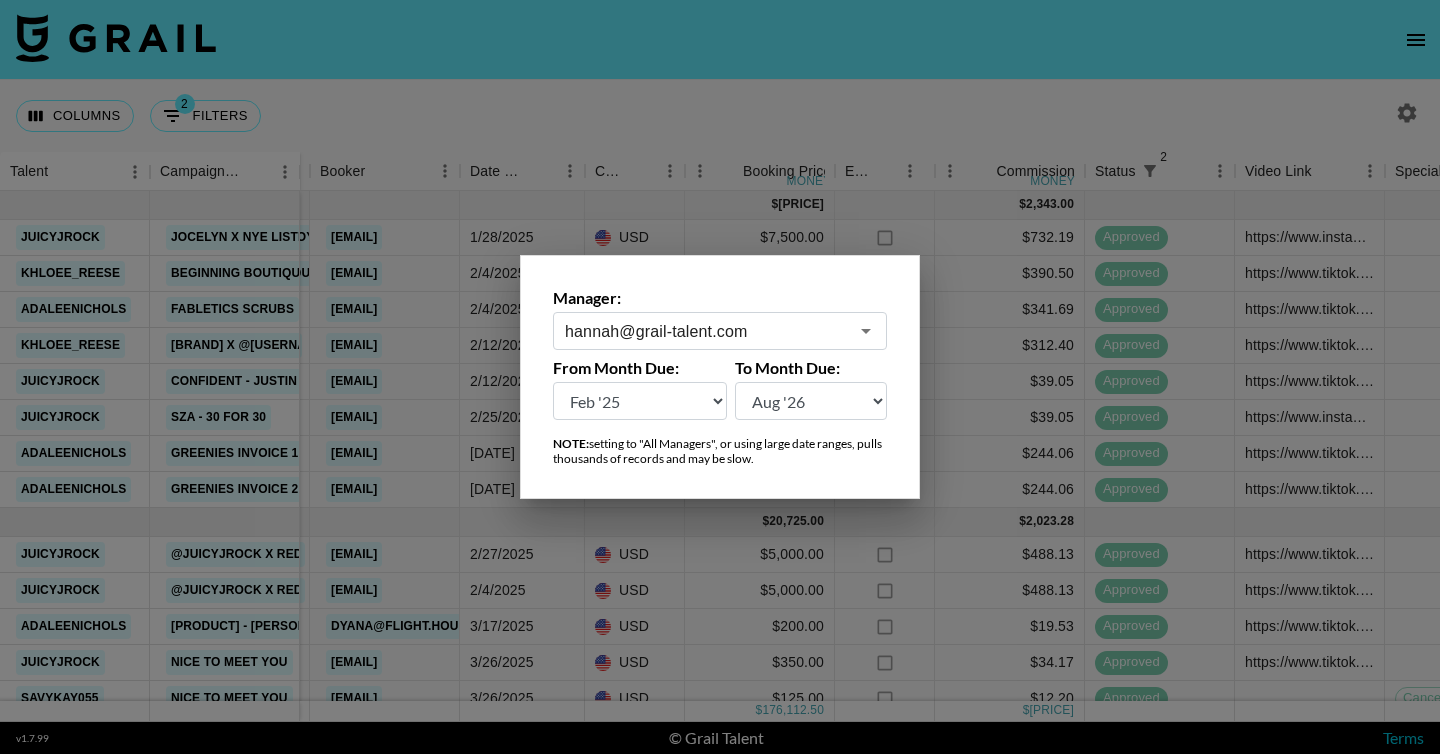 type on "hannah@grail-talent.com" 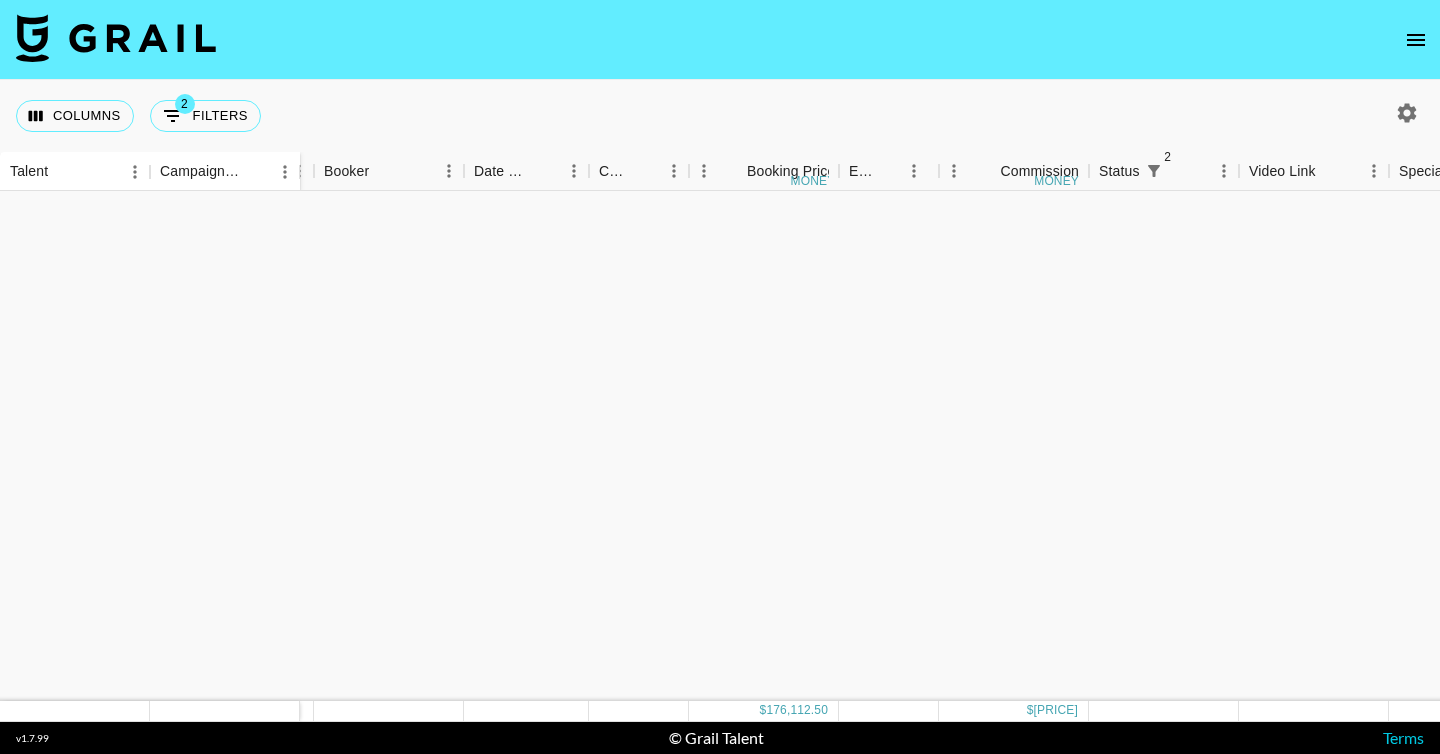 scroll, scrollTop: 1788, scrollLeft: 801, axis: both 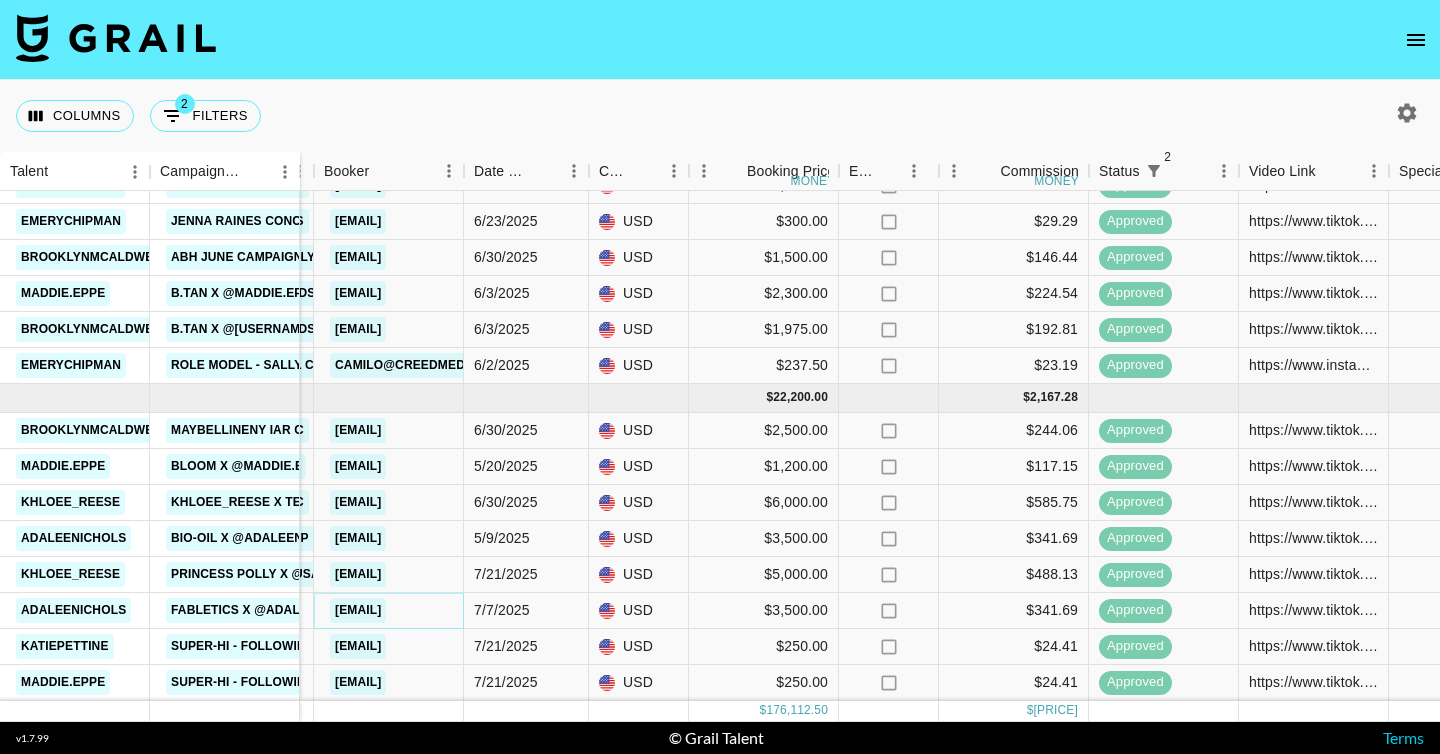 click on "MGaboian@fabletics.com" at bounding box center (358, 610) 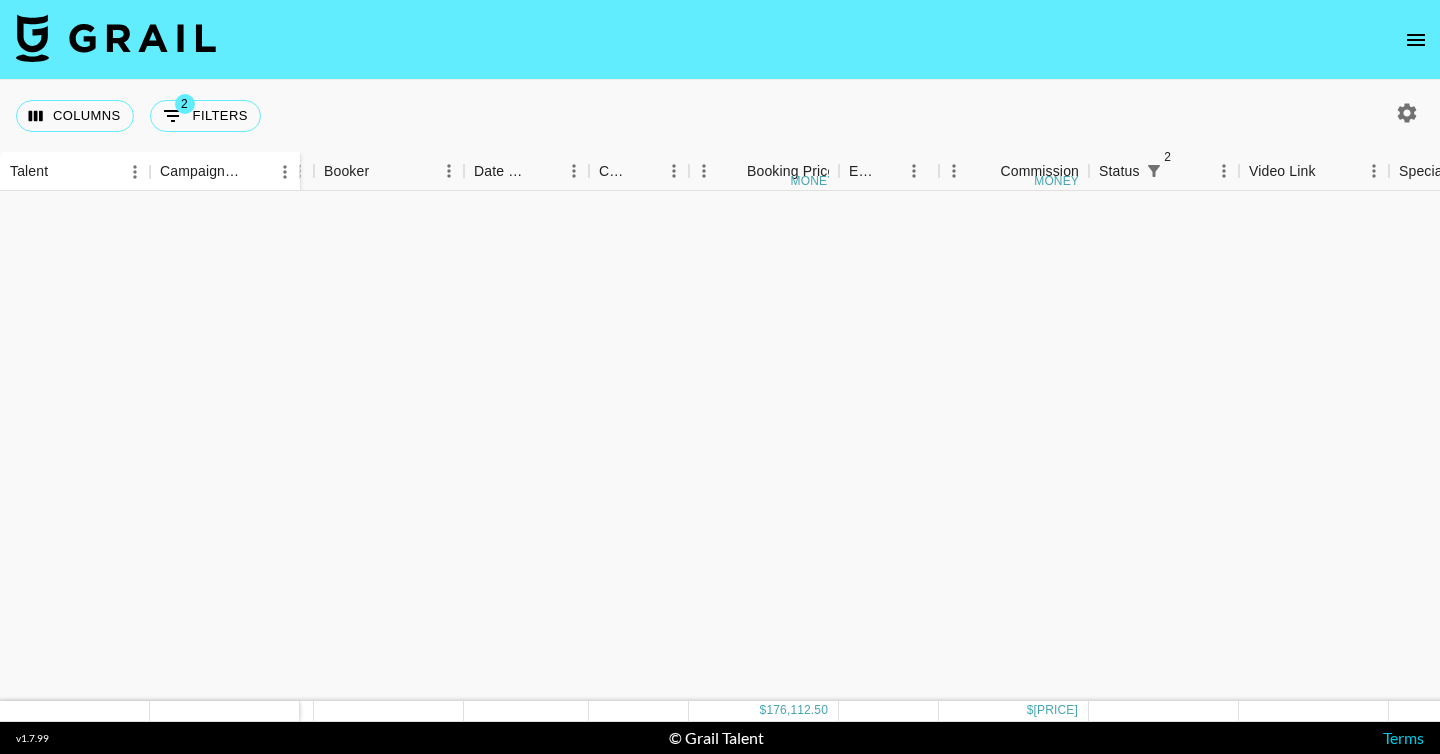 scroll, scrollTop: 279, scrollLeft: 801, axis: both 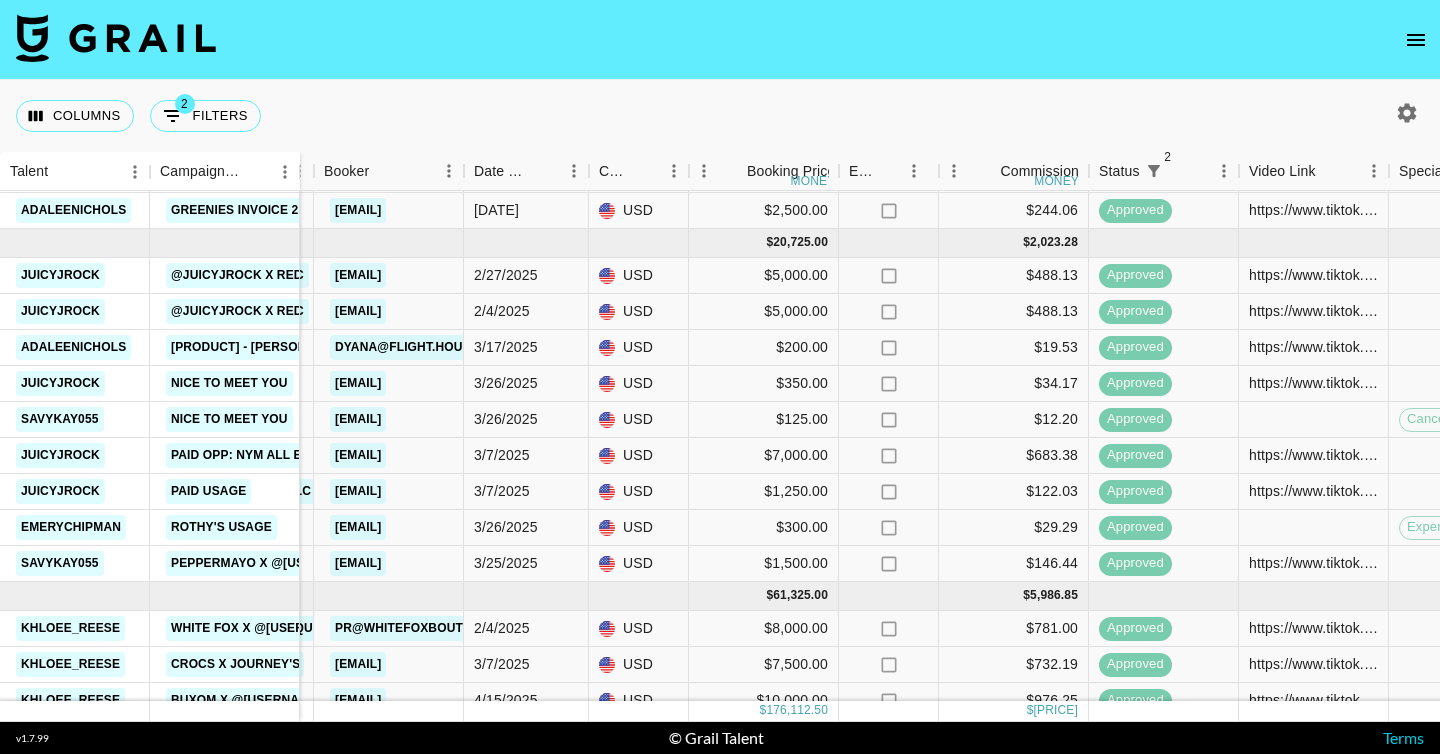 click 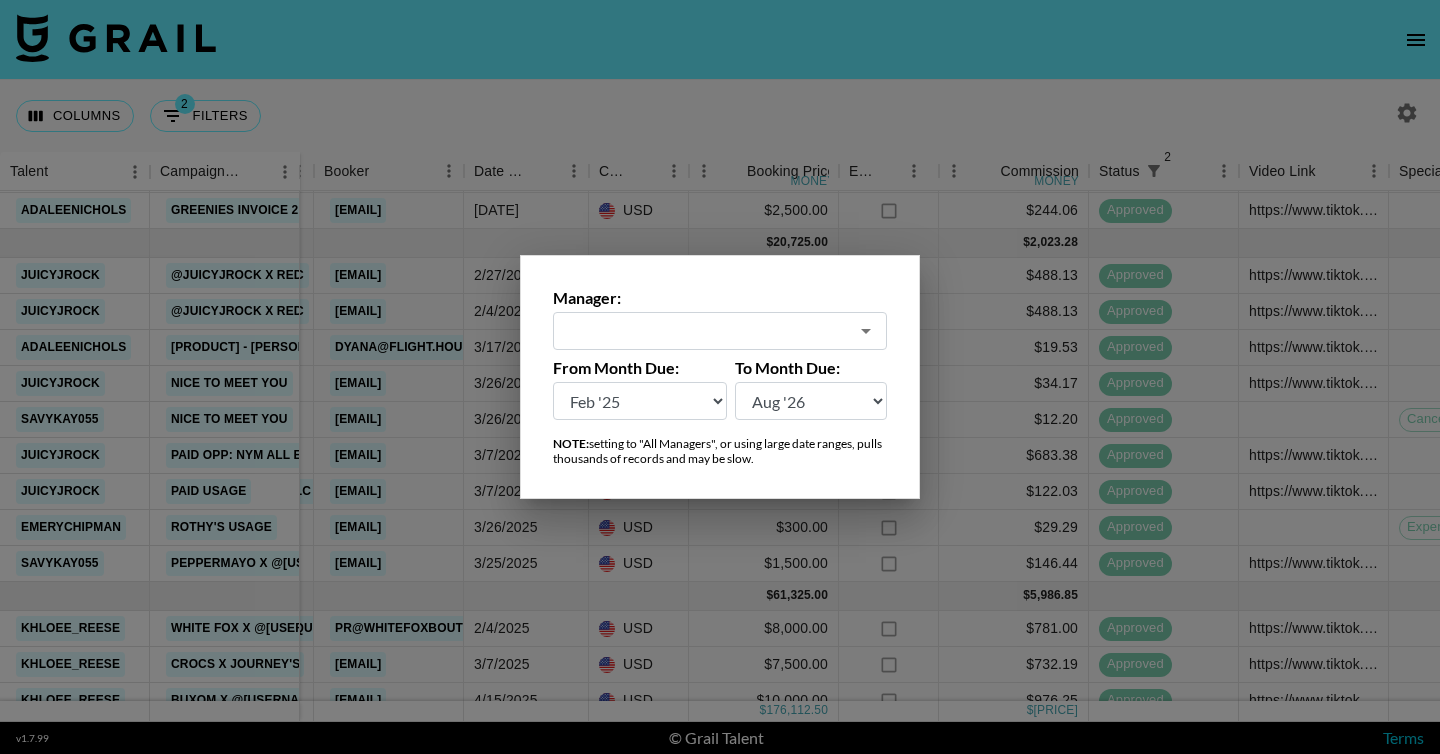 type on "hannah@grail-talent.com" 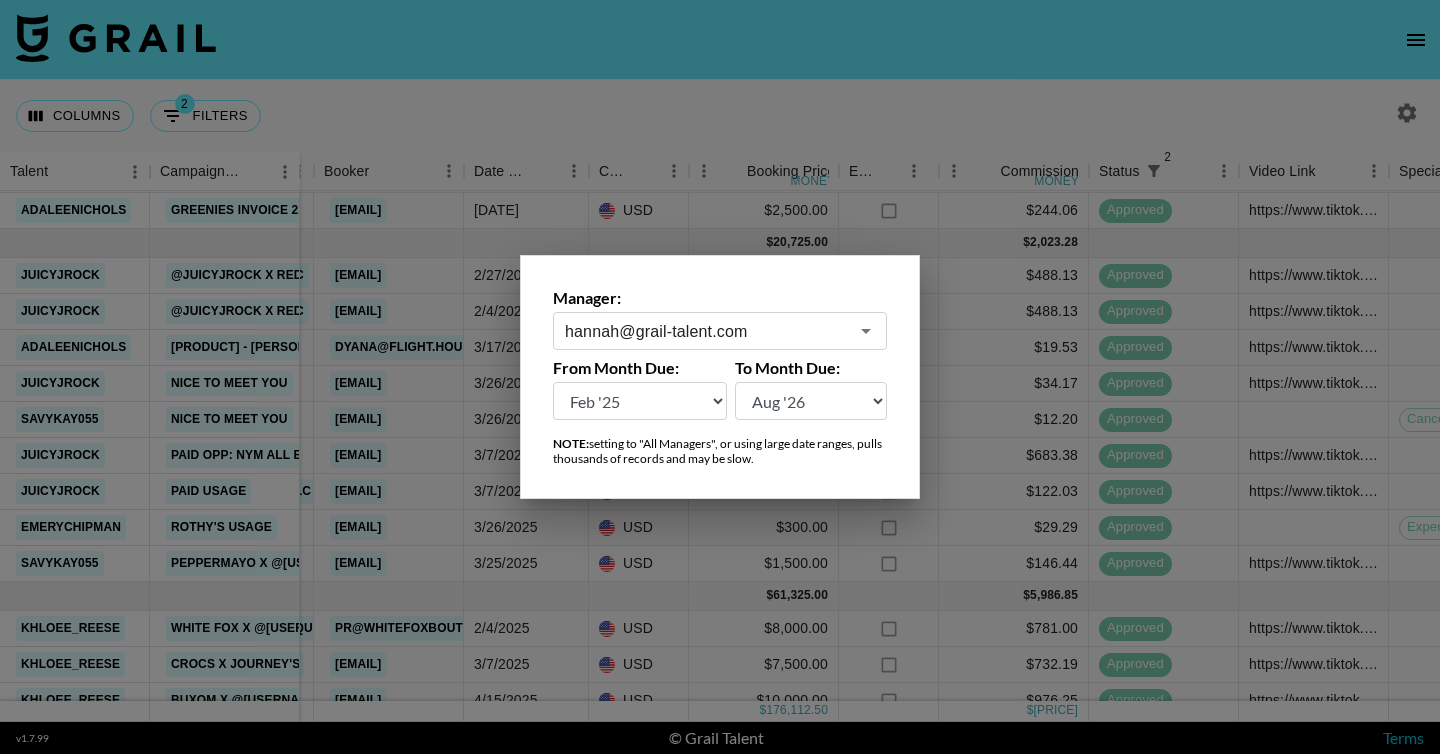 click at bounding box center (720, 377) 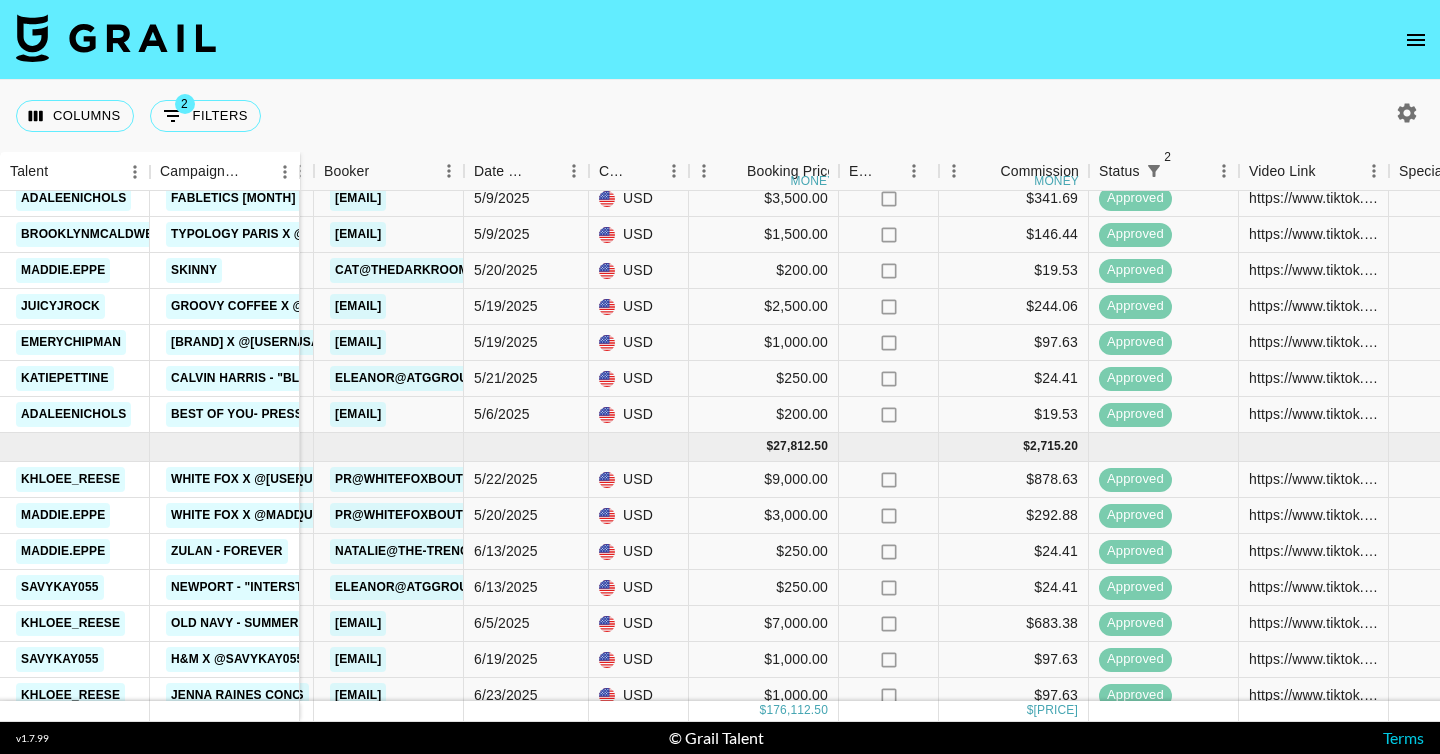 scroll, scrollTop: 1280, scrollLeft: 801, axis: both 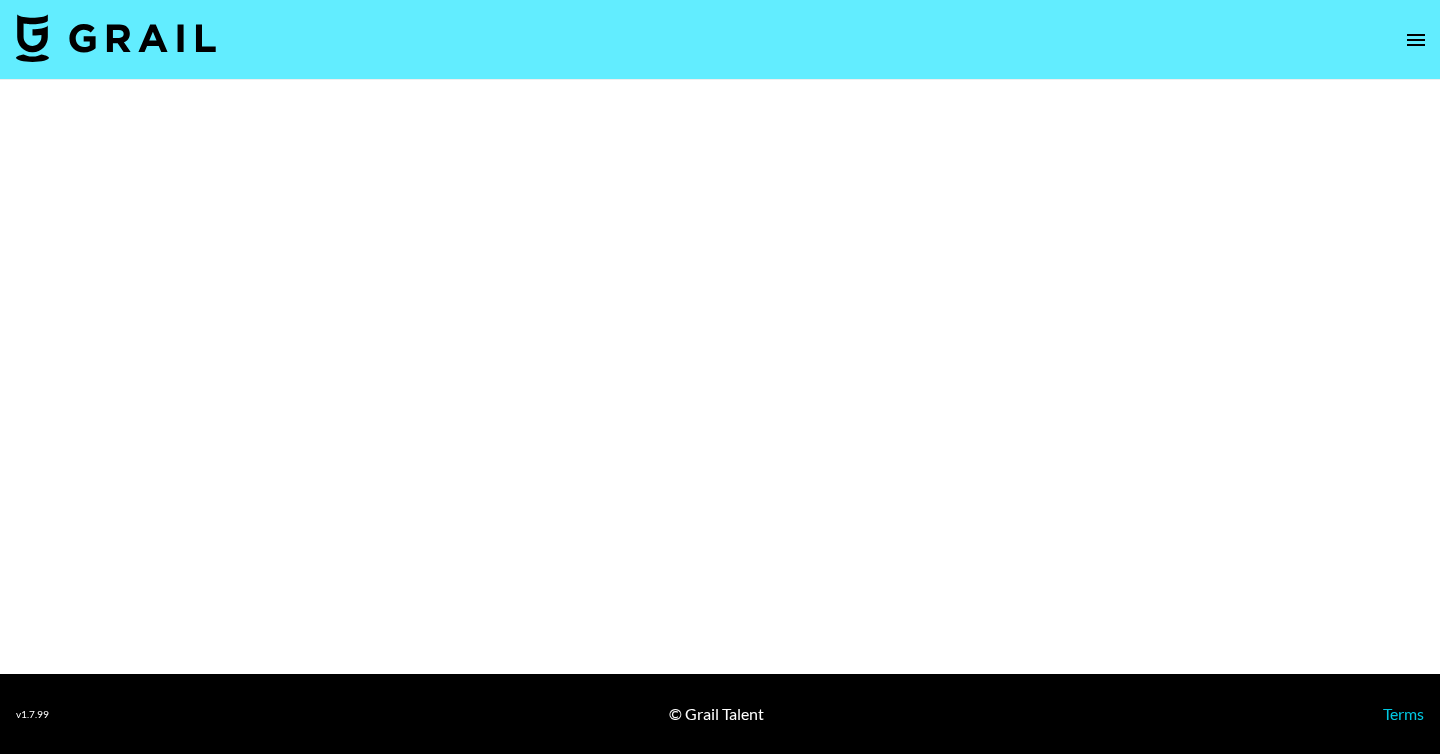 select on "Brand" 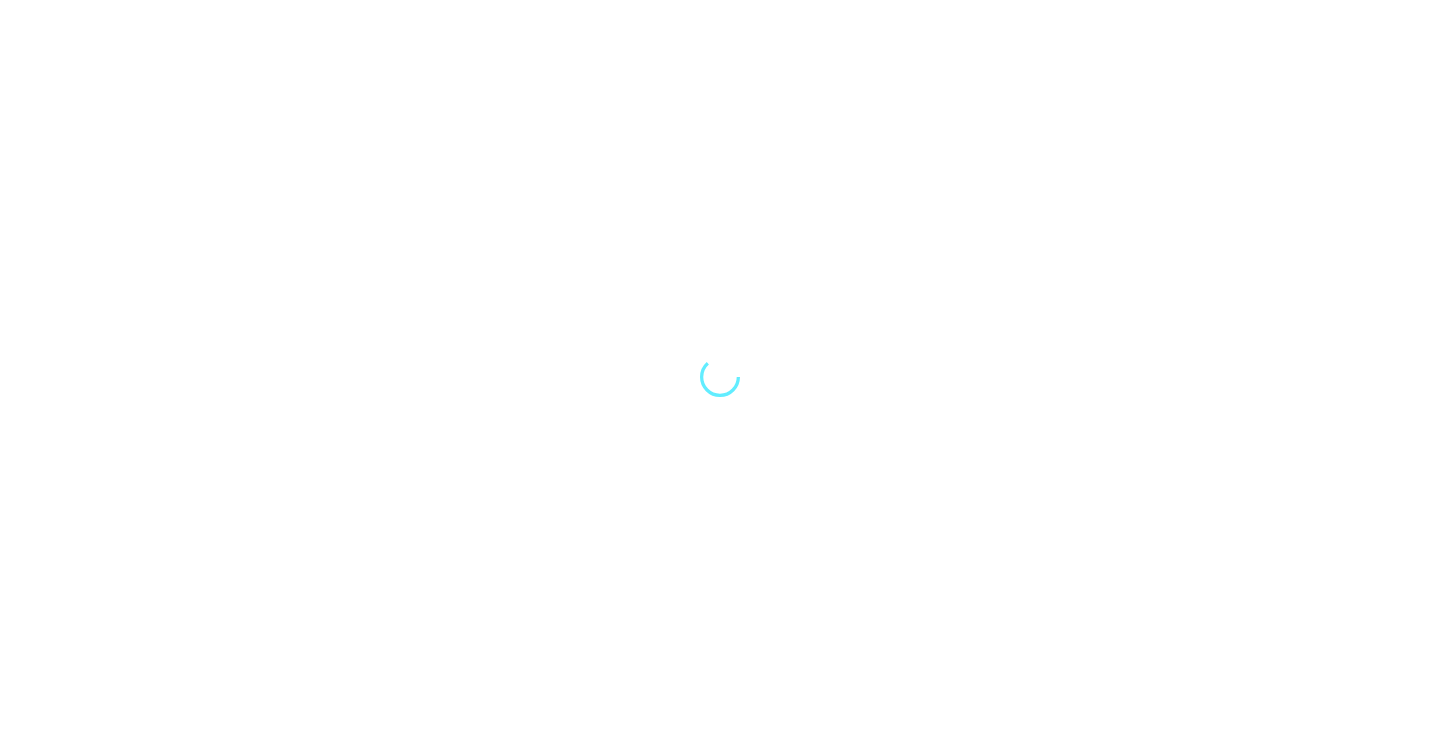 scroll, scrollTop: 0, scrollLeft: 0, axis: both 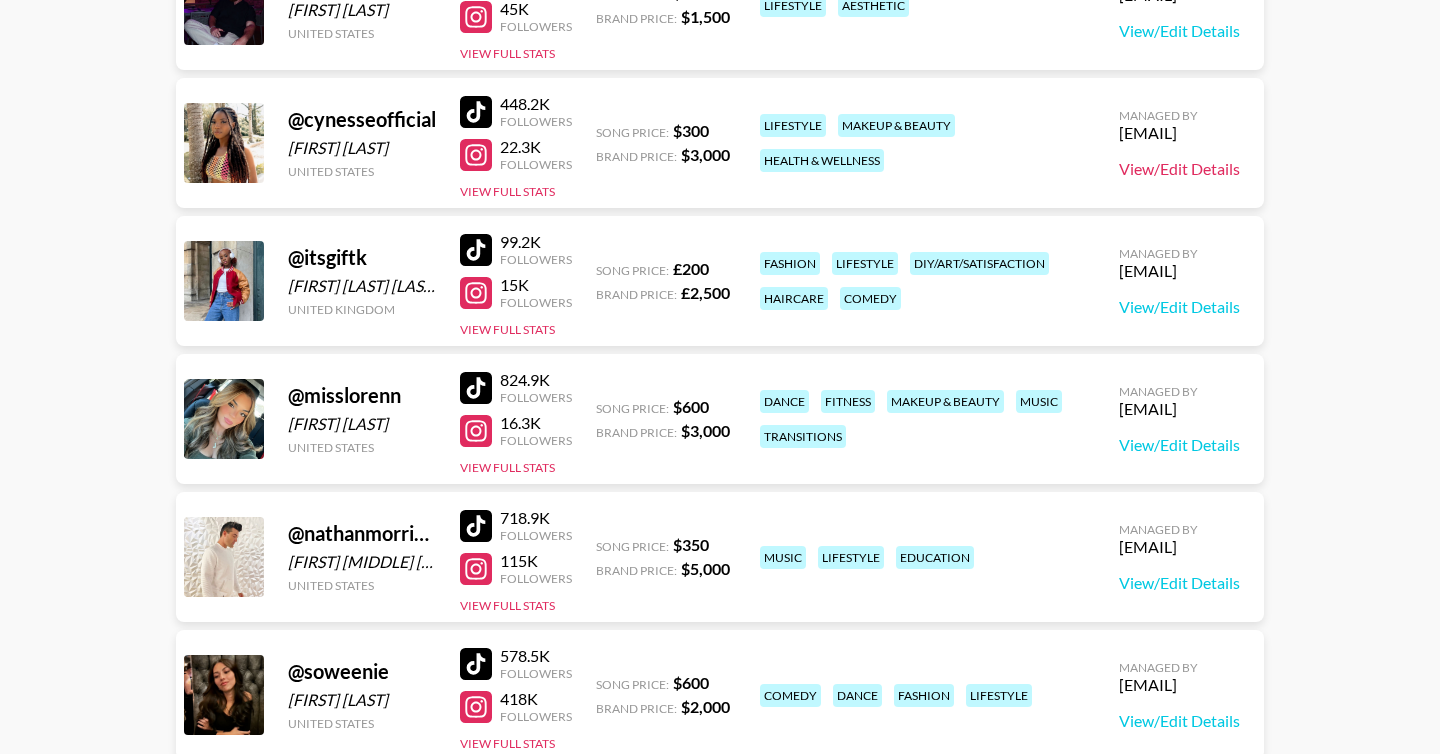 click on "View/Edit Details" at bounding box center (1179, 169) 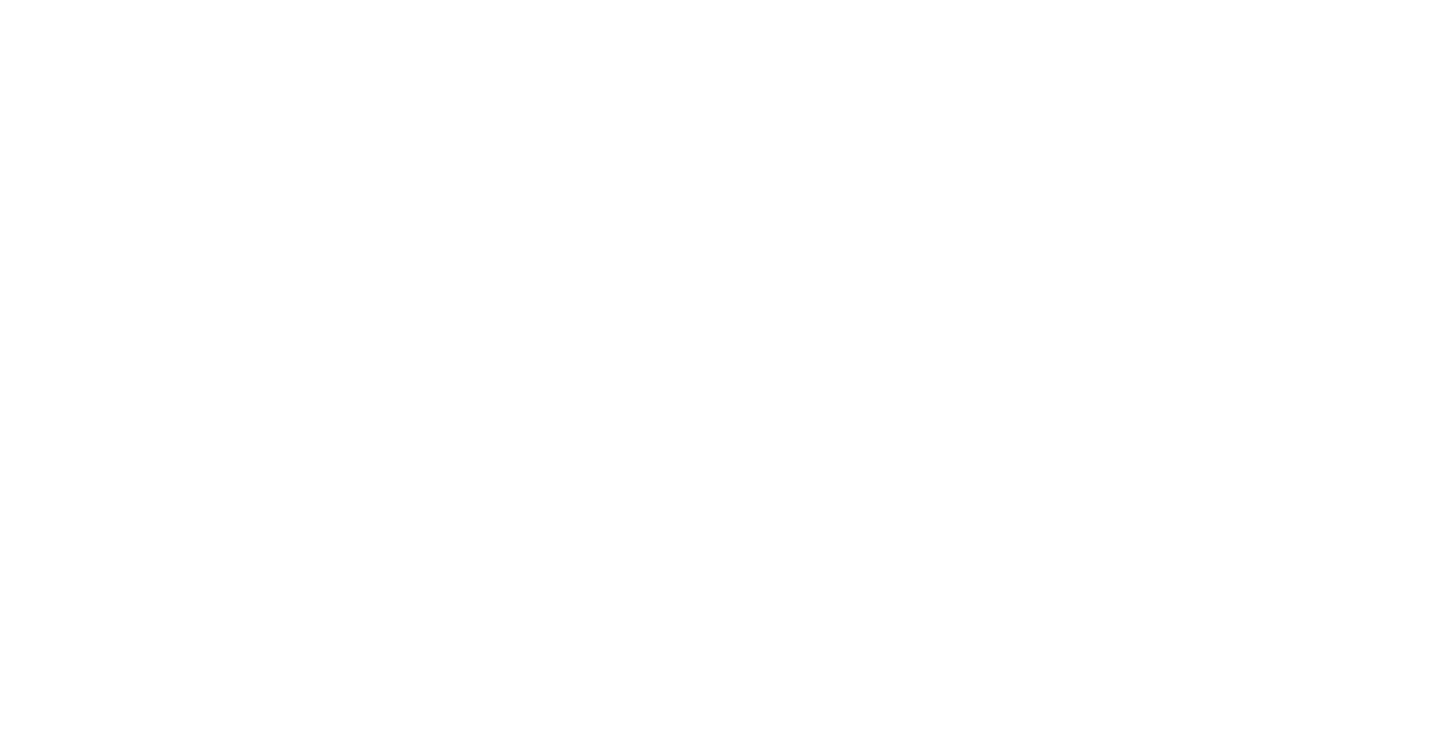 scroll, scrollTop: 0, scrollLeft: 0, axis: both 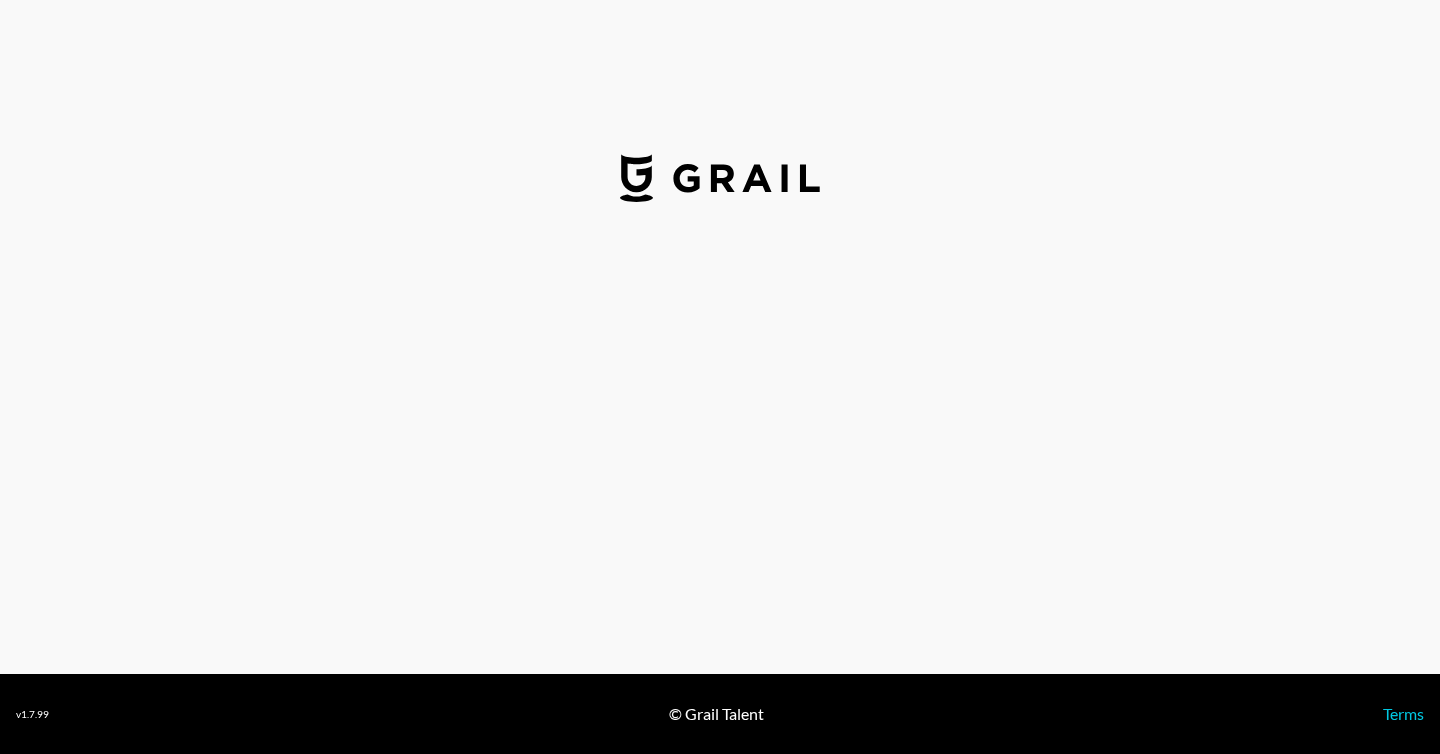 select on "USD" 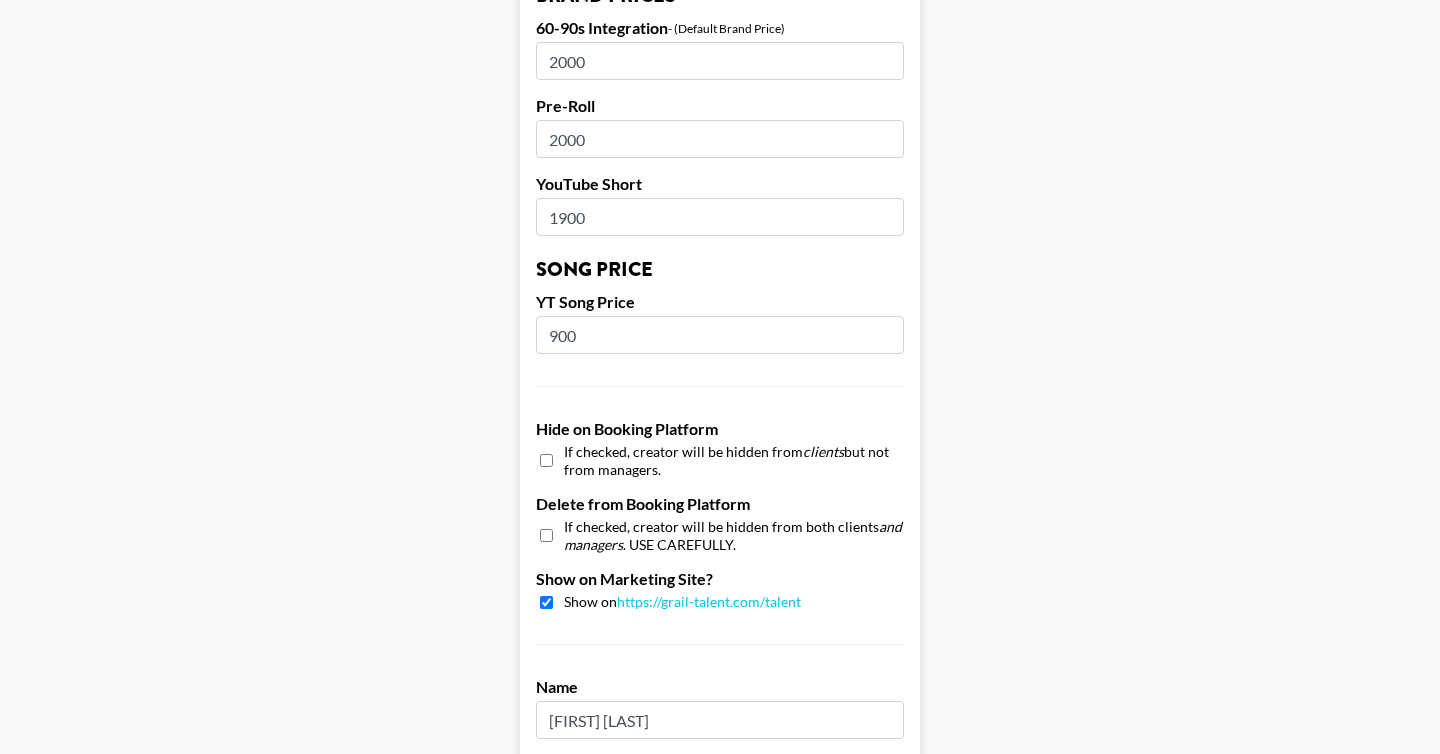 scroll, scrollTop: 1959, scrollLeft: 0, axis: vertical 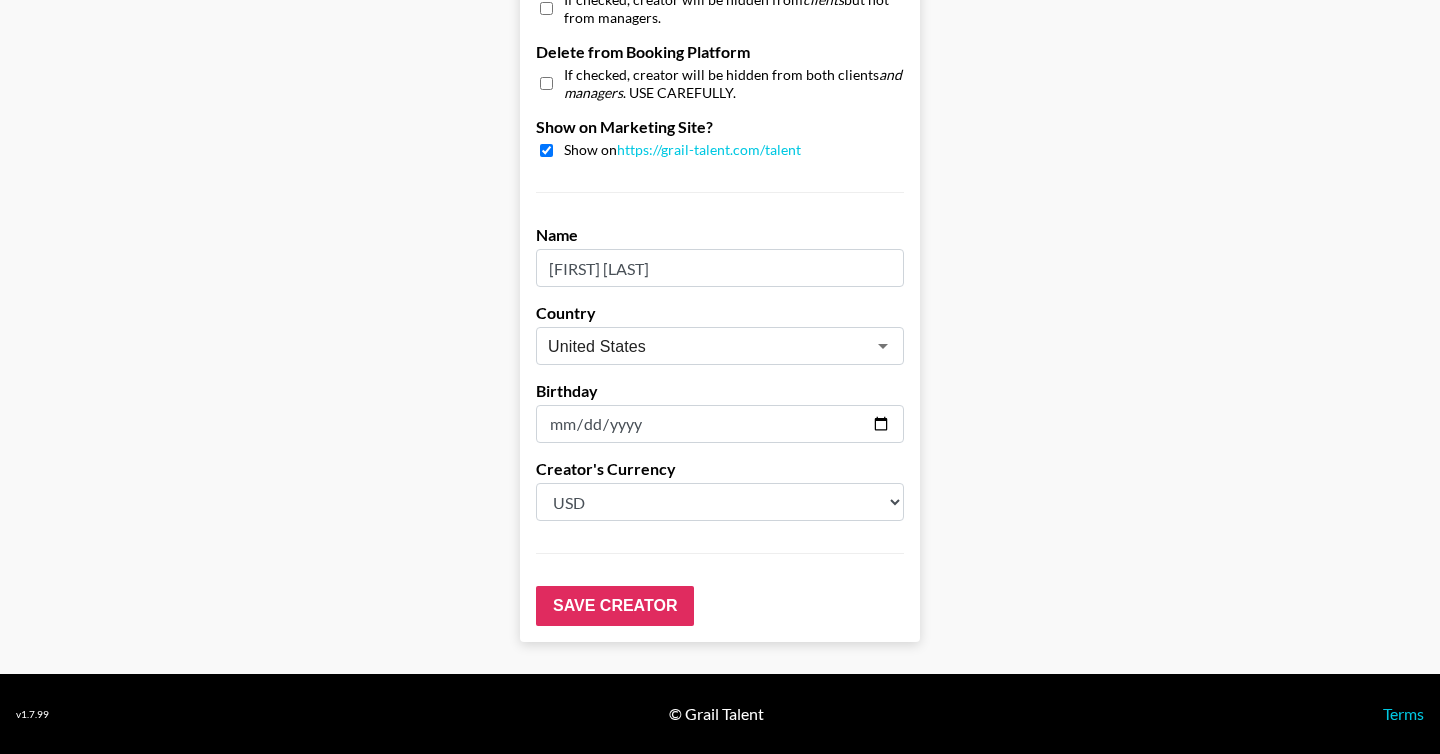 click on "[FIRST] [LAST]" at bounding box center (720, 268) 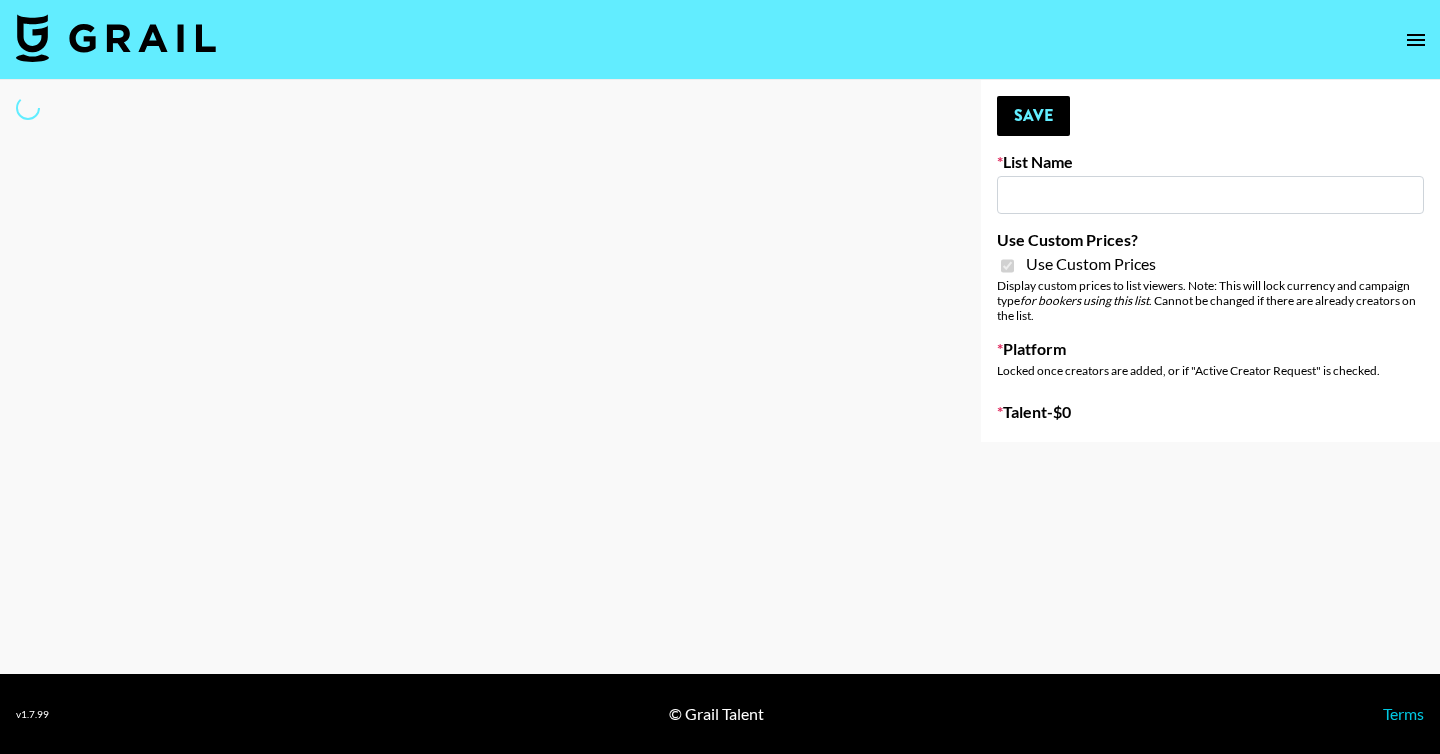 type on "Shein (1st August)" 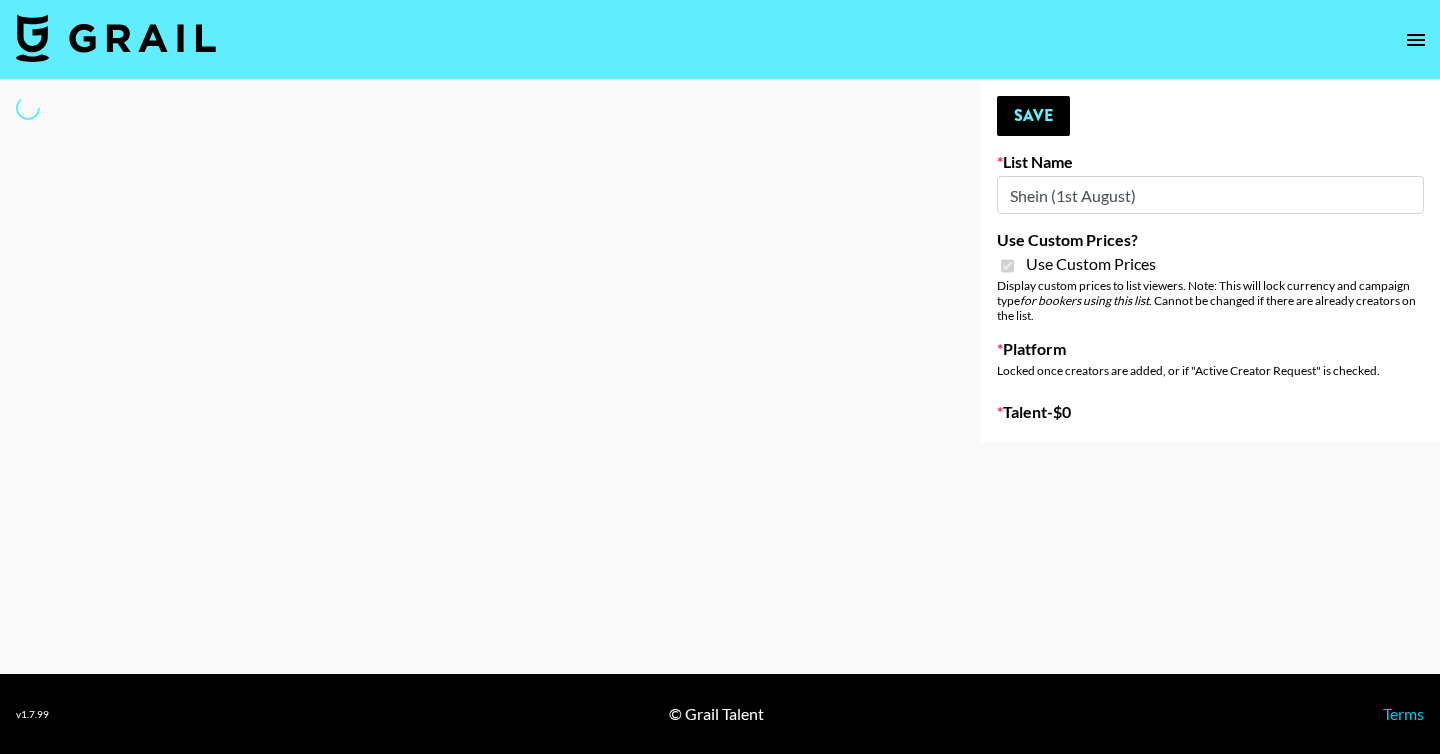 select on "Song" 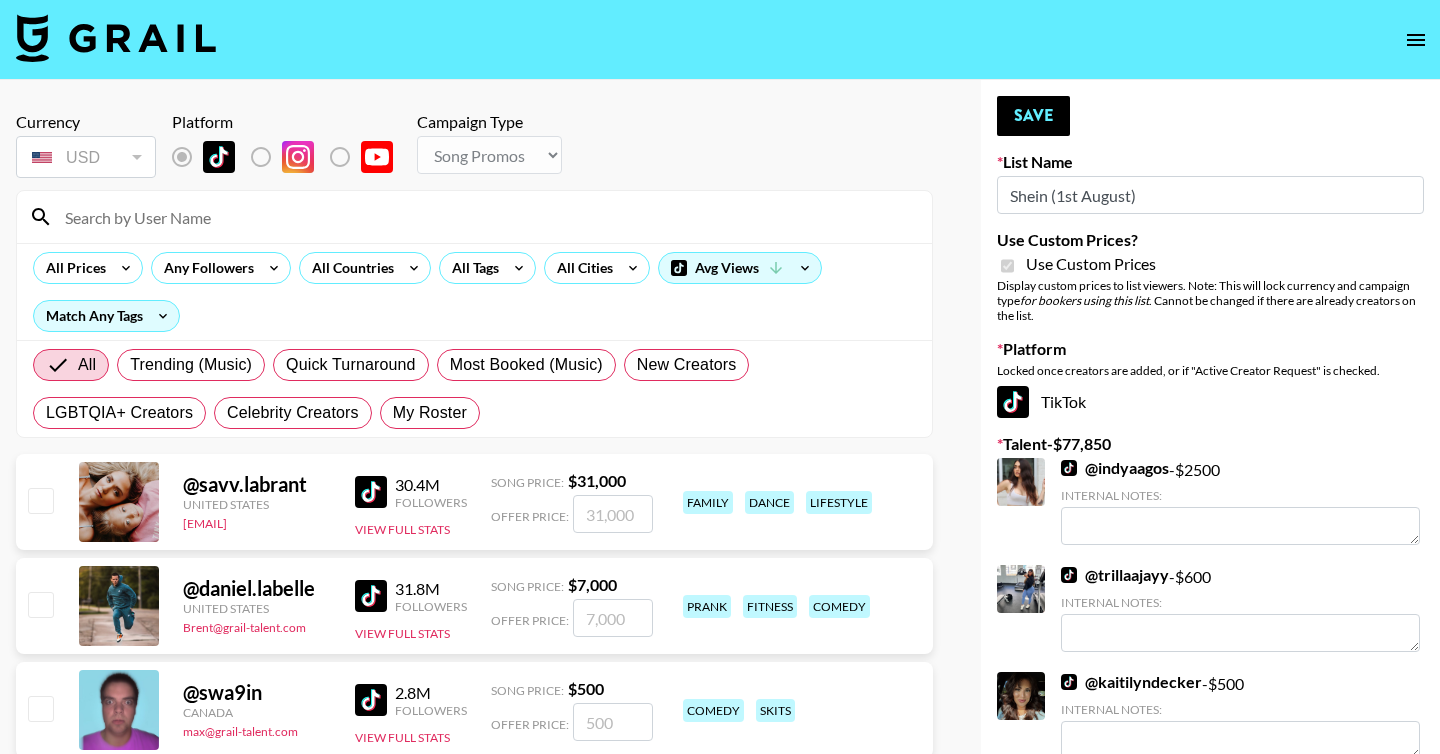 scroll, scrollTop: 0, scrollLeft: 0, axis: both 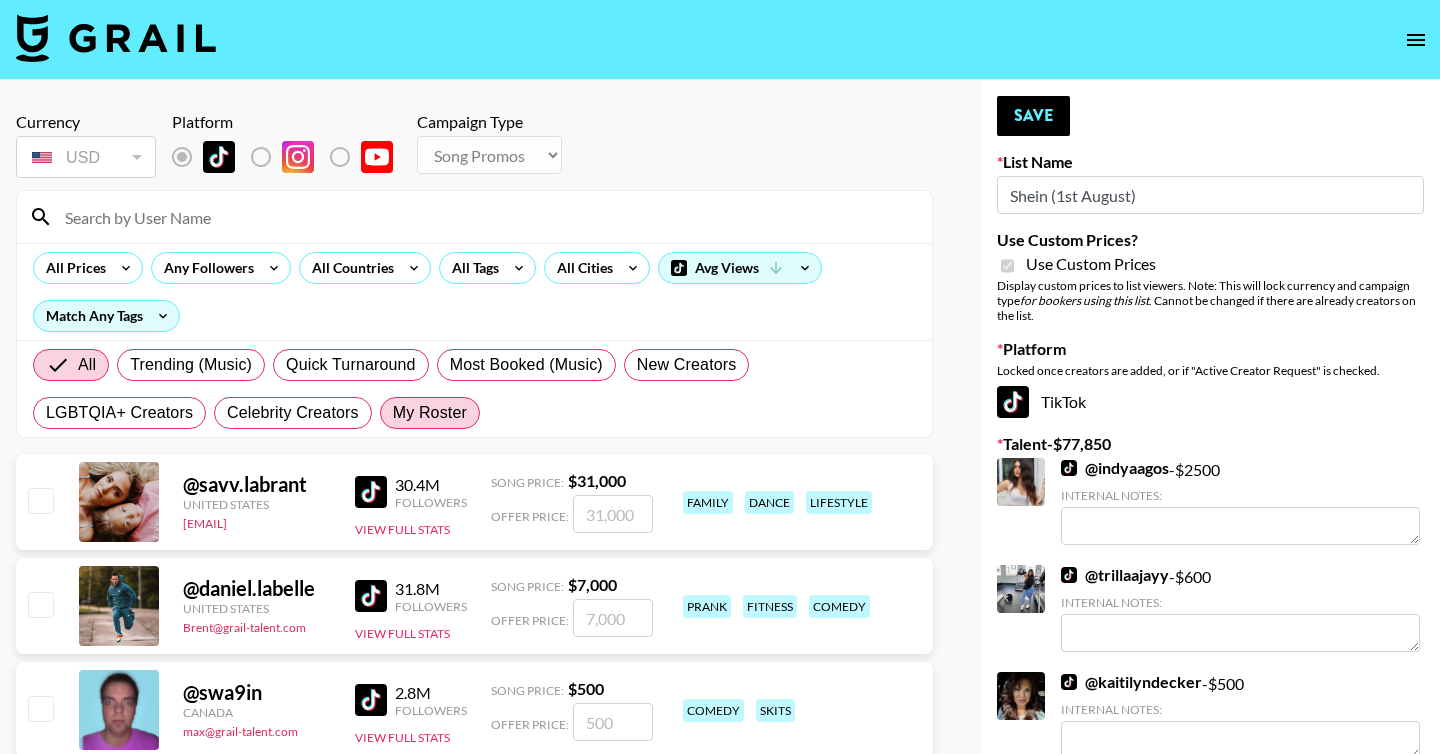 click on "My Roster" at bounding box center [430, 413] 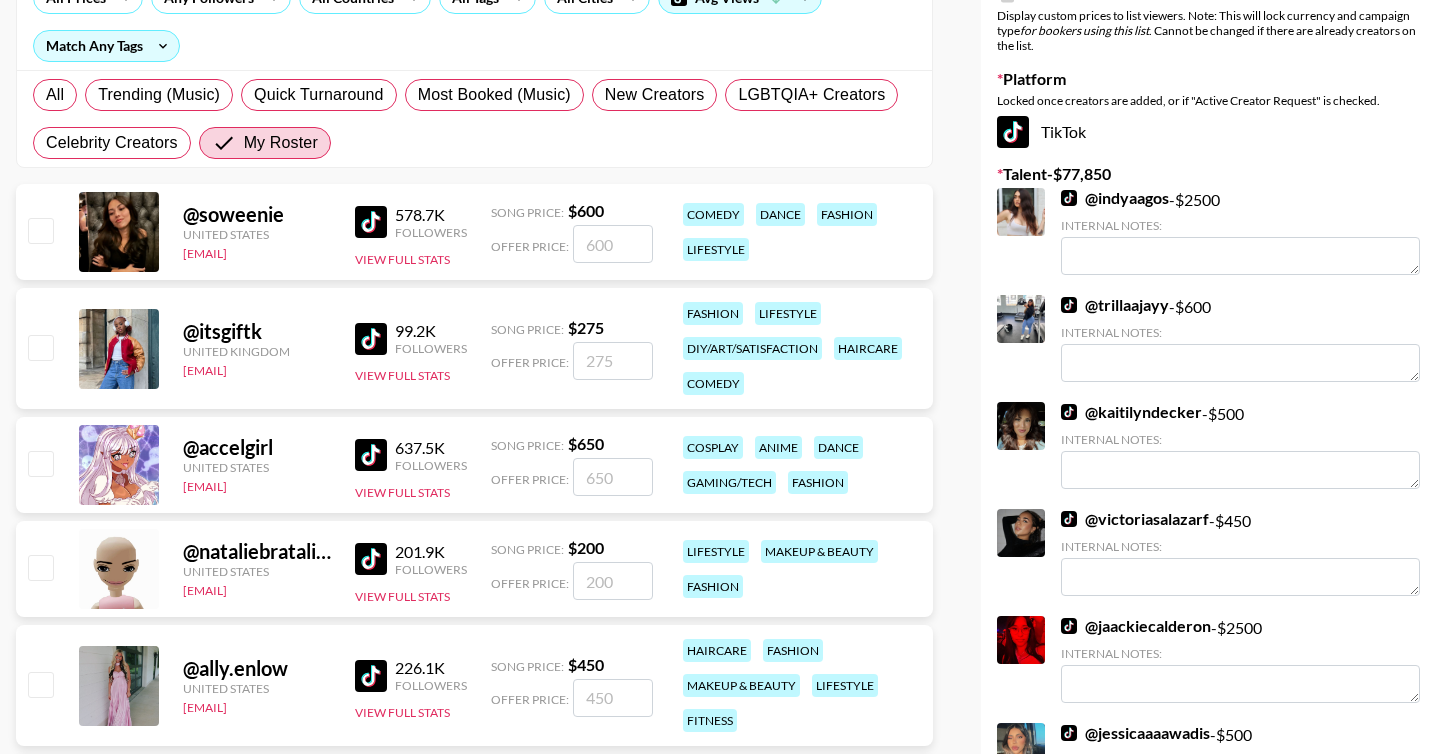scroll, scrollTop: 271, scrollLeft: 0, axis: vertical 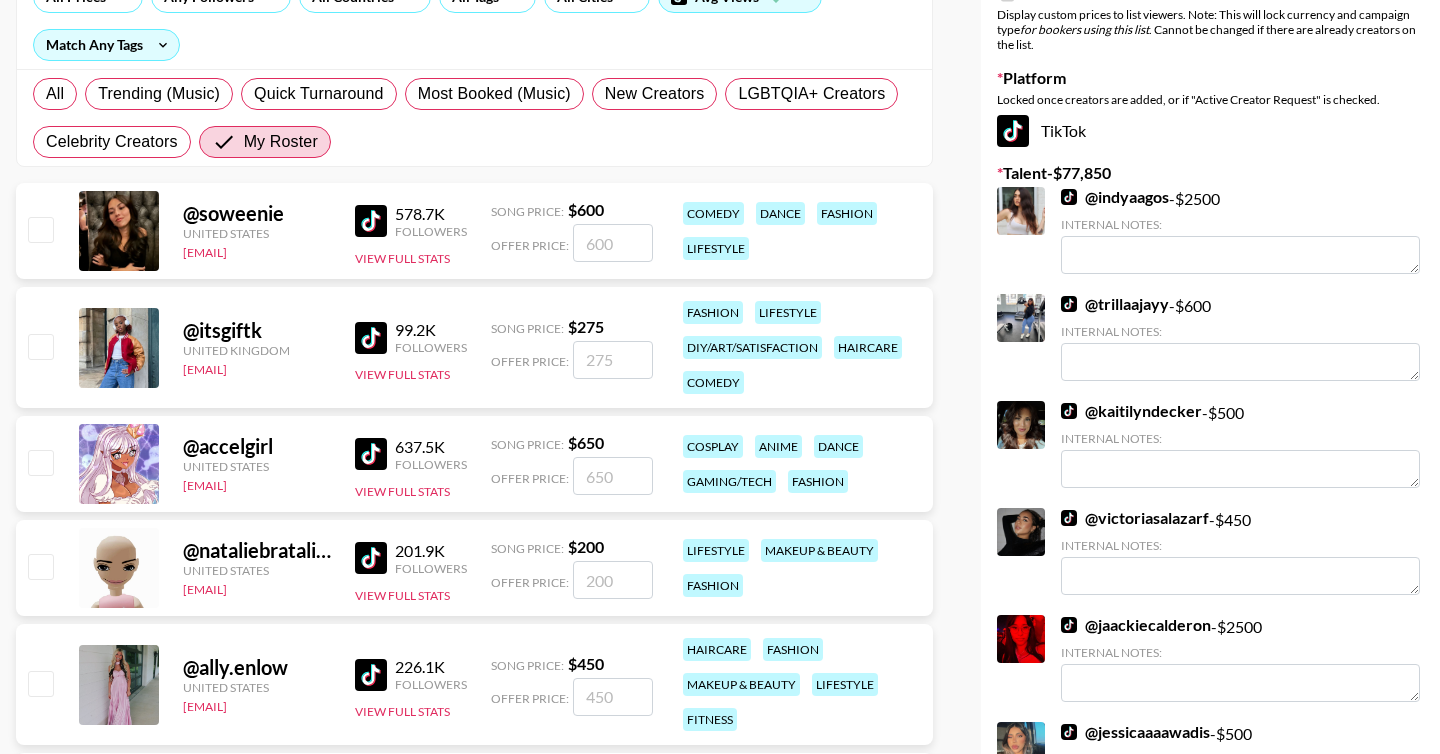 click at bounding box center (40, 462) 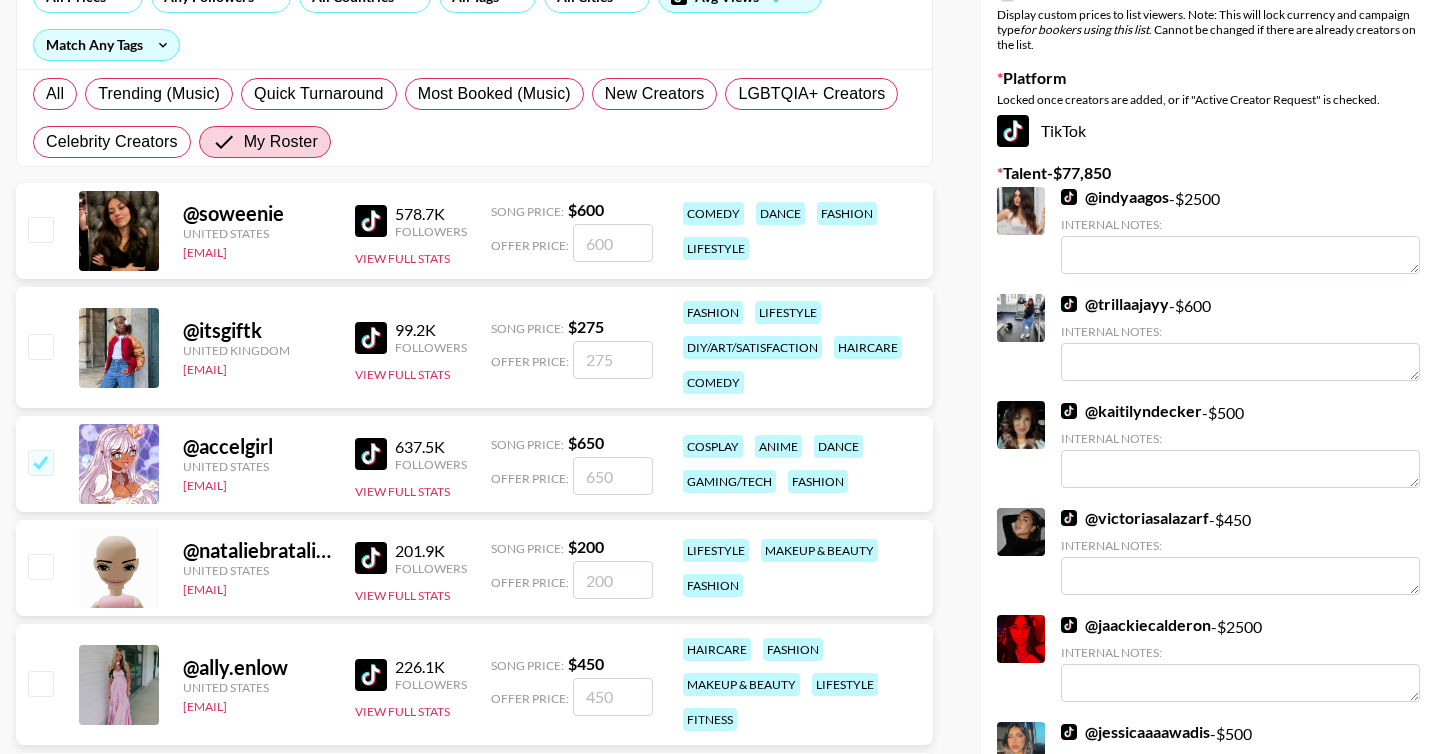 checkbox on "true" 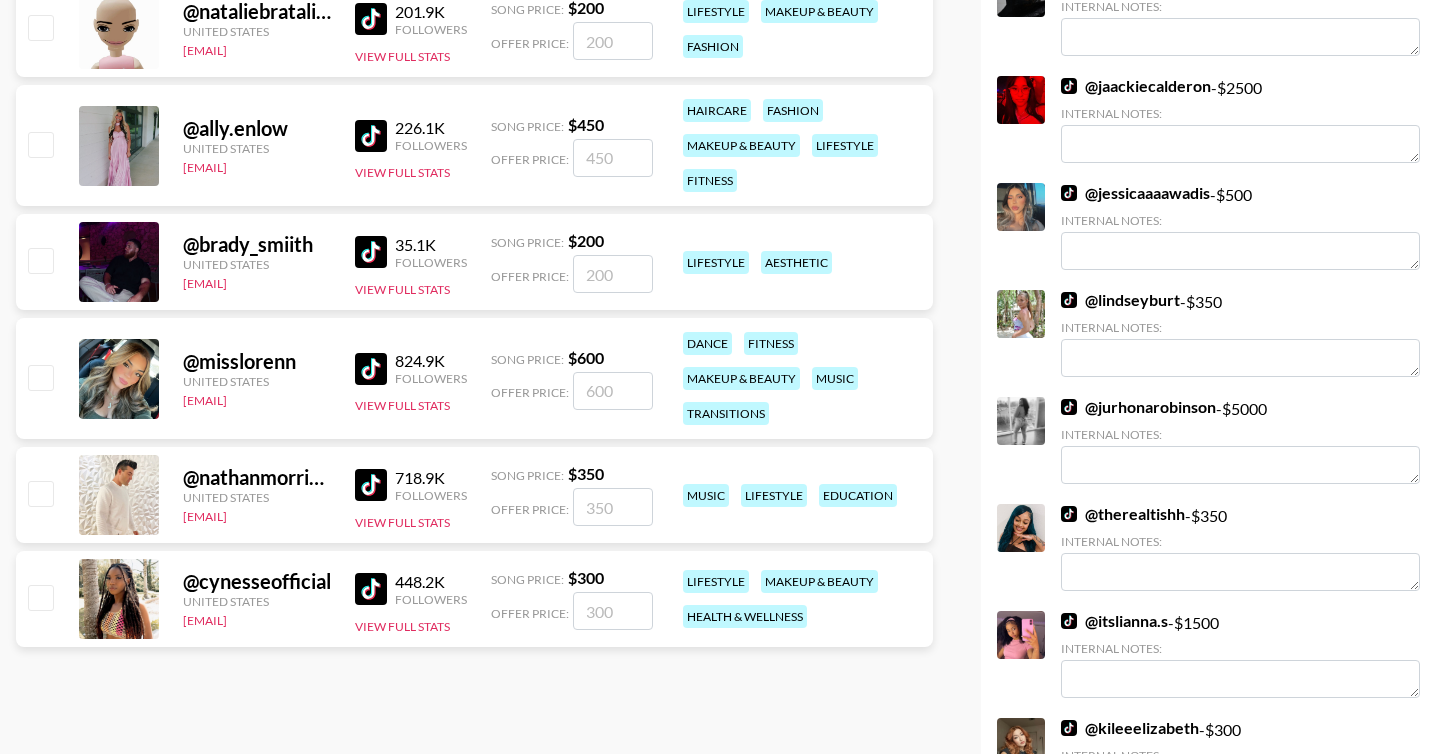 scroll, scrollTop: 808, scrollLeft: 0, axis: vertical 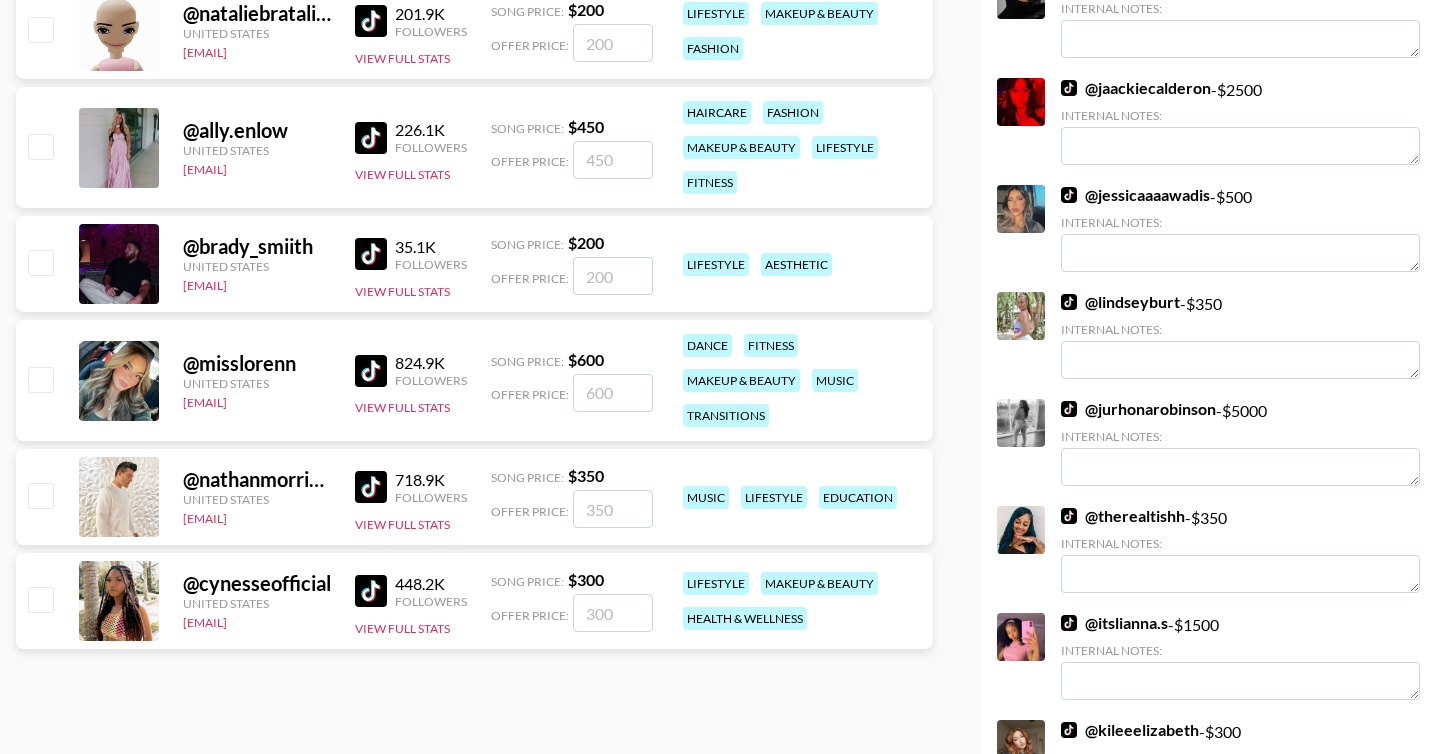 click at bounding box center (40, 599) 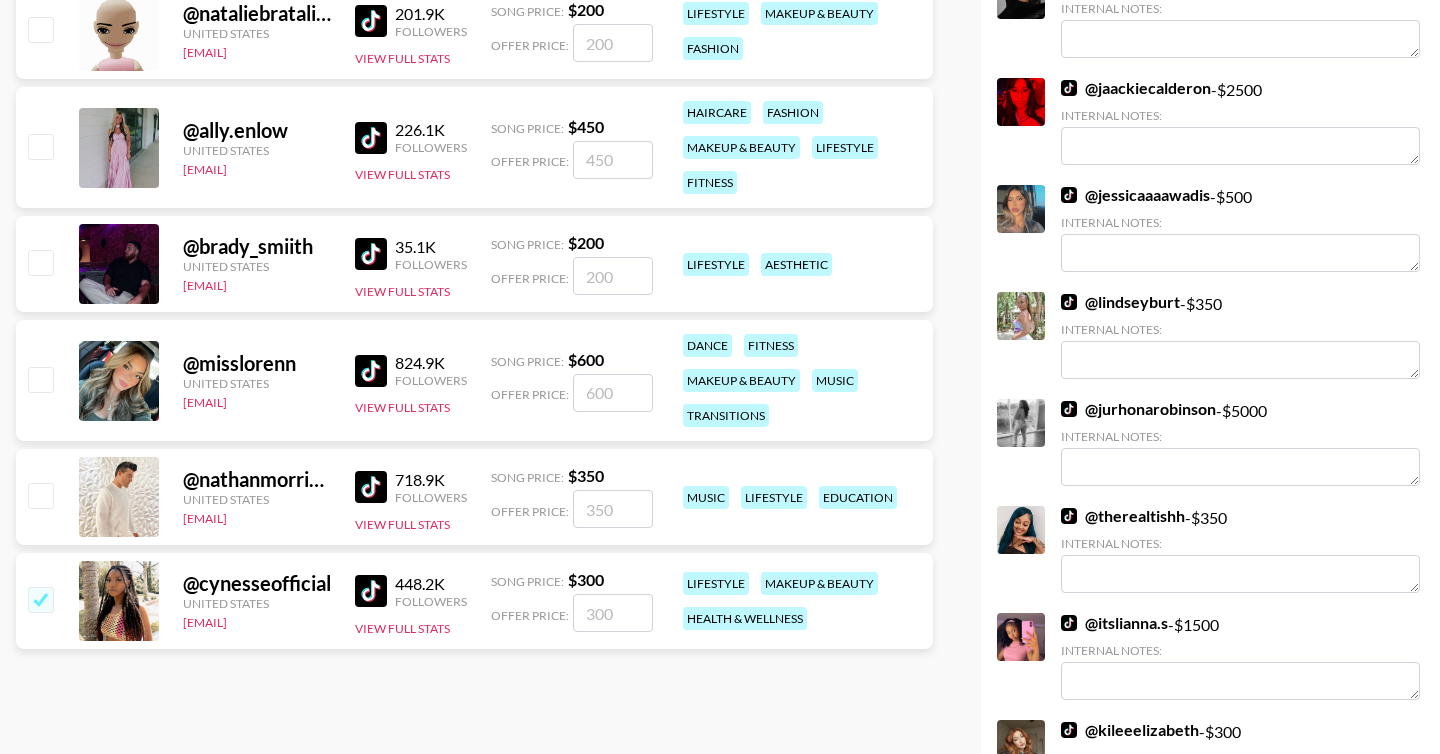 checkbox on "true" 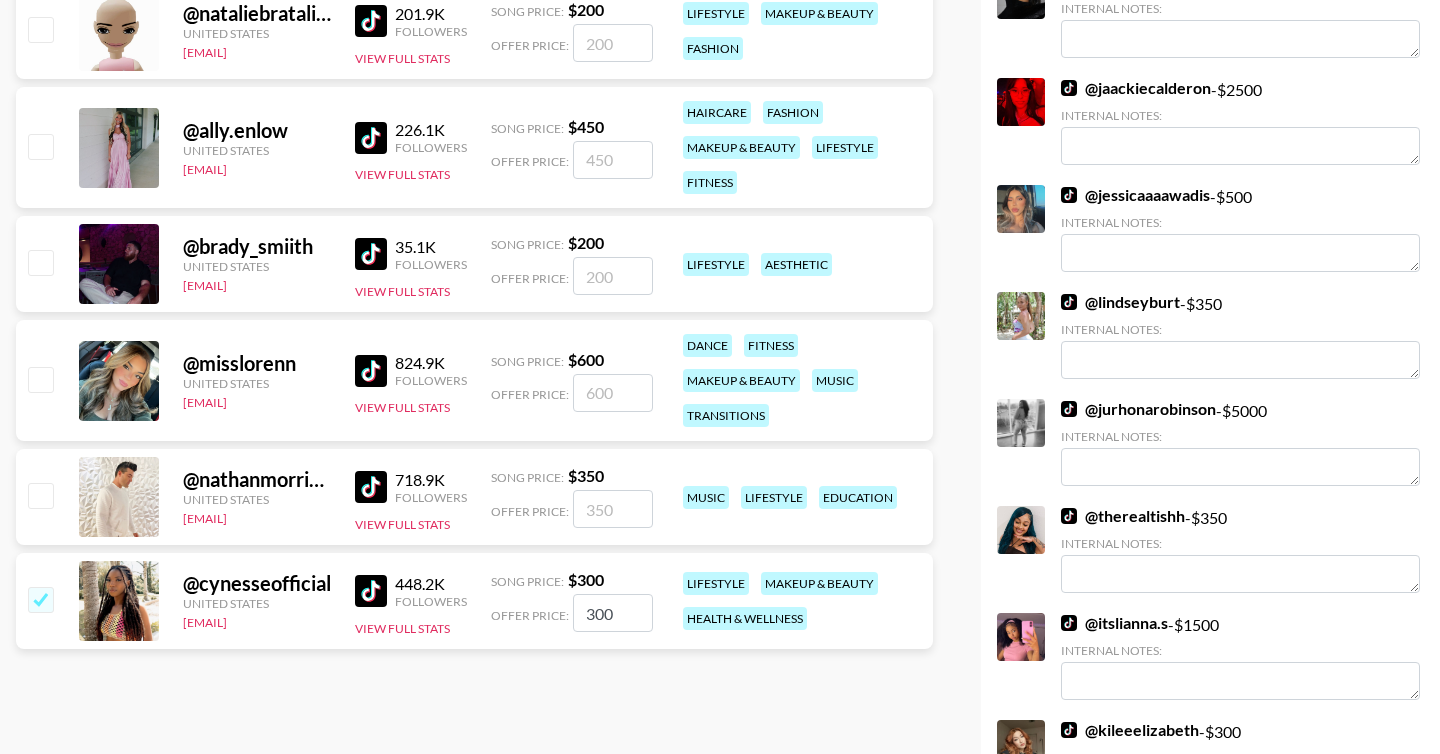 scroll, scrollTop: 0, scrollLeft: 0, axis: both 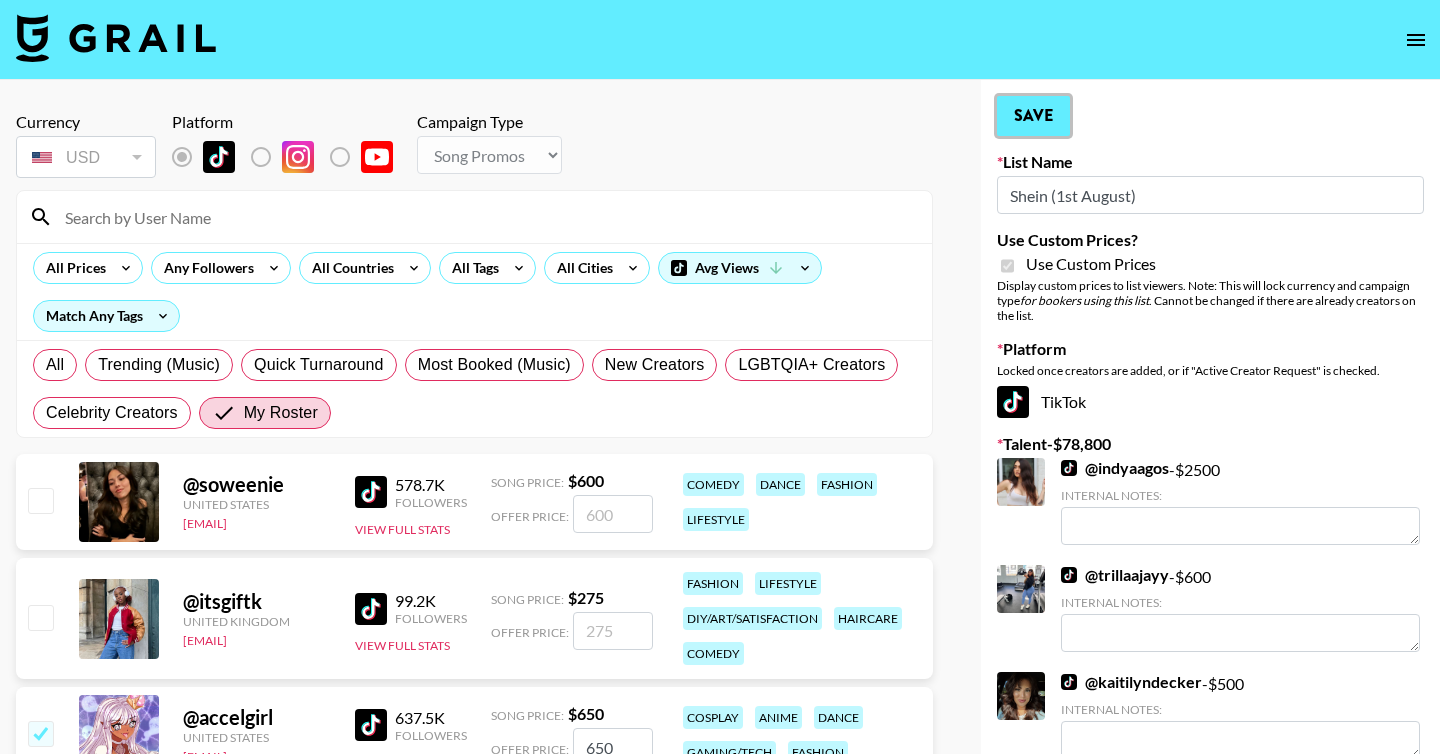 click on "Save" at bounding box center [1033, 116] 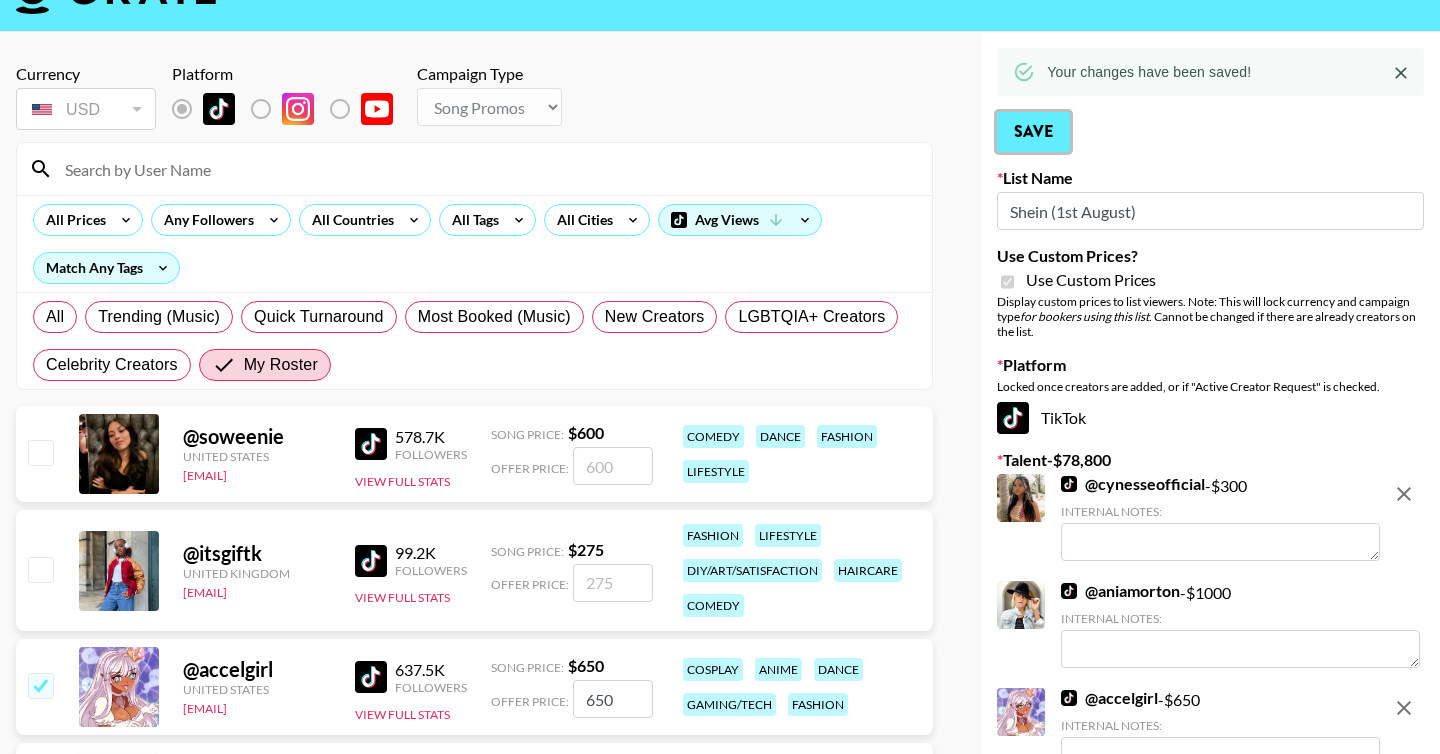 scroll, scrollTop: 49, scrollLeft: 0, axis: vertical 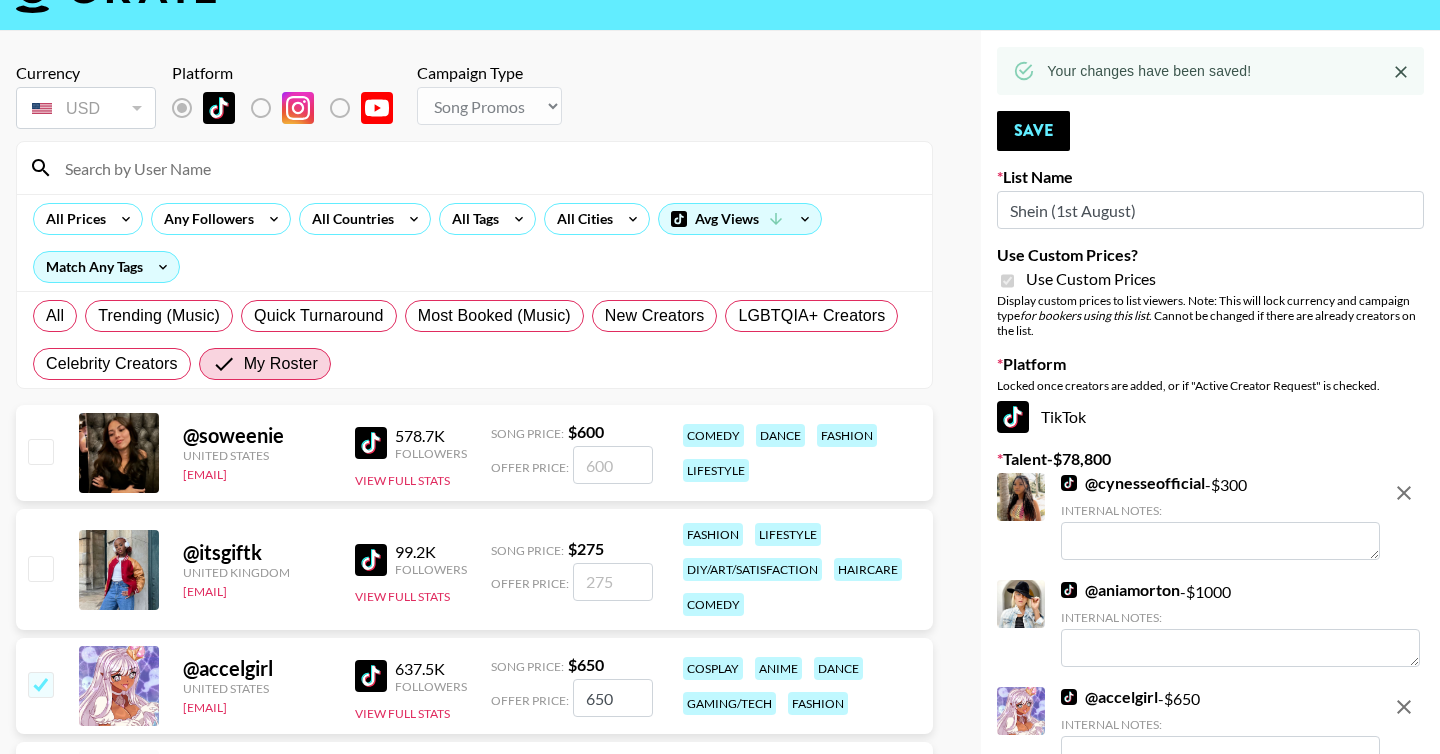 click at bounding box center (40, 451) 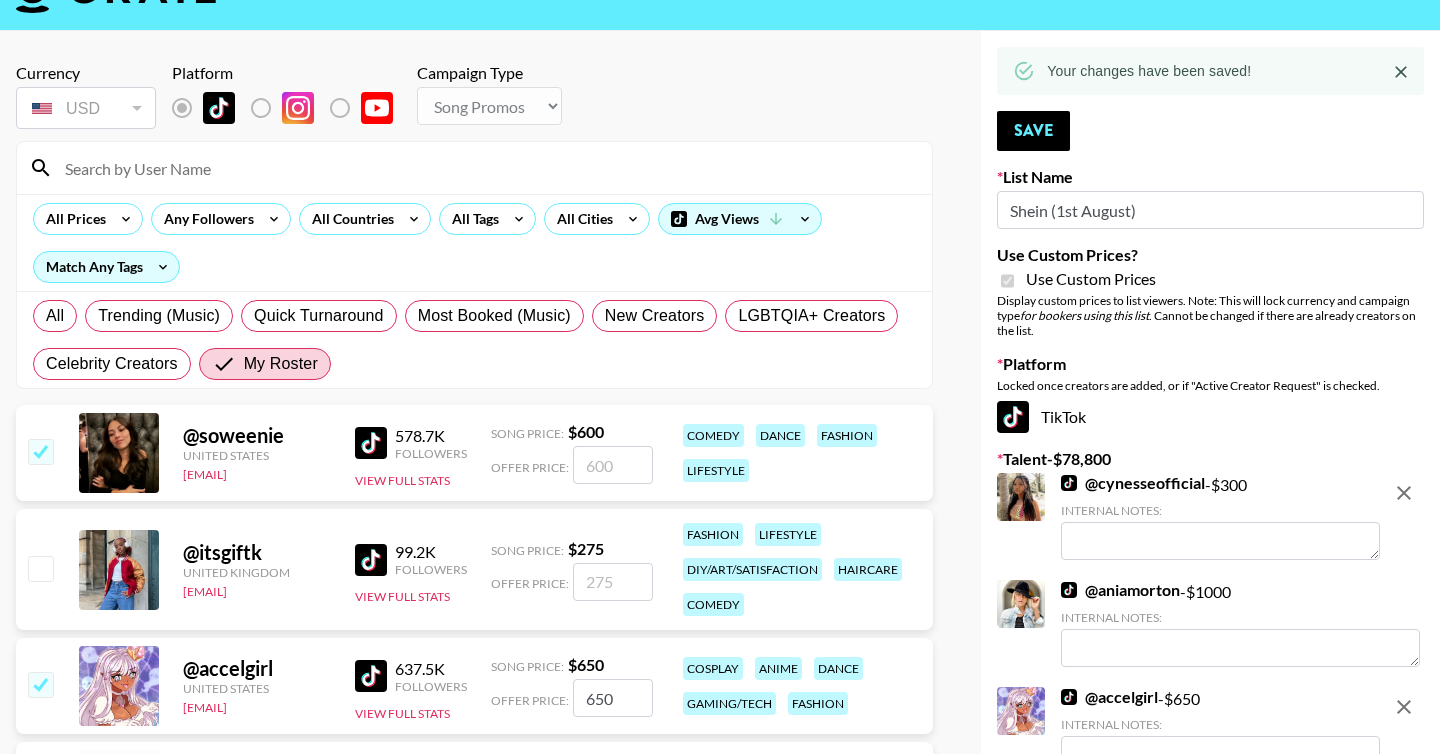 checkbox on "true" 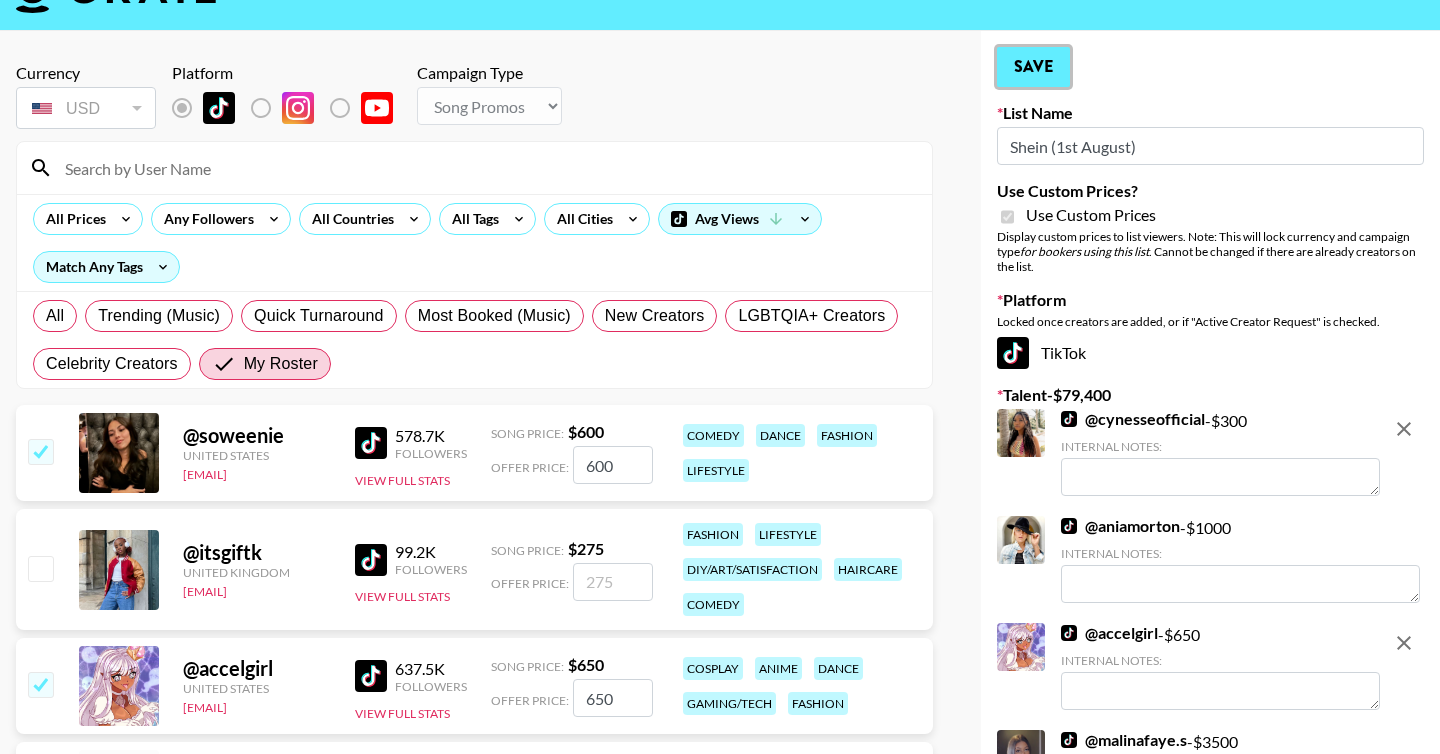 click on "Save" at bounding box center [1033, 67] 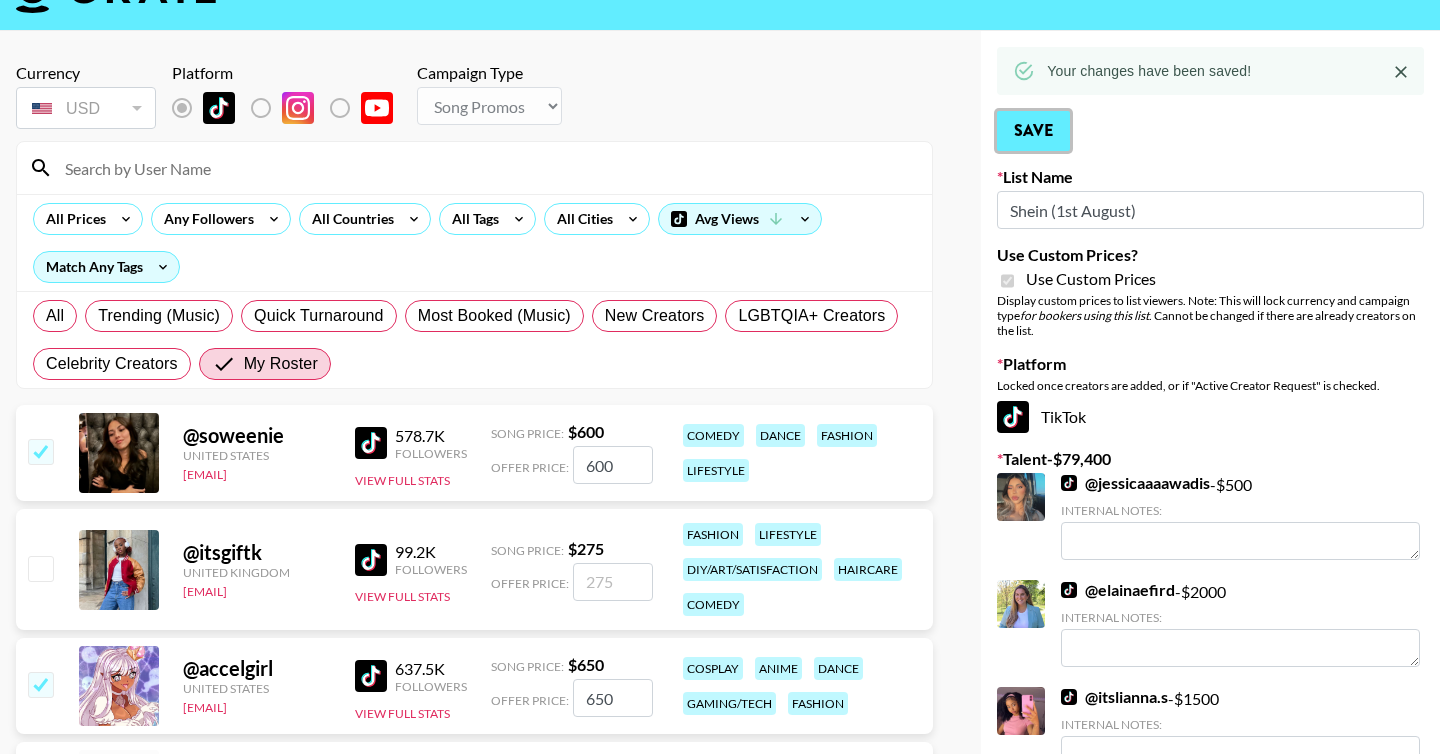 scroll, scrollTop: 0, scrollLeft: 0, axis: both 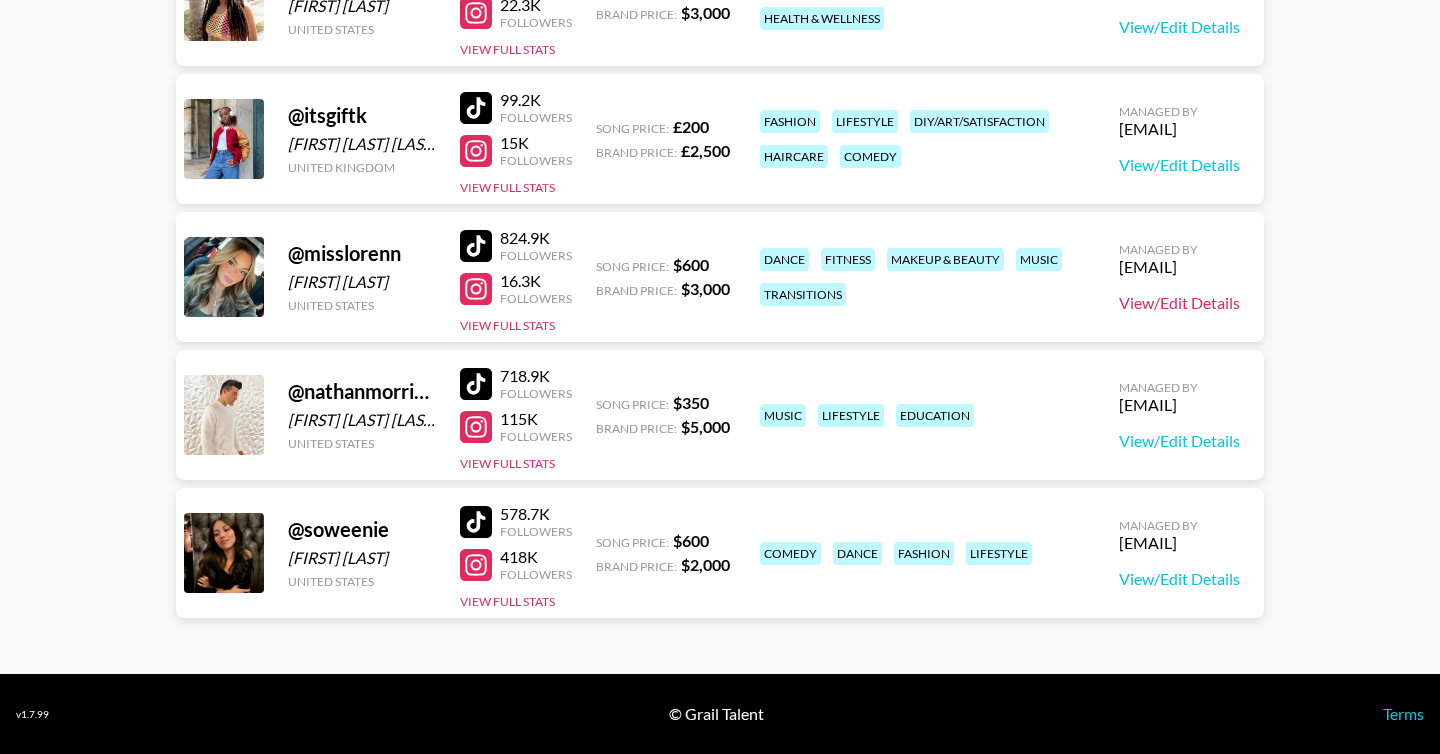 click on "View/Edit Details" at bounding box center (1179, 303) 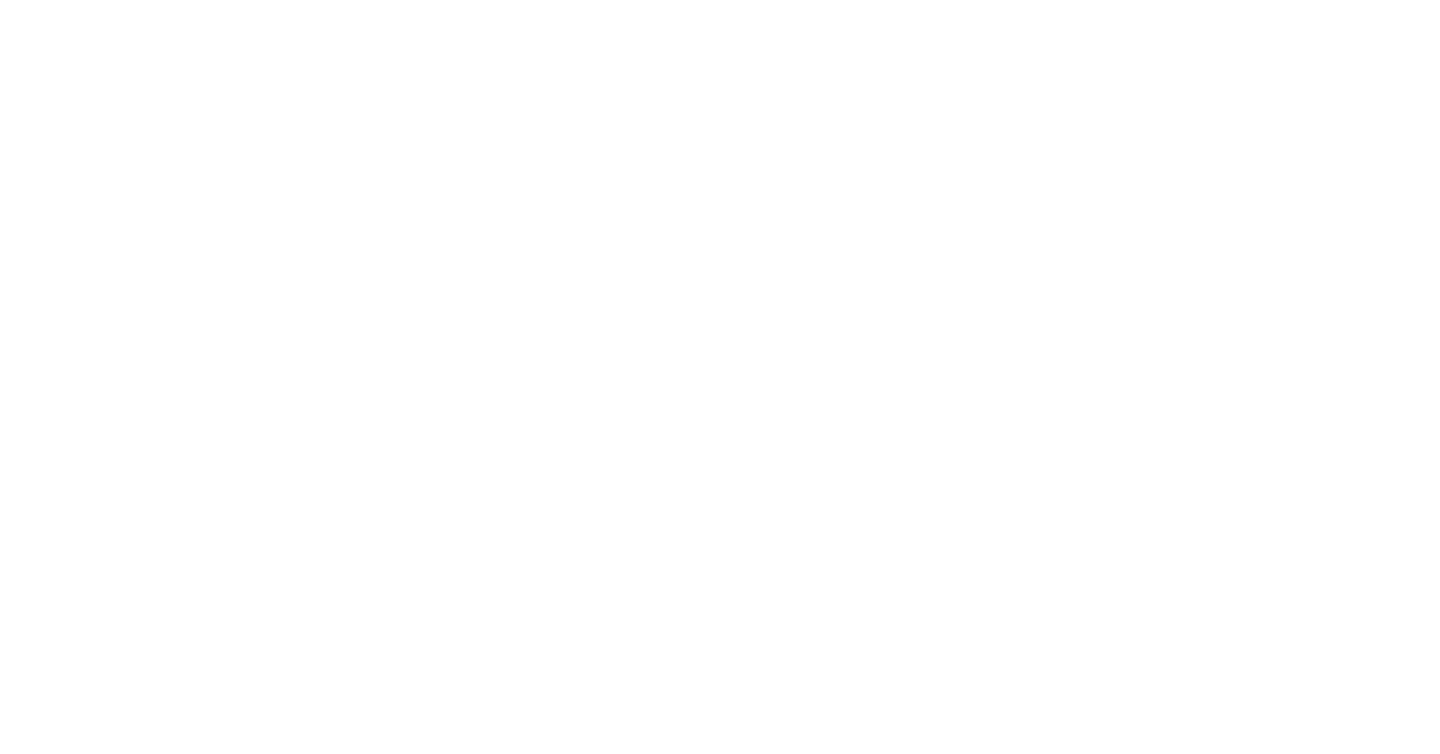 scroll, scrollTop: 0, scrollLeft: 0, axis: both 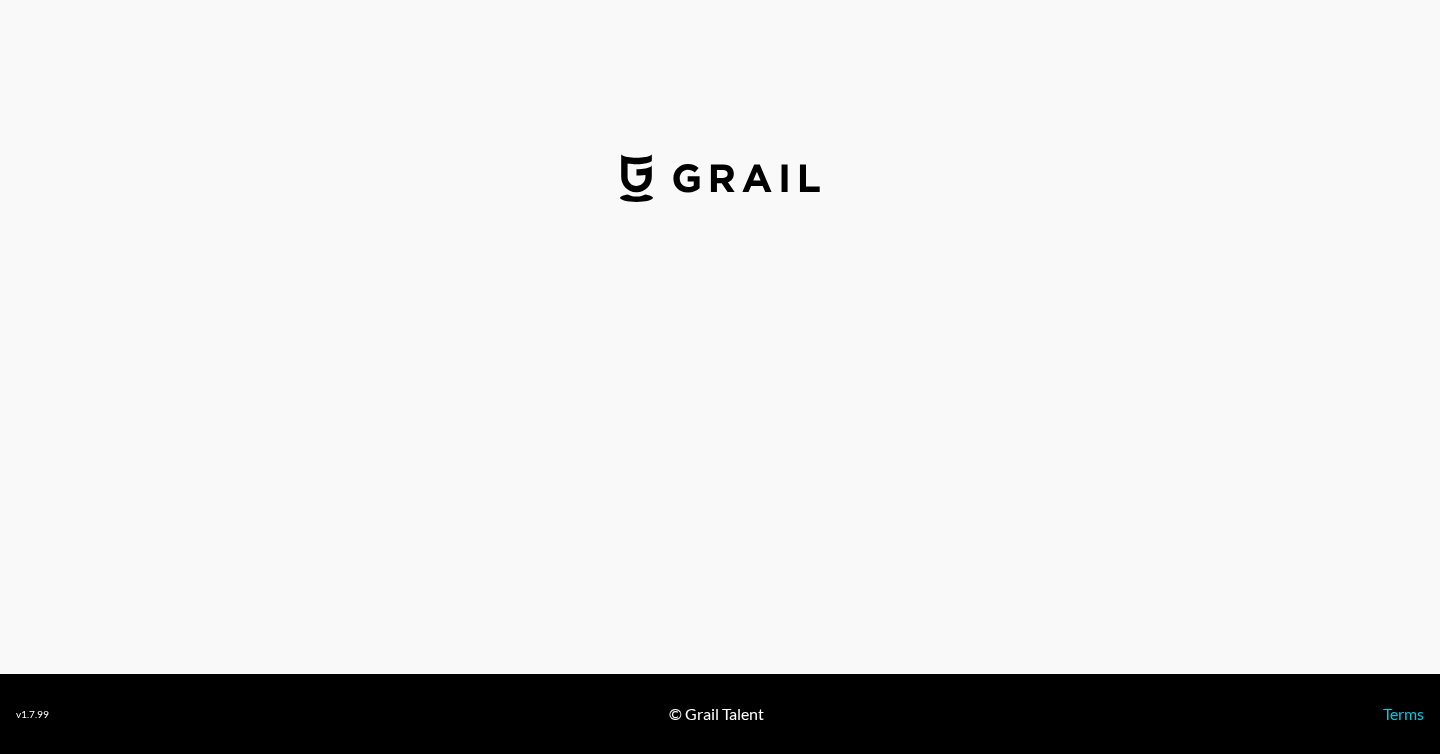 select on "USD" 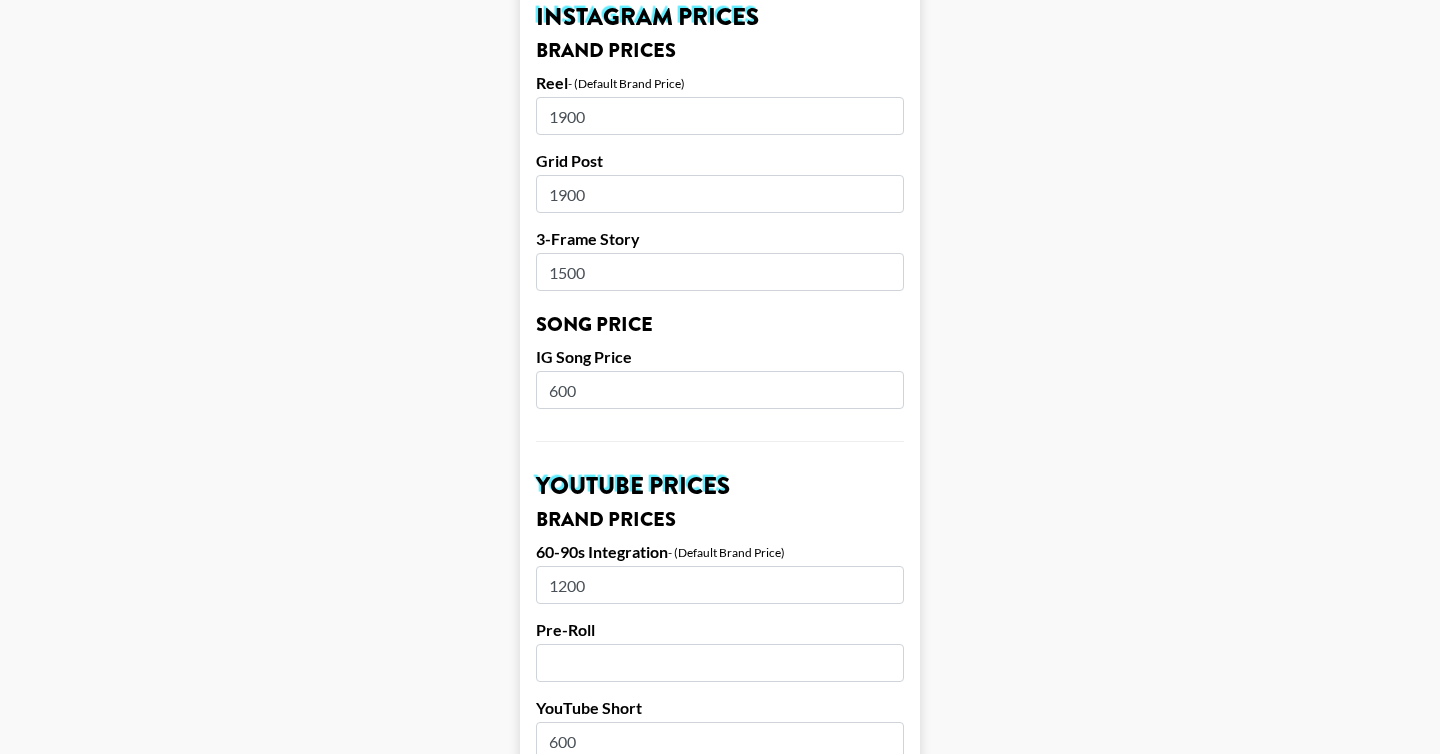 scroll, scrollTop: 994, scrollLeft: 0, axis: vertical 